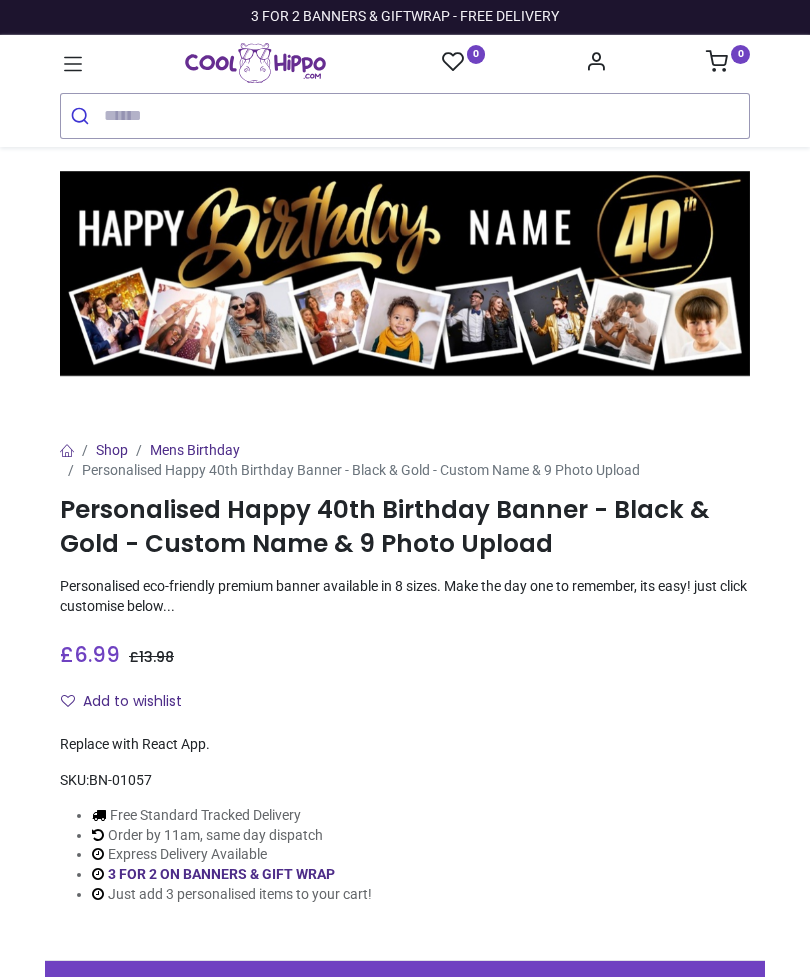 scroll, scrollTop: 0, scrollLeft: 0, axis: both 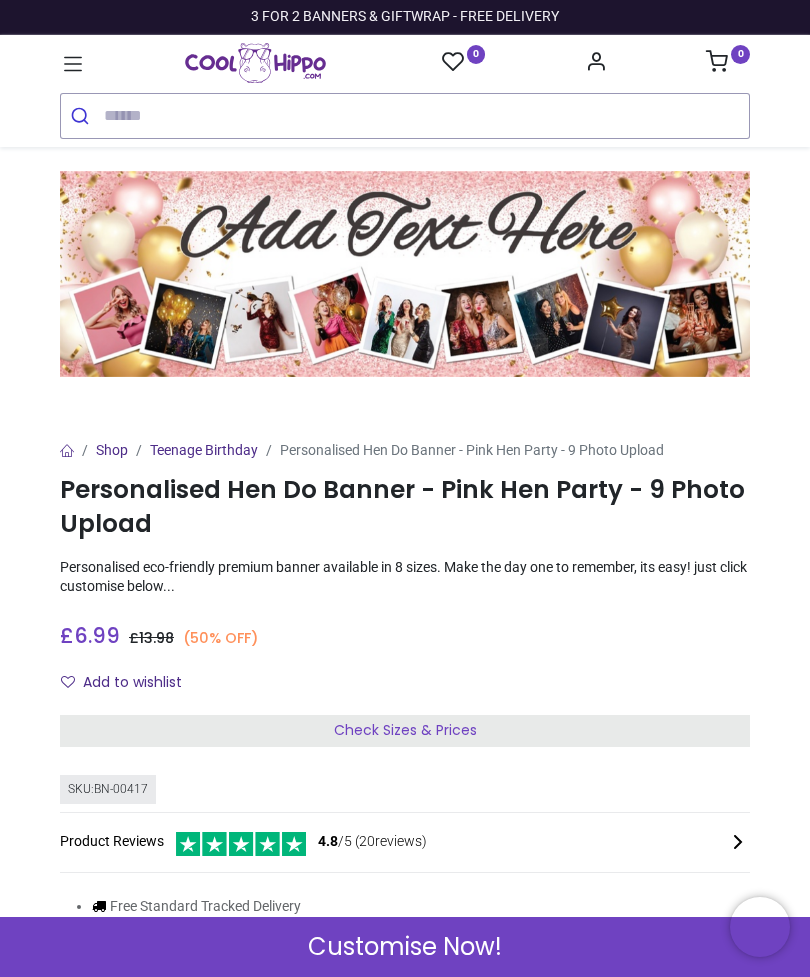 click at bounding box center (405, 274) 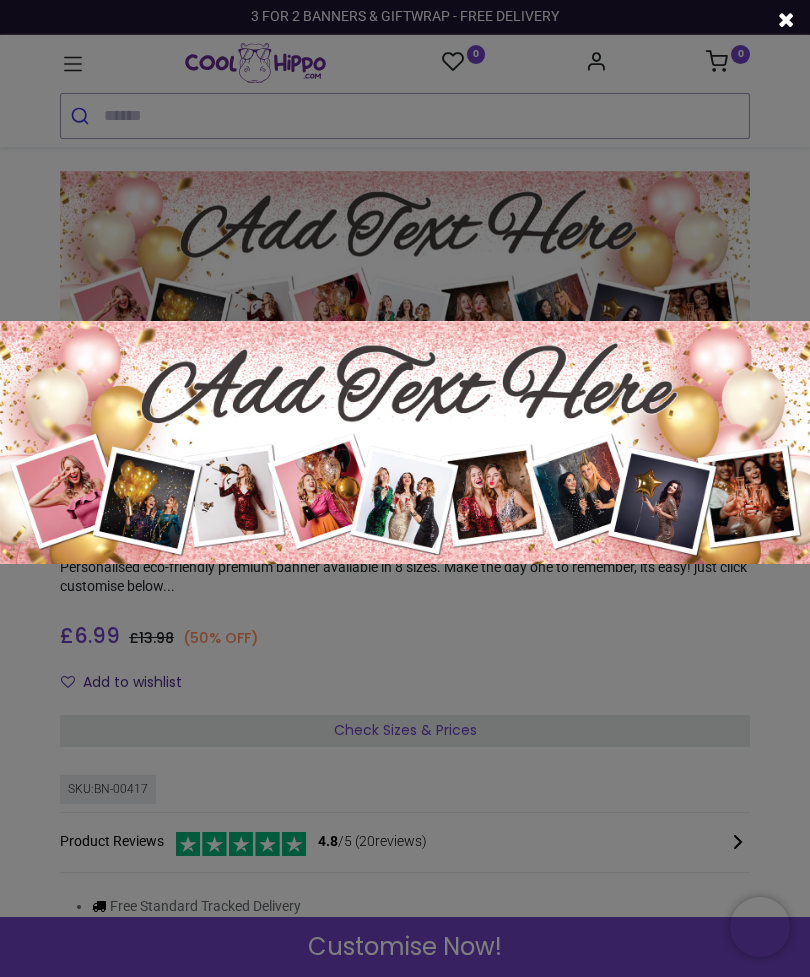 click at bounding box center [405, 442] 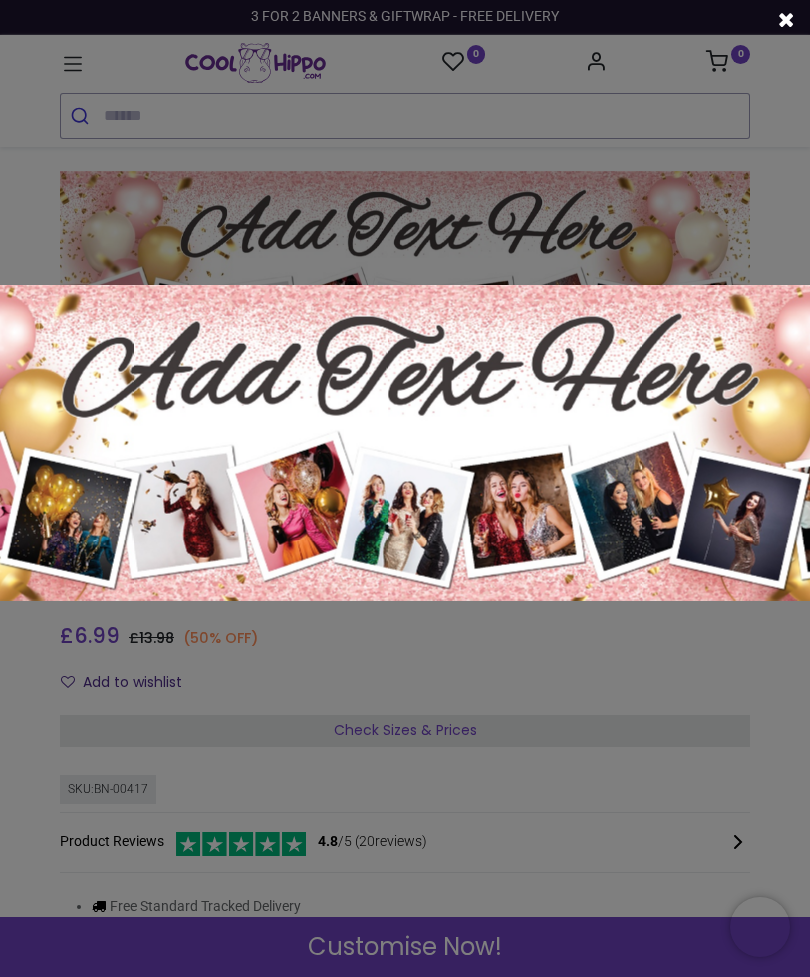click at bounding box center [405, 488] 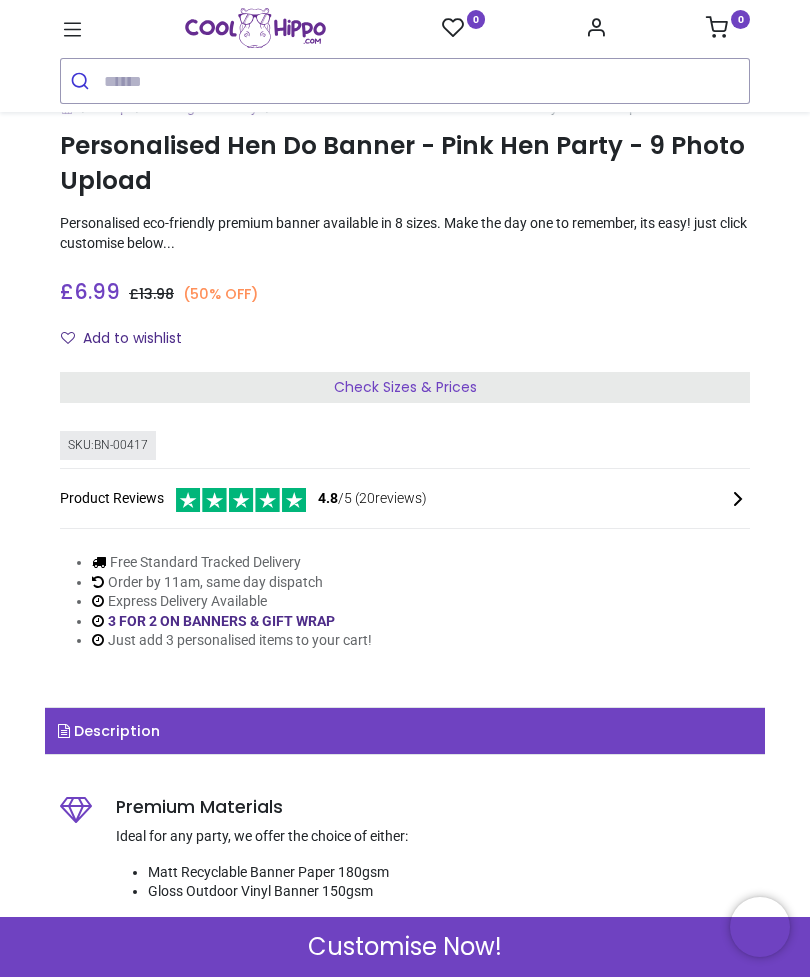 scroll, scrollTop: 283, scrollLeft: 0, axis: vertical 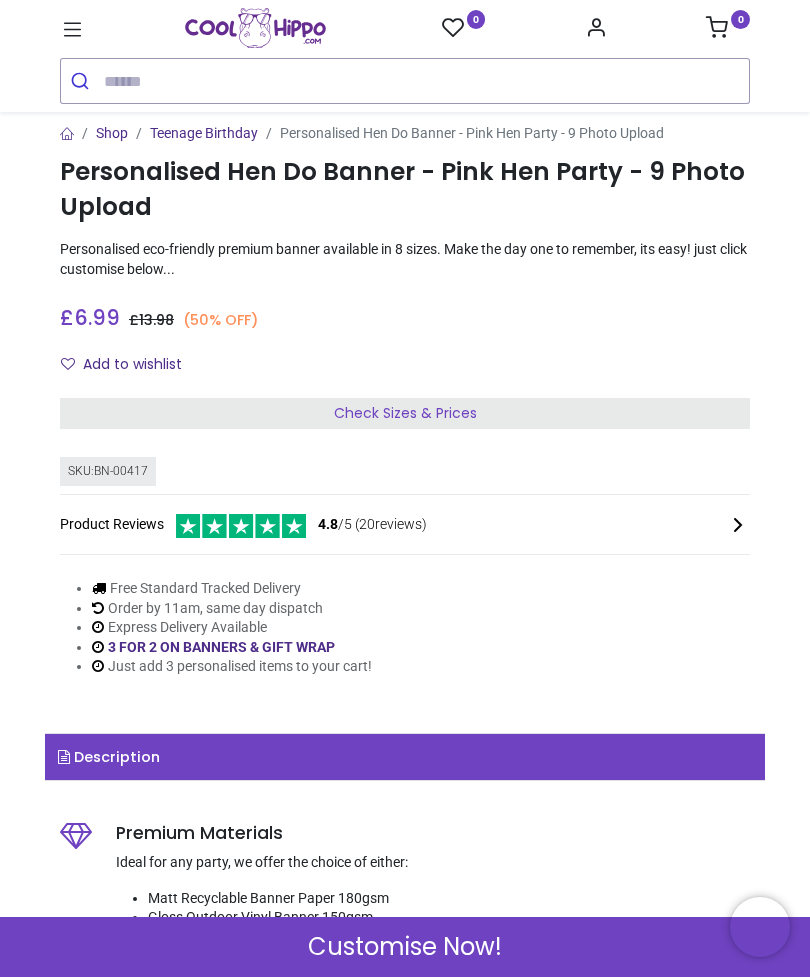 click on "Check Sizes & Prices" at bounding box center (405, 414) 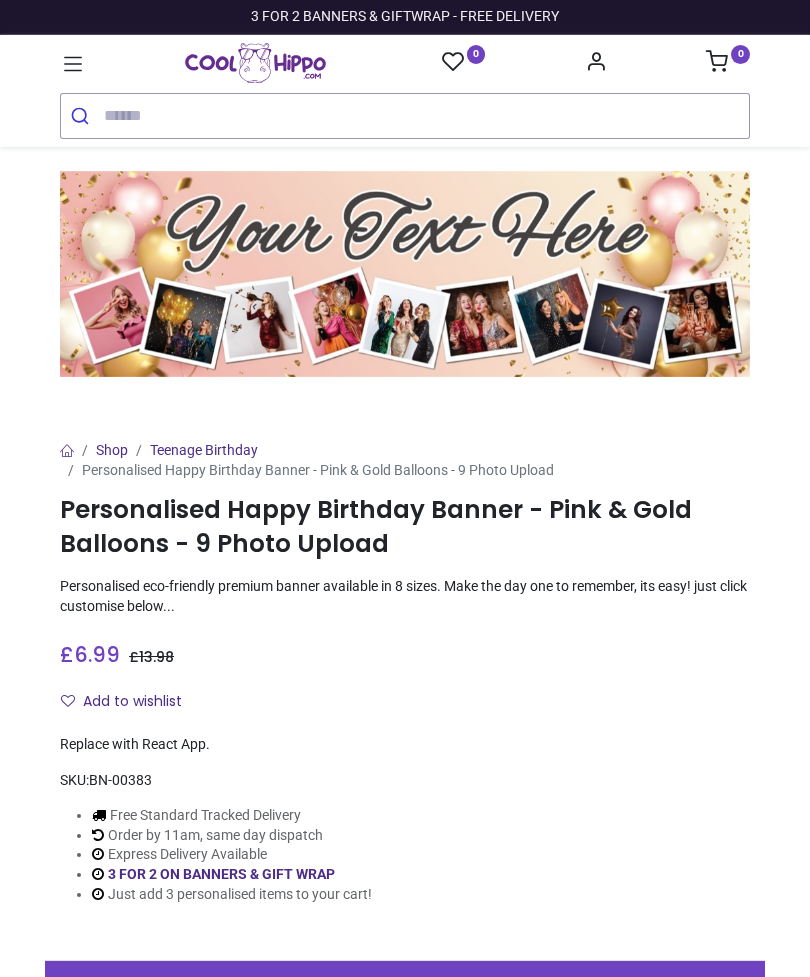 scroll, scrollTop: 0, scrollLeft: 0, axis: both 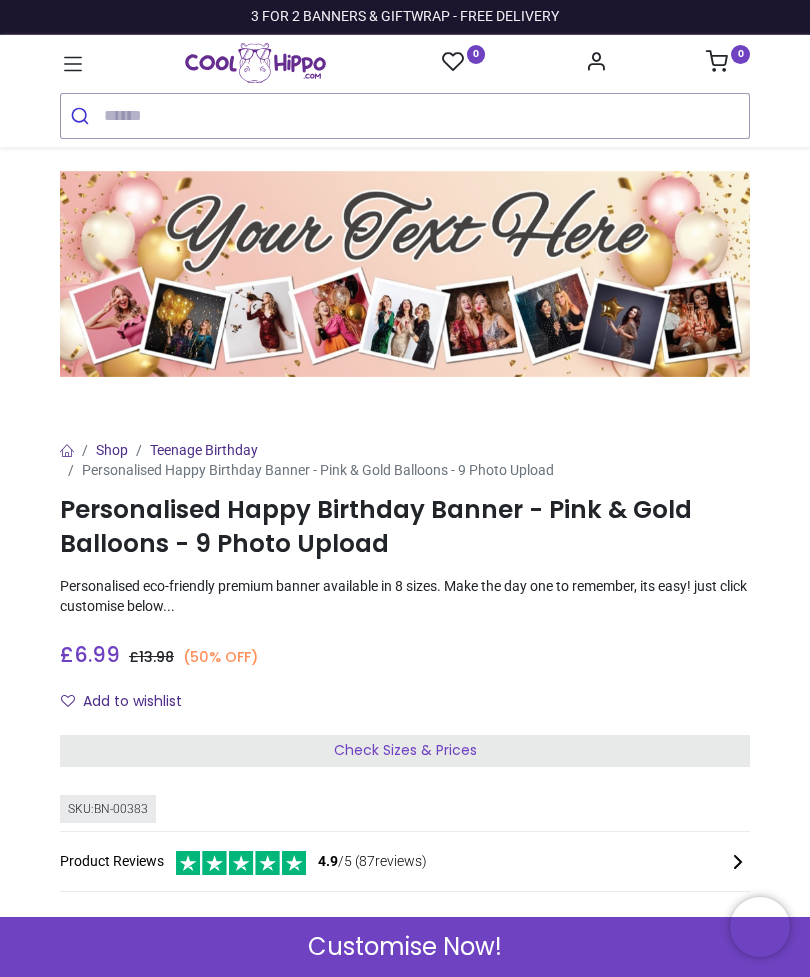 click on "Check Sizes & Prices" at bounding box center (405, 751) 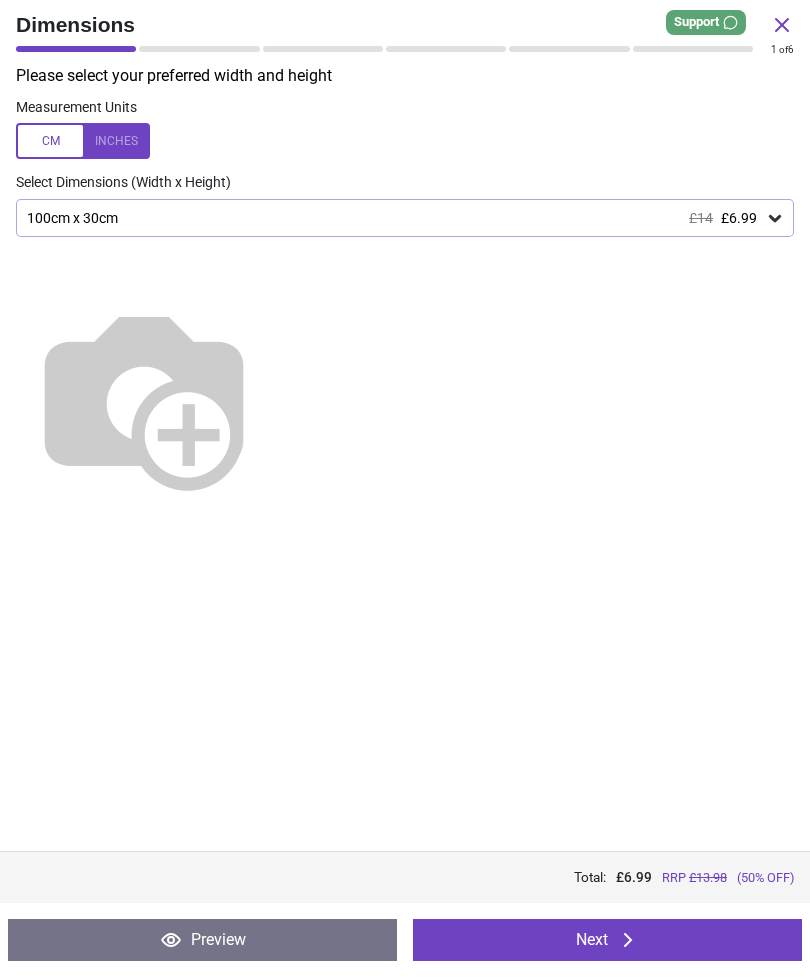click on "£6.99" at bounding box center (739, 218) 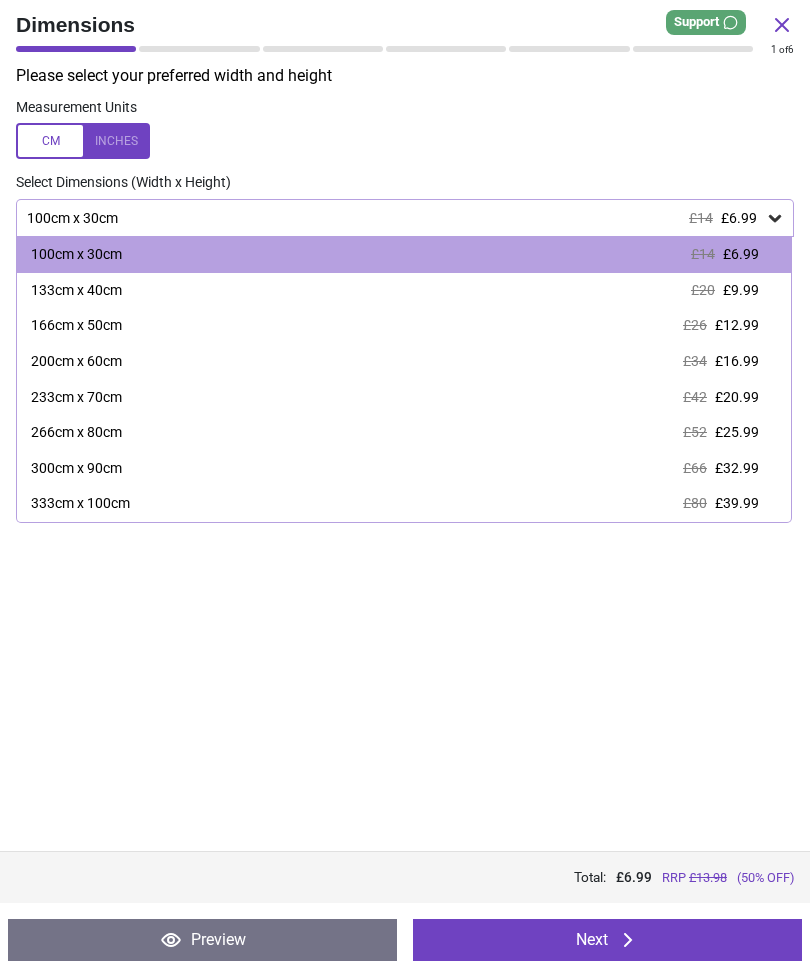 click at bounding box center (405, 141) 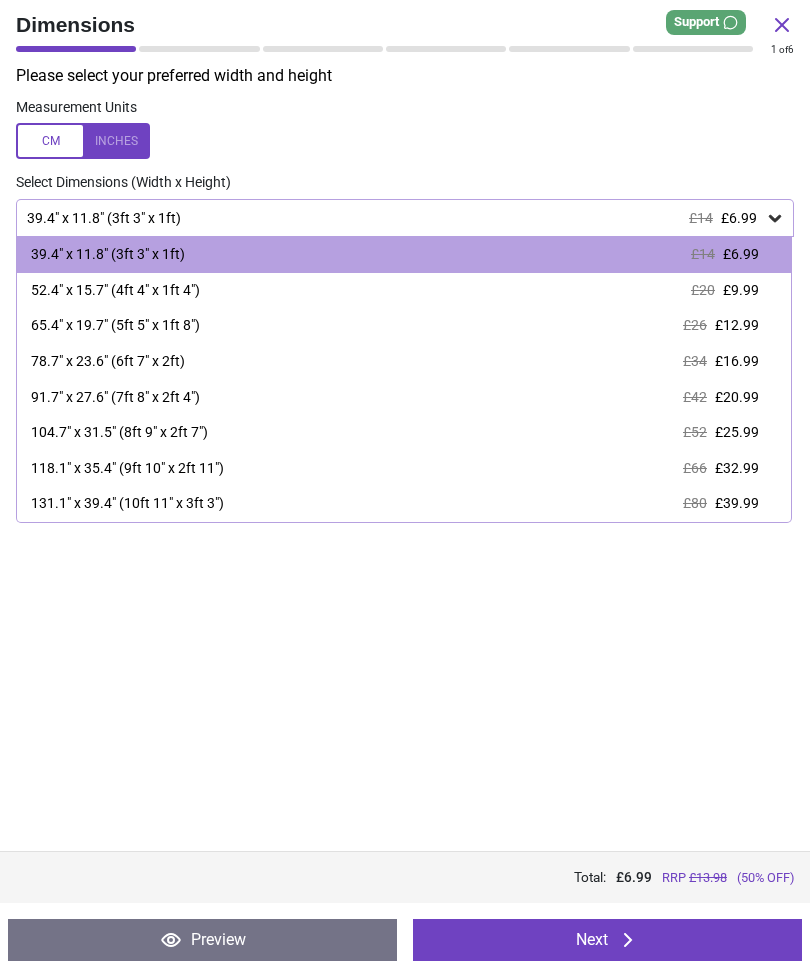 click on "£6.99" at bounding box center (739, 218) 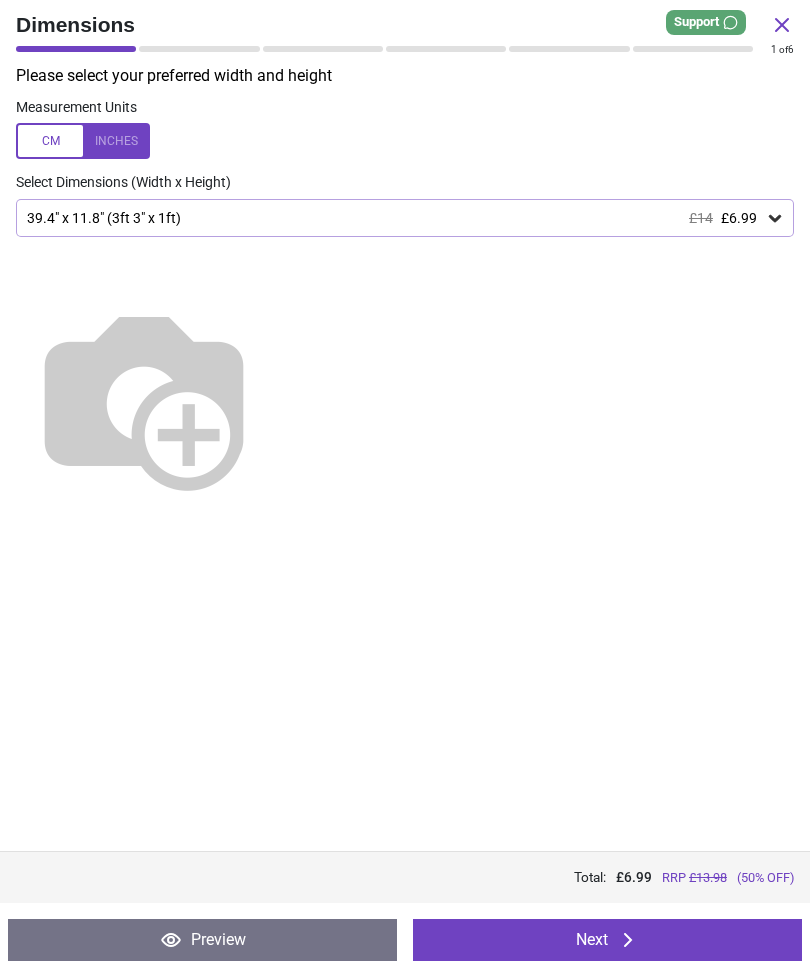 click at bounding box center [83, 141] 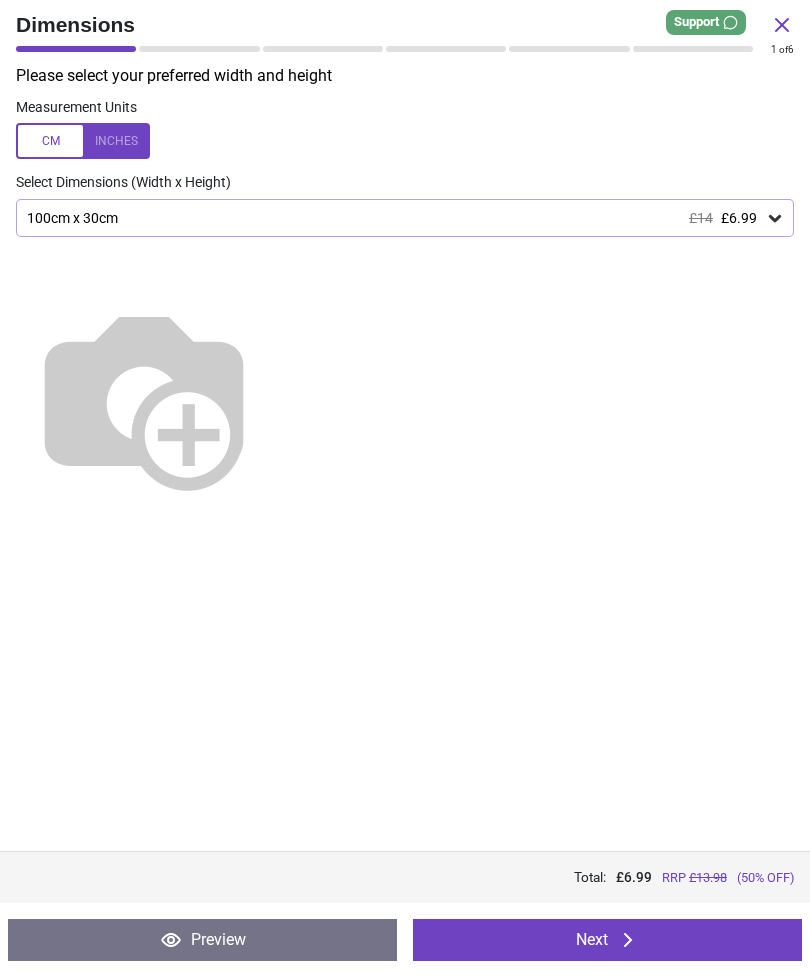 click on "100cm  x  30cm       £14 £6.99" at bounding box center [405, 218] 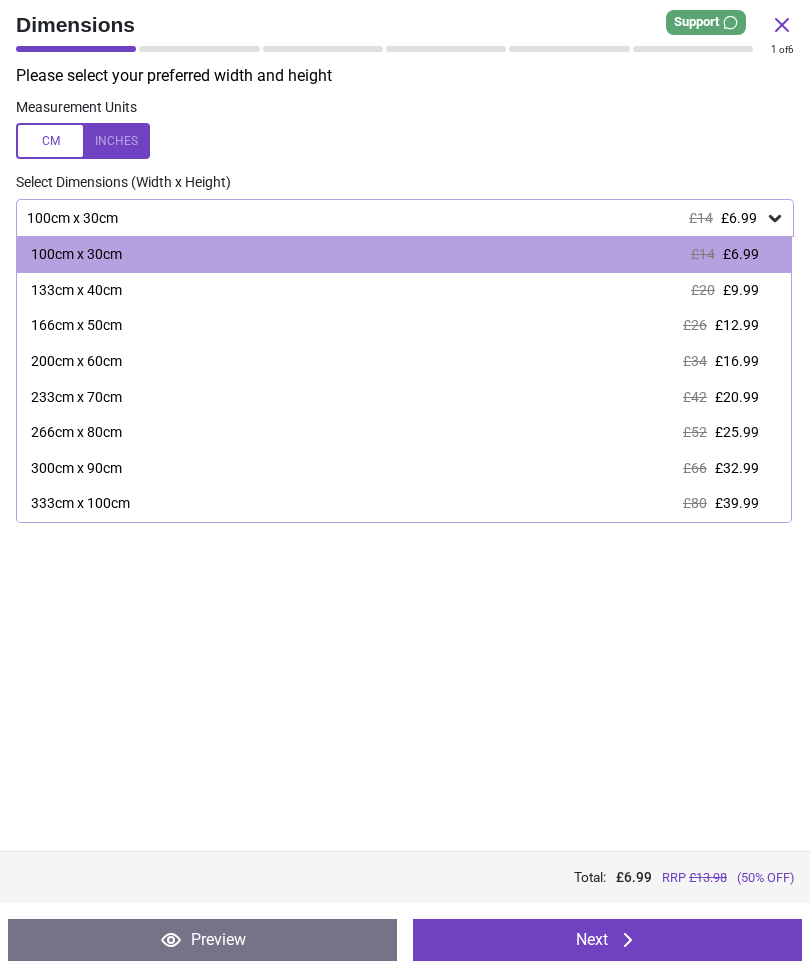 click on "133cm  x  40cm" at bounding box center [76, 291] 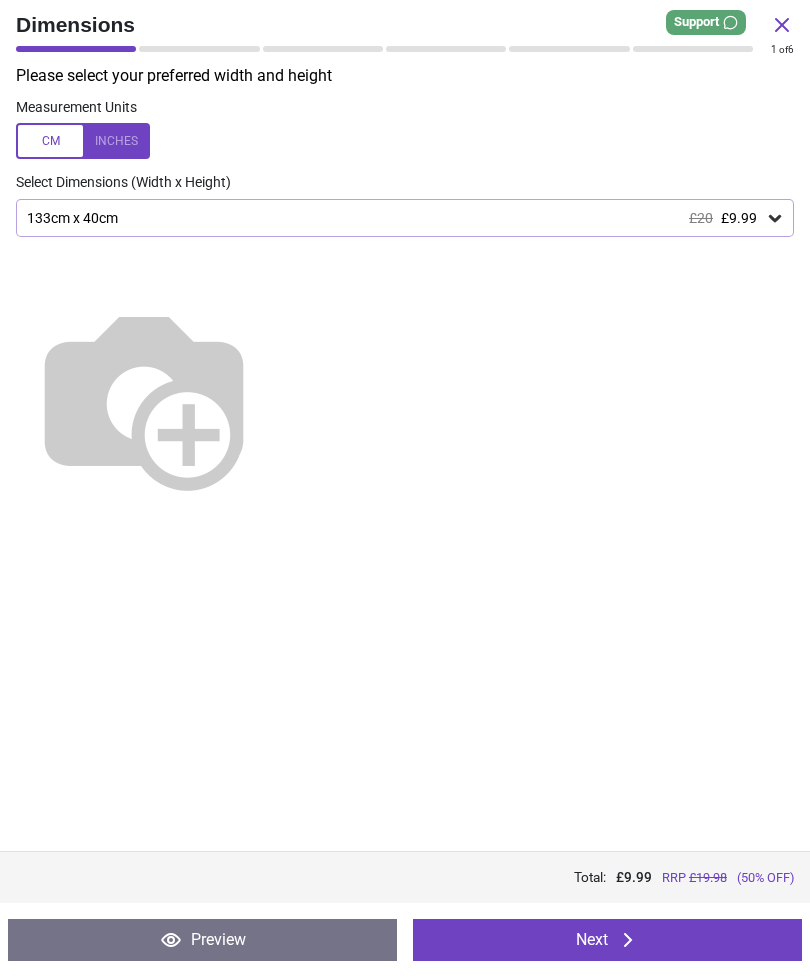 click on "Next" at bounding box center [607, 940] 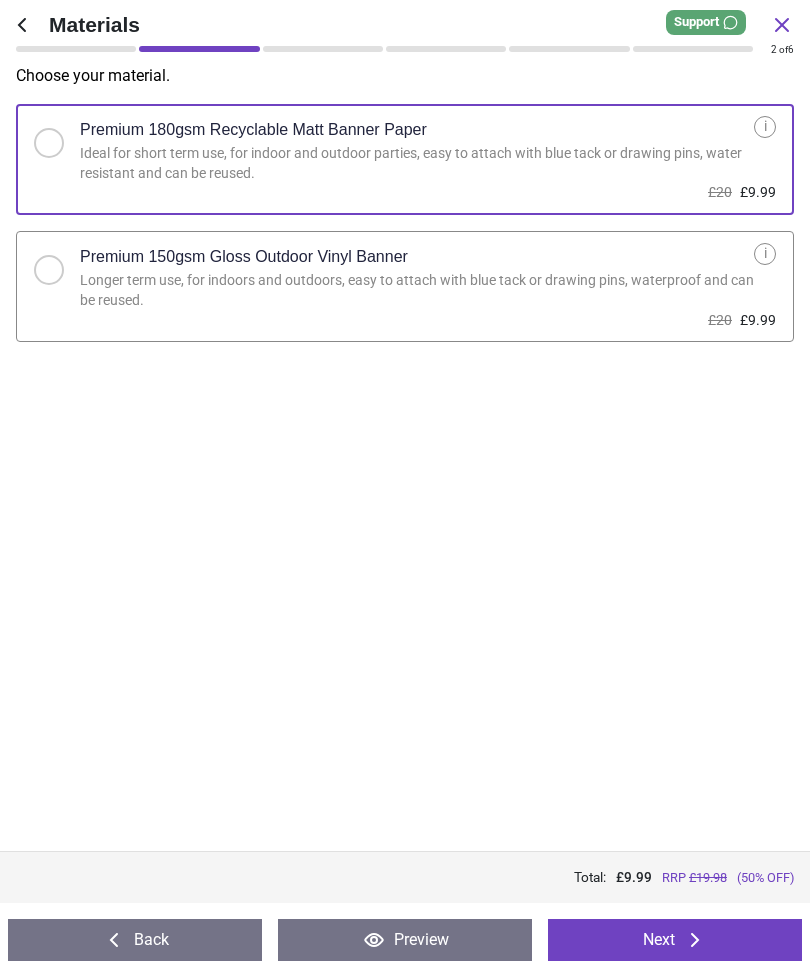 click on "Preview" at bounding box center (405, 940) 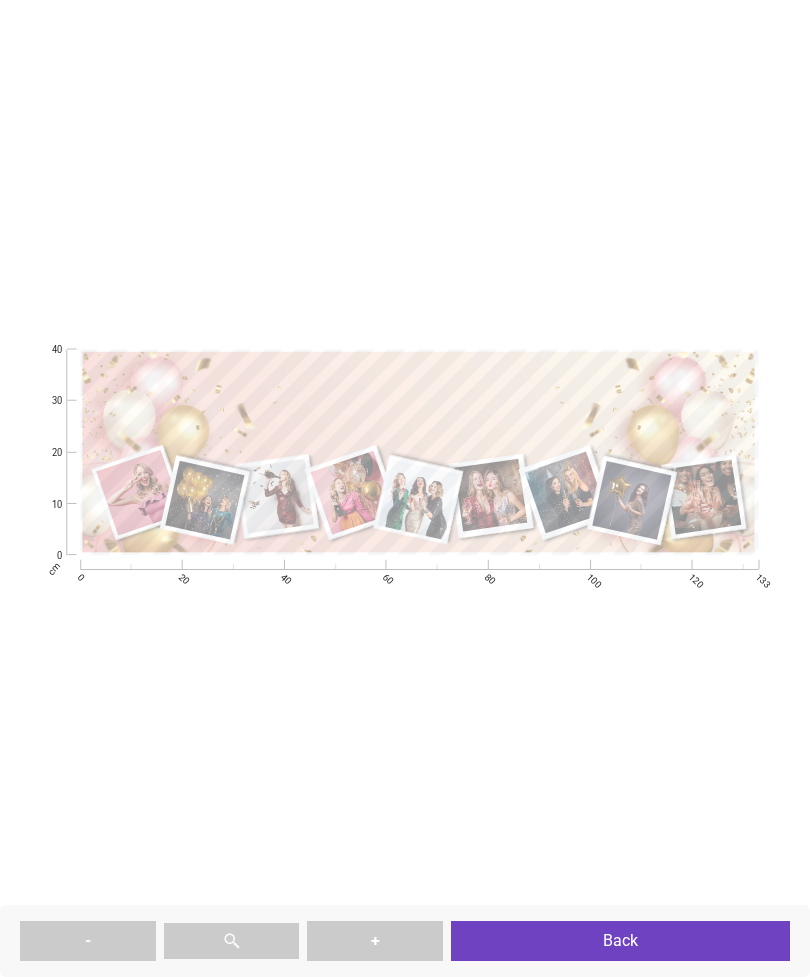 click on "Back" at bounding box center (620, 941) 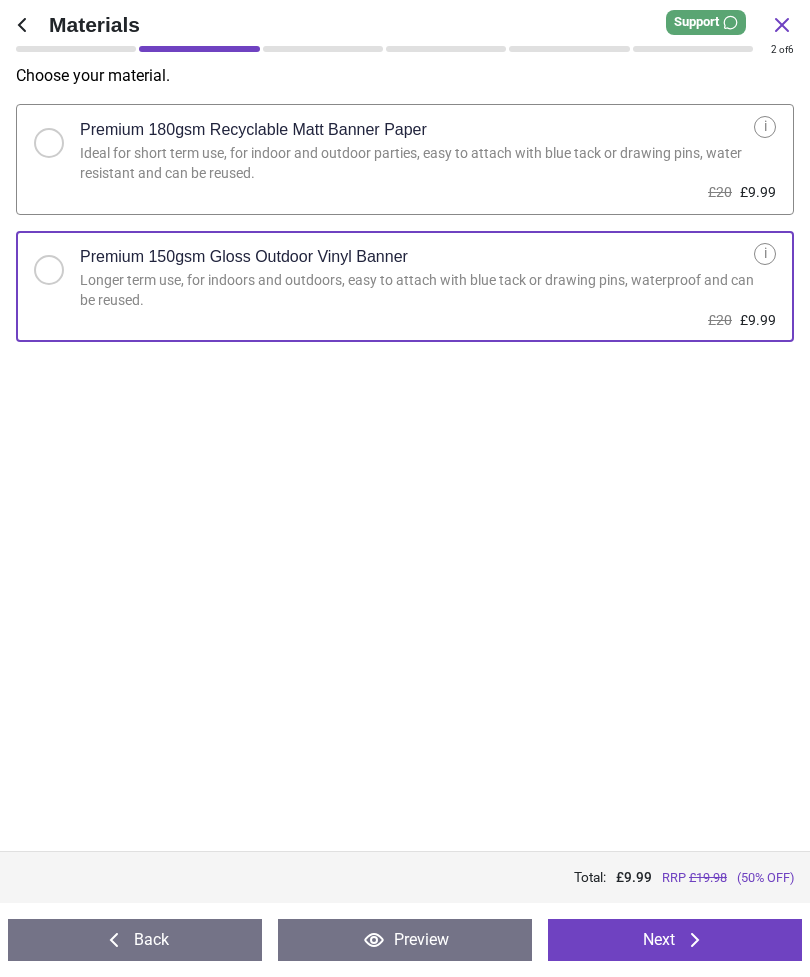 click on "Preview" at bounding box center (405, 940) 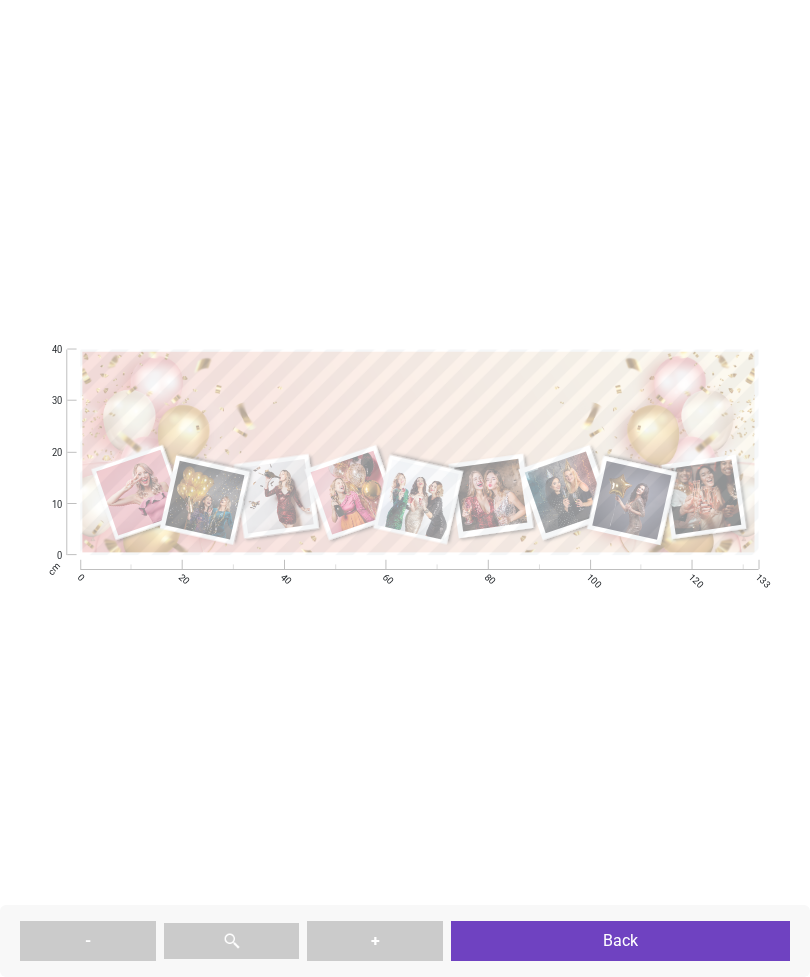 click on "Back" at bounding box center [620, 941] 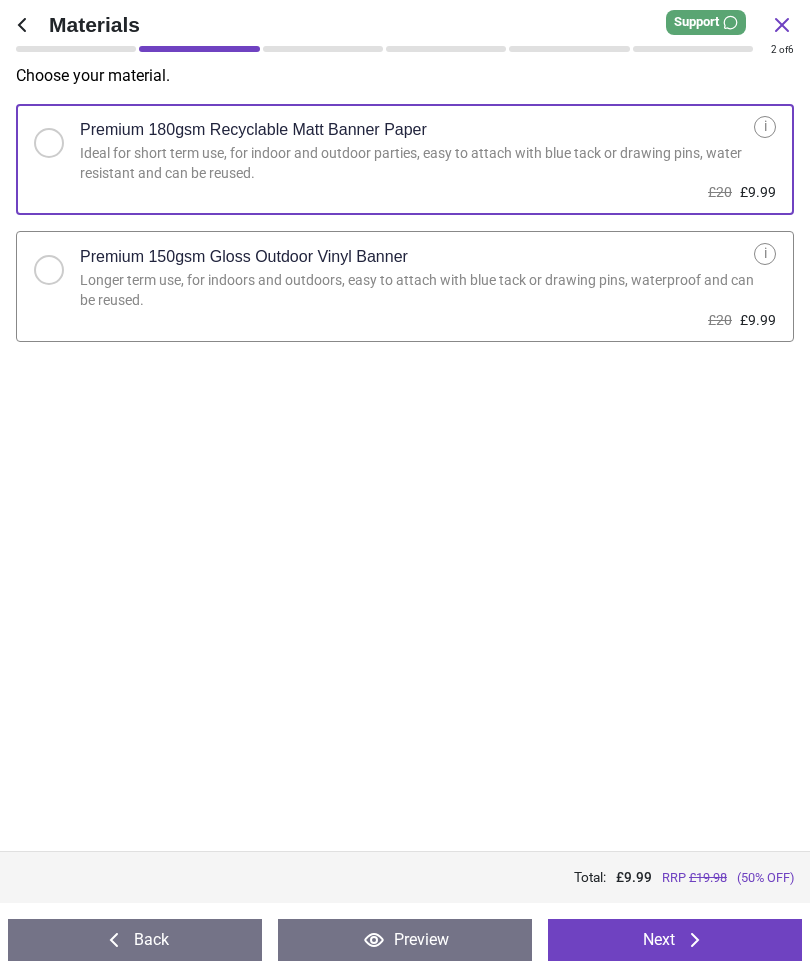 click on "Preview" at bounding box center (405, 940) 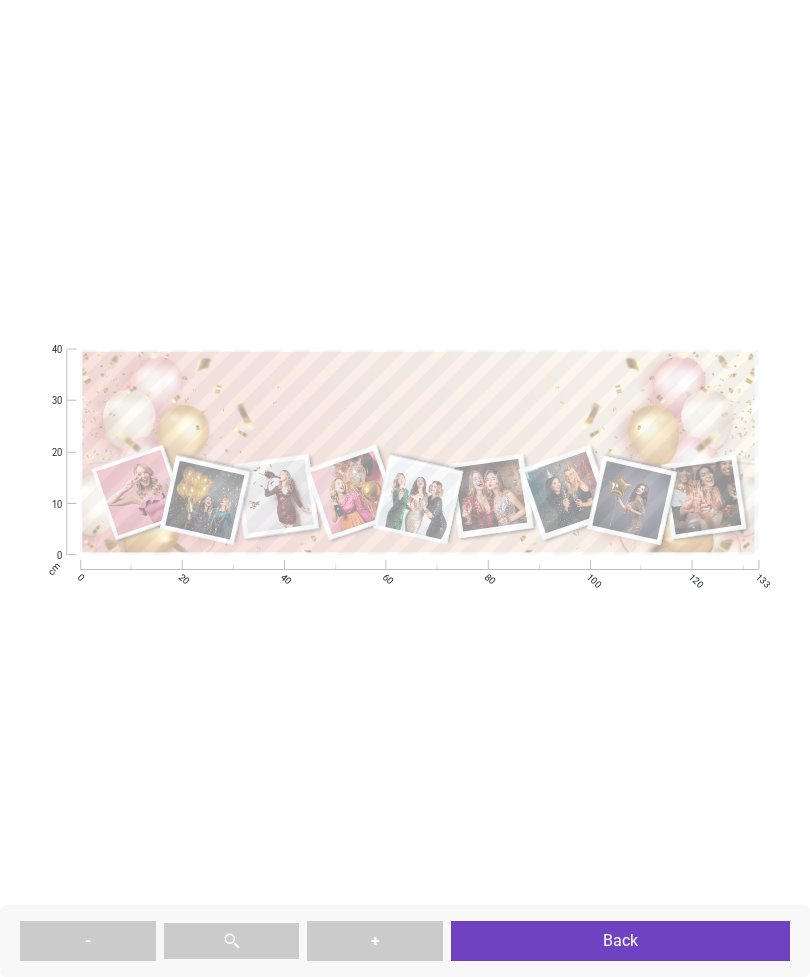 click on "Back" at bounding box center [620, 941] 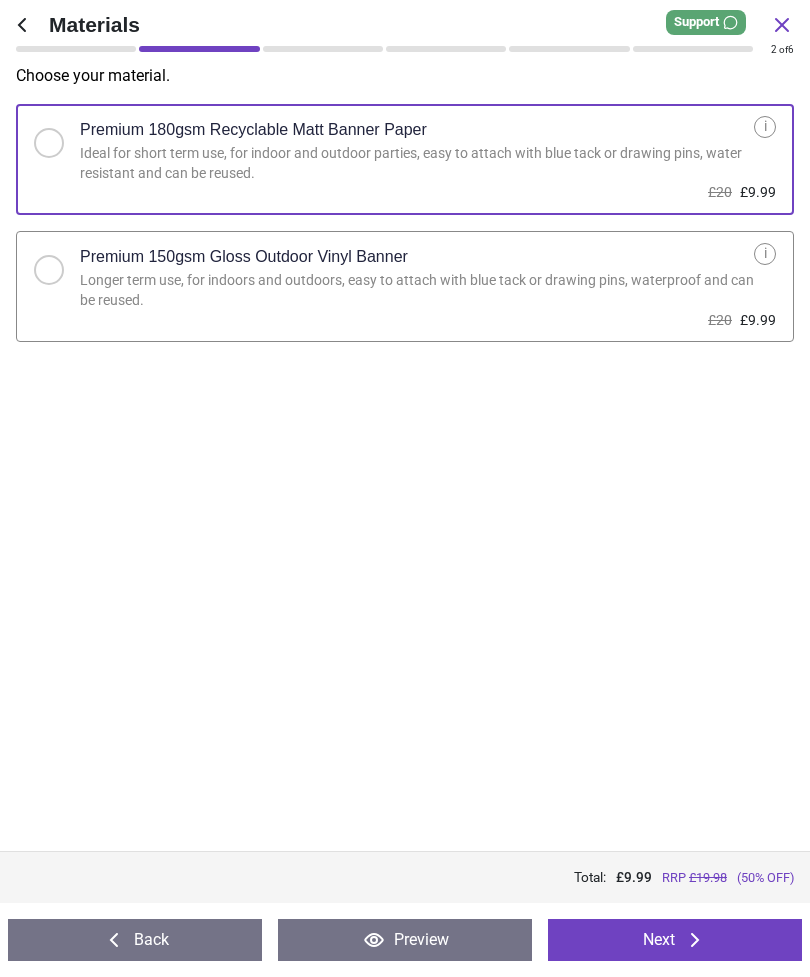 click on "Next" at bounding box center [675, 940] 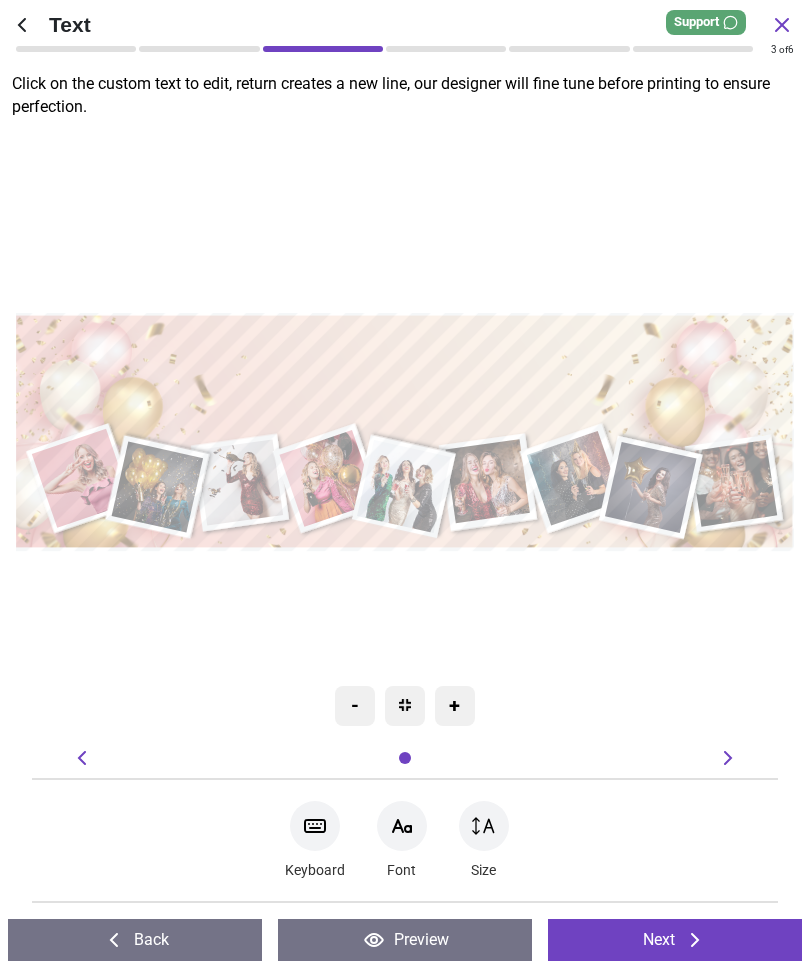 click at bounding box center (405, 385) 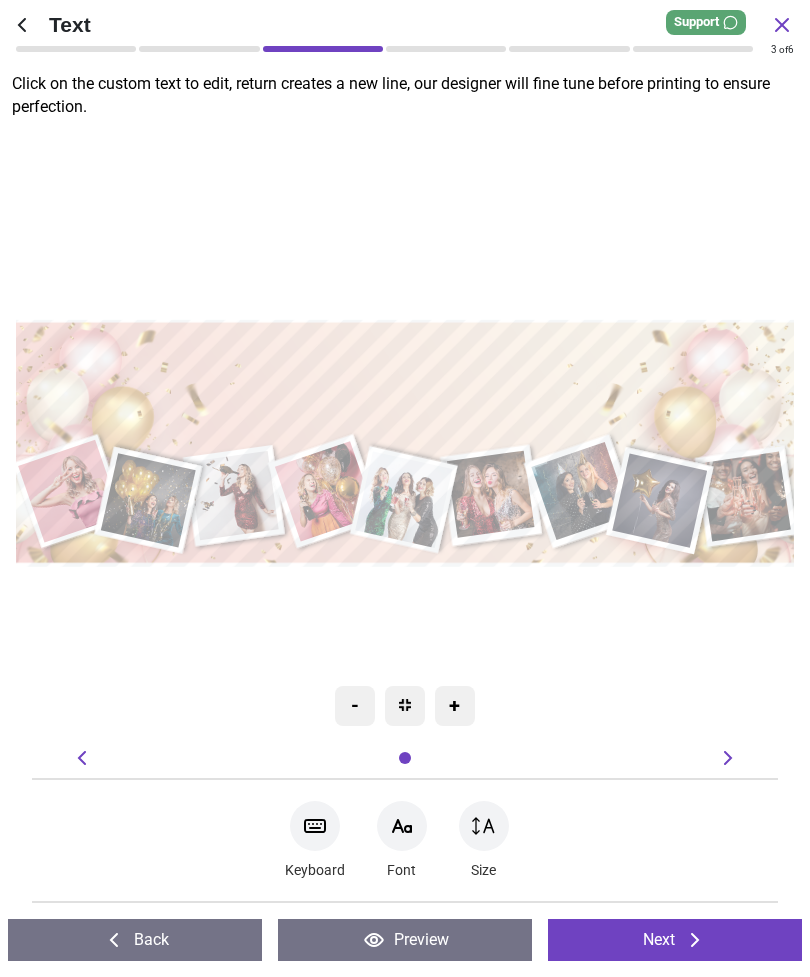 type on "**********" 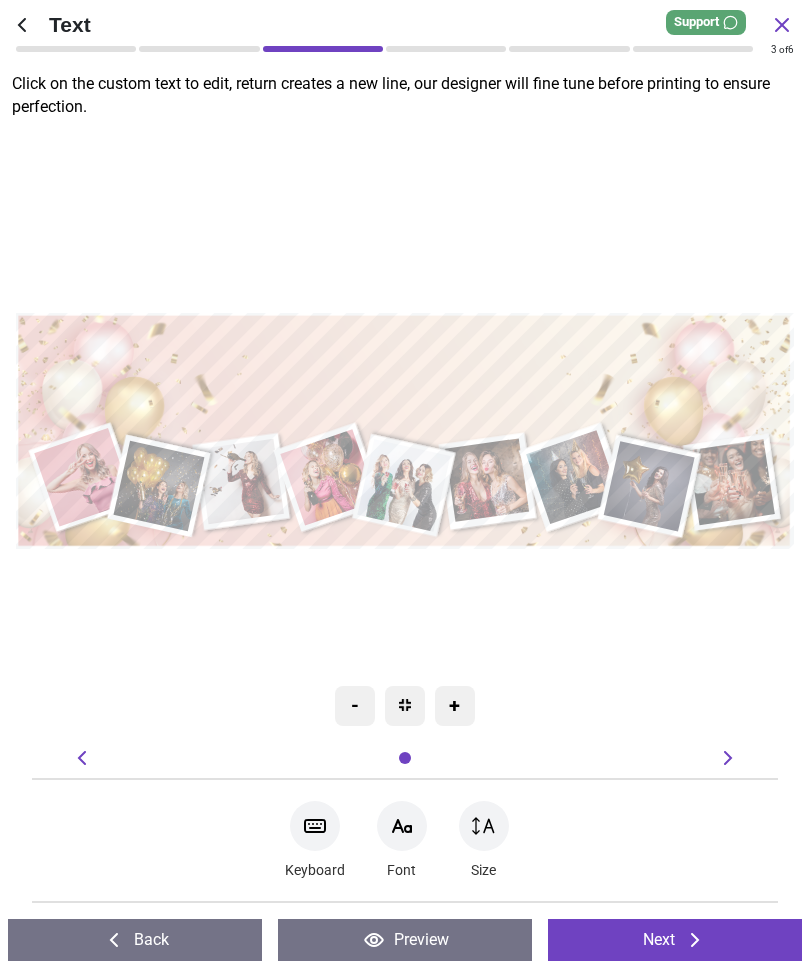 click on "Next" at bounding box center (675, 940) 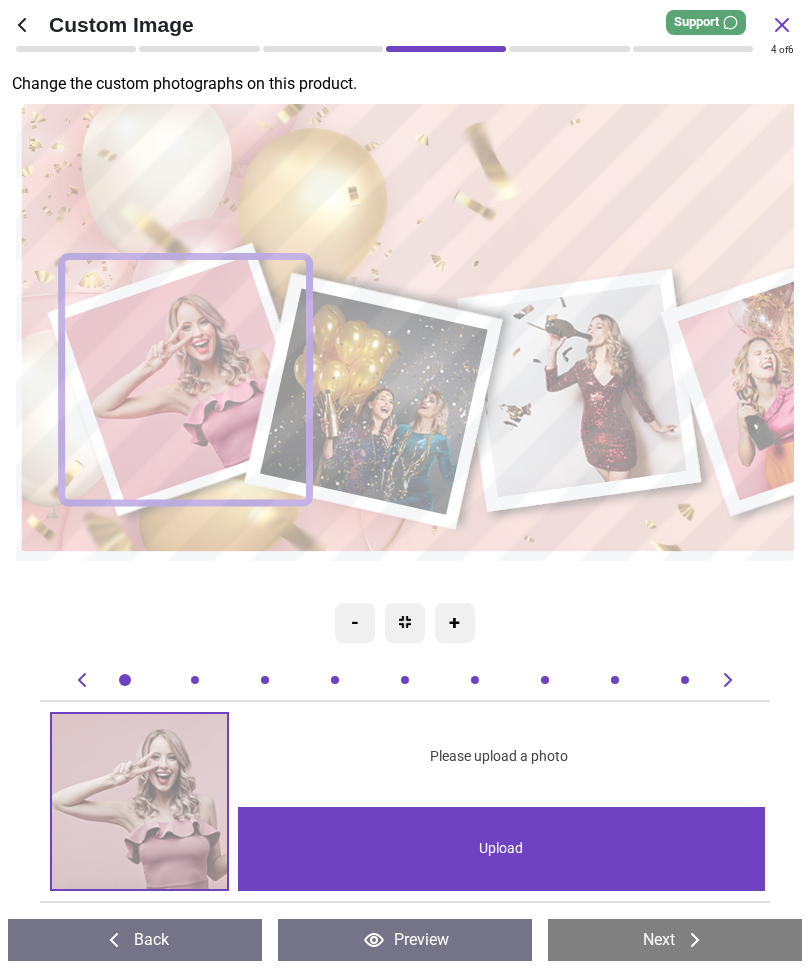 scroll, scrollTop: 0, scrollLeft: 0, axis: both 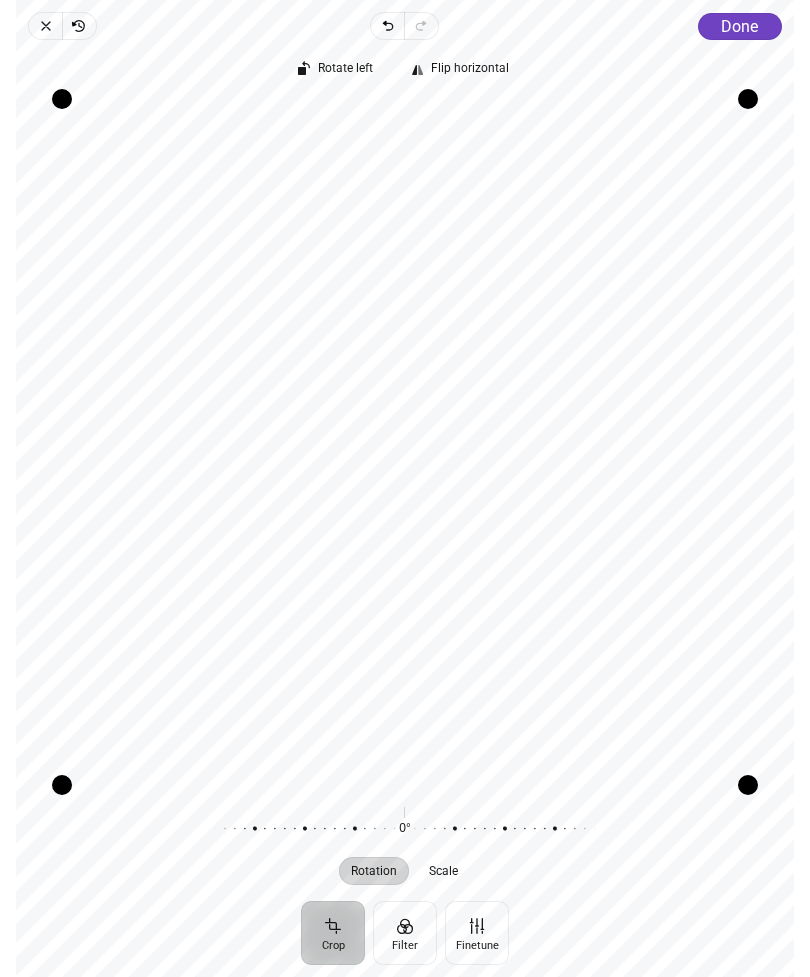 click on "Done" at bounding box center [739, 26] 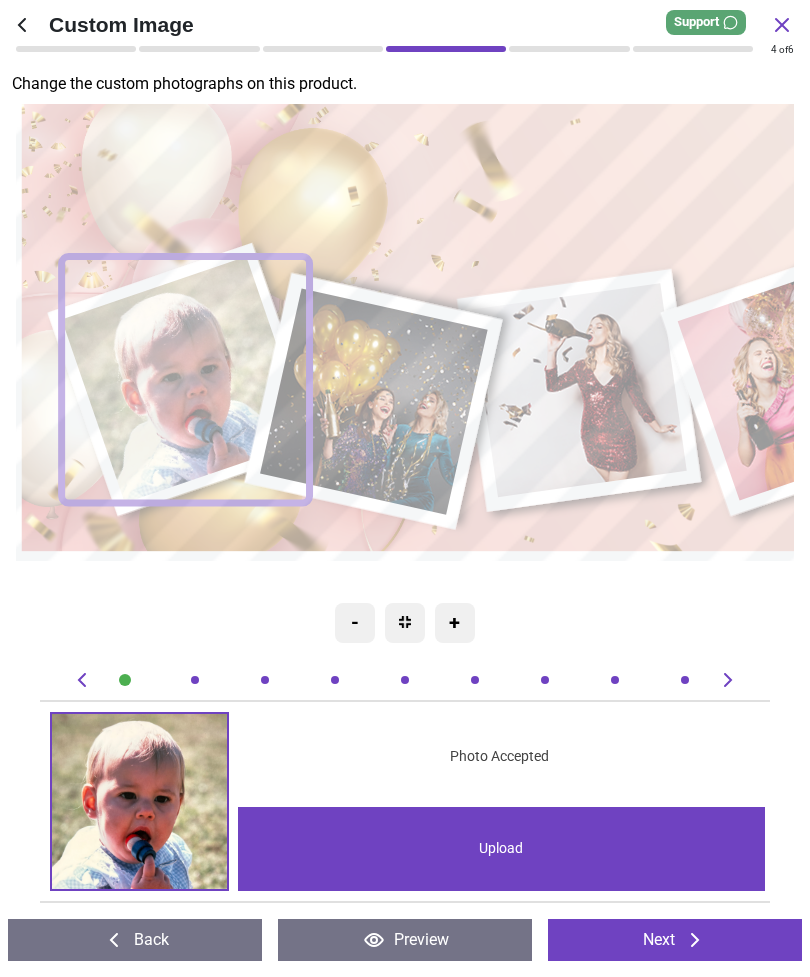 click on "Next" at bounding box center [675, 940] 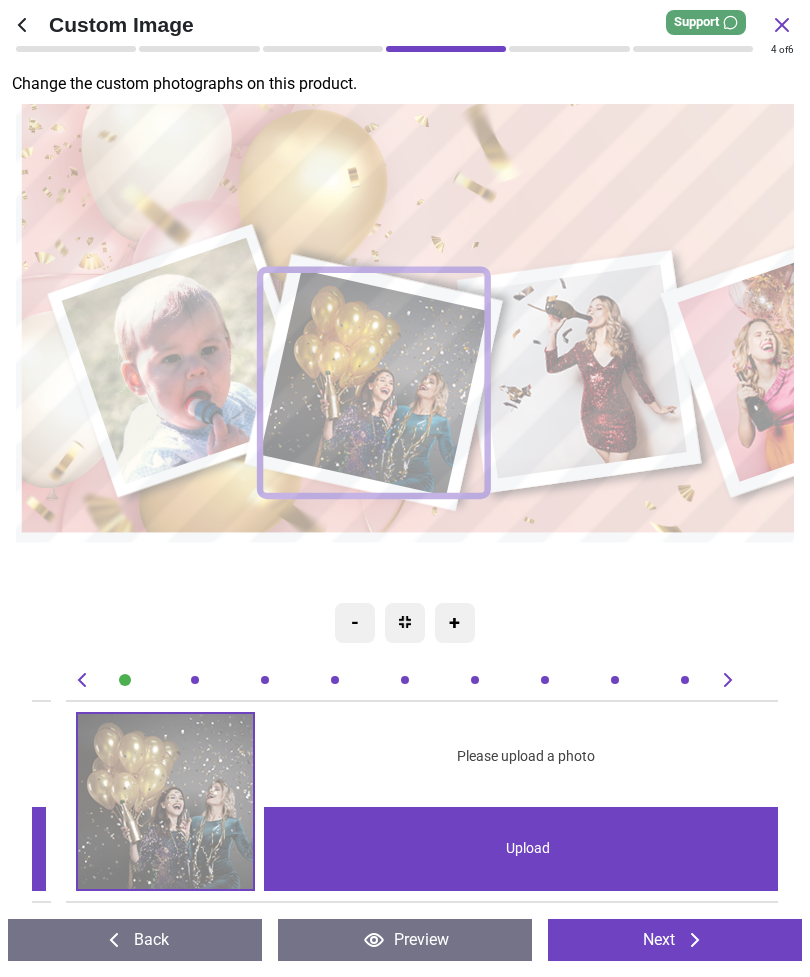 scroll, scrollTop: 0, scrollLeft: 745, axis: horizontal 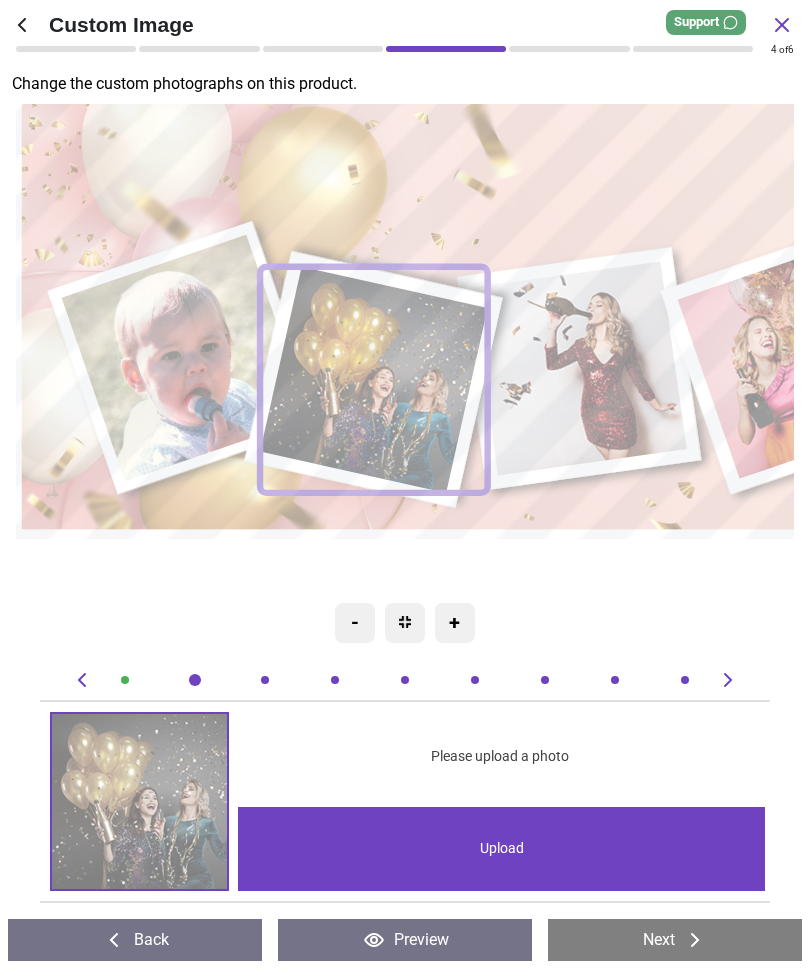 click on "Upload" at bounding box center [502, 849] 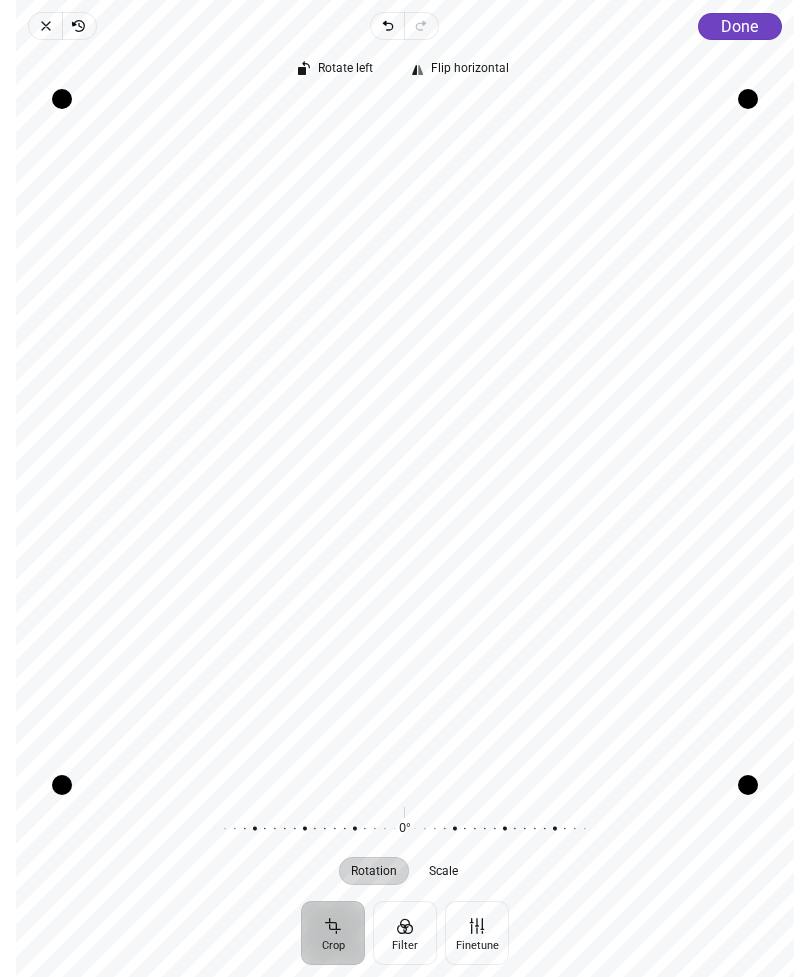 click on "Done" at bounding box center (739, 26) 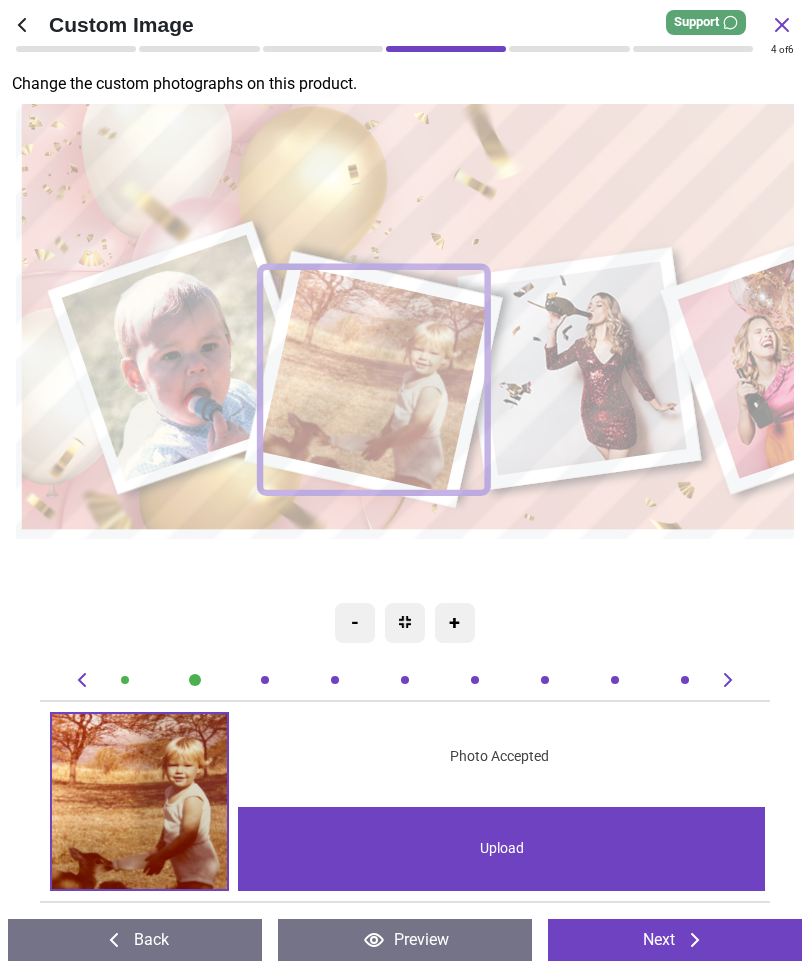 click on "Next" at bounding box center (675, 940) 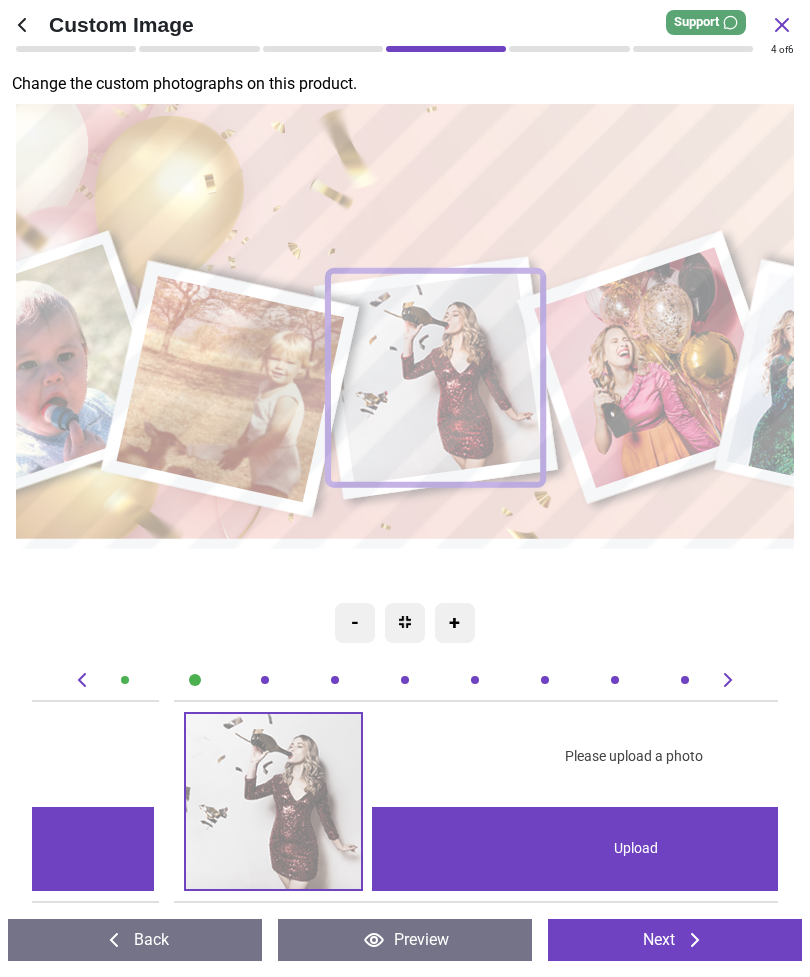 scroll, scrollTop: 0, scrollLeft: 1490, axis: horizontal 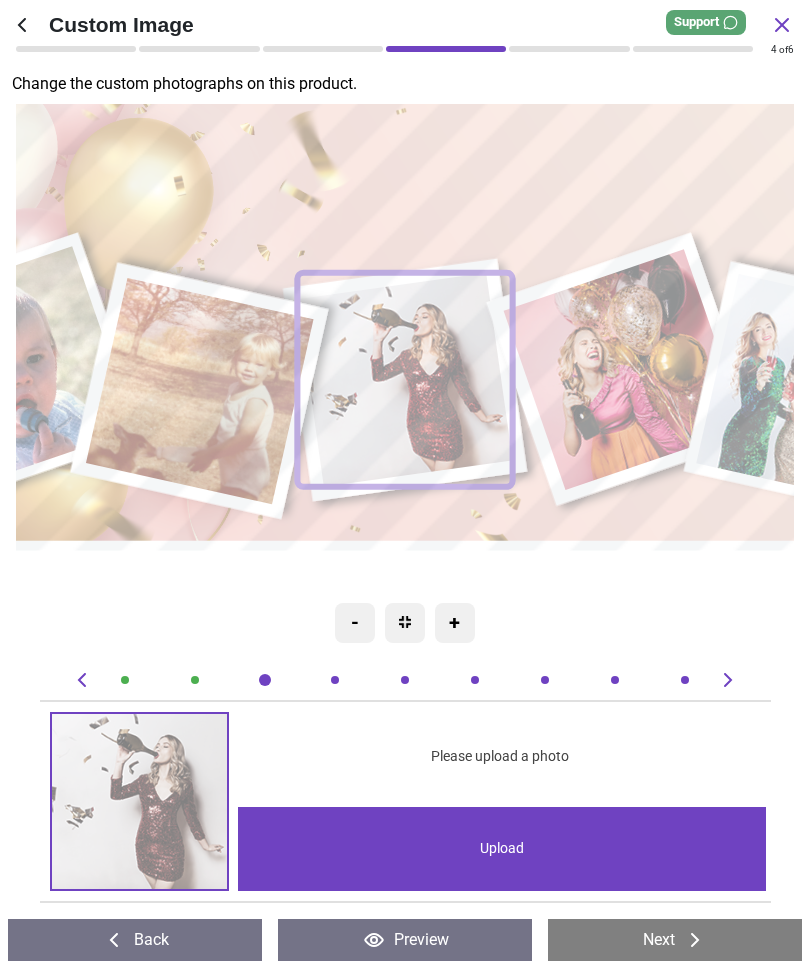 click on "Upload" at bounding box center (502, 849) 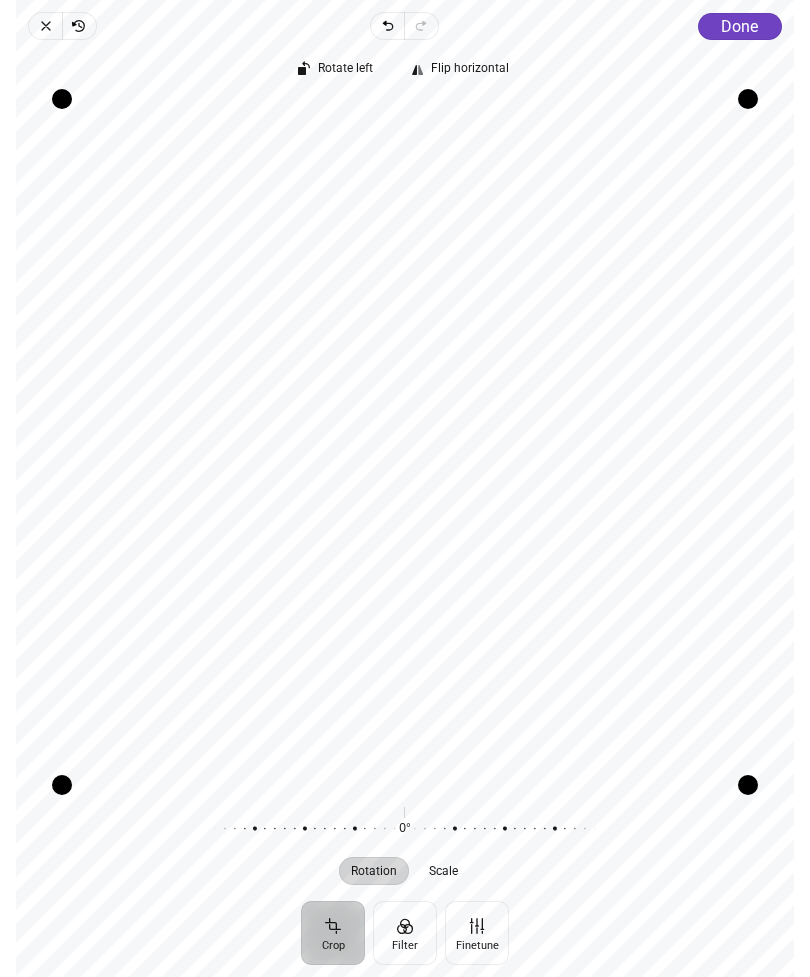 click on "Done" at bounding box center [739, 26] 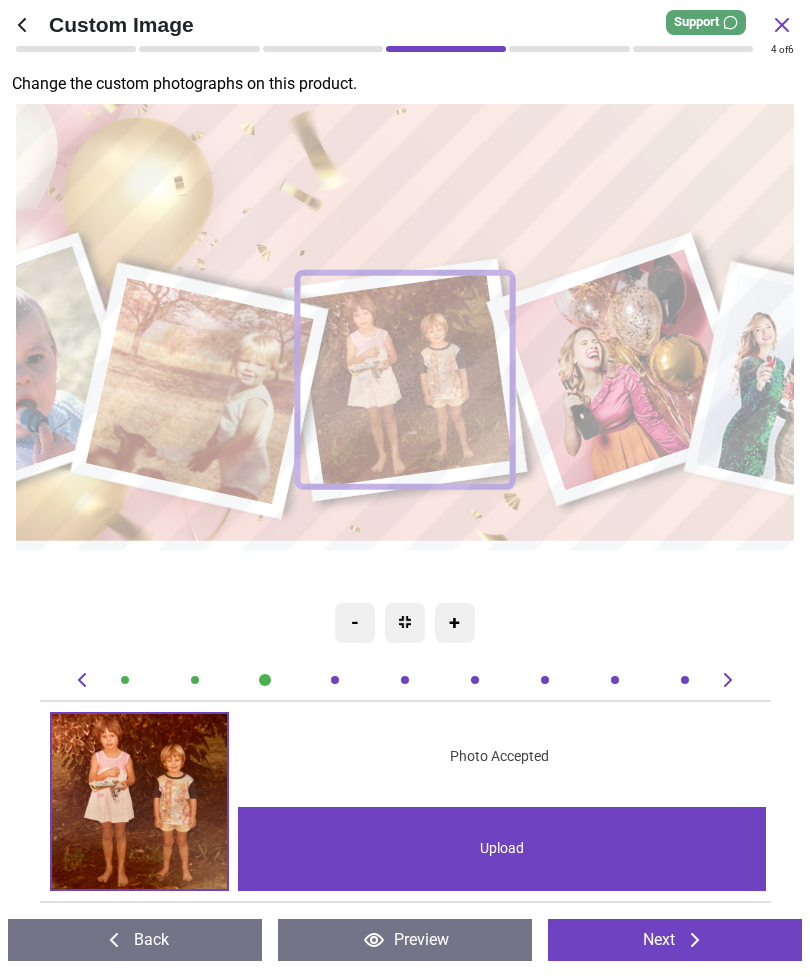 click on "Next" at bounding box center (675, 940) 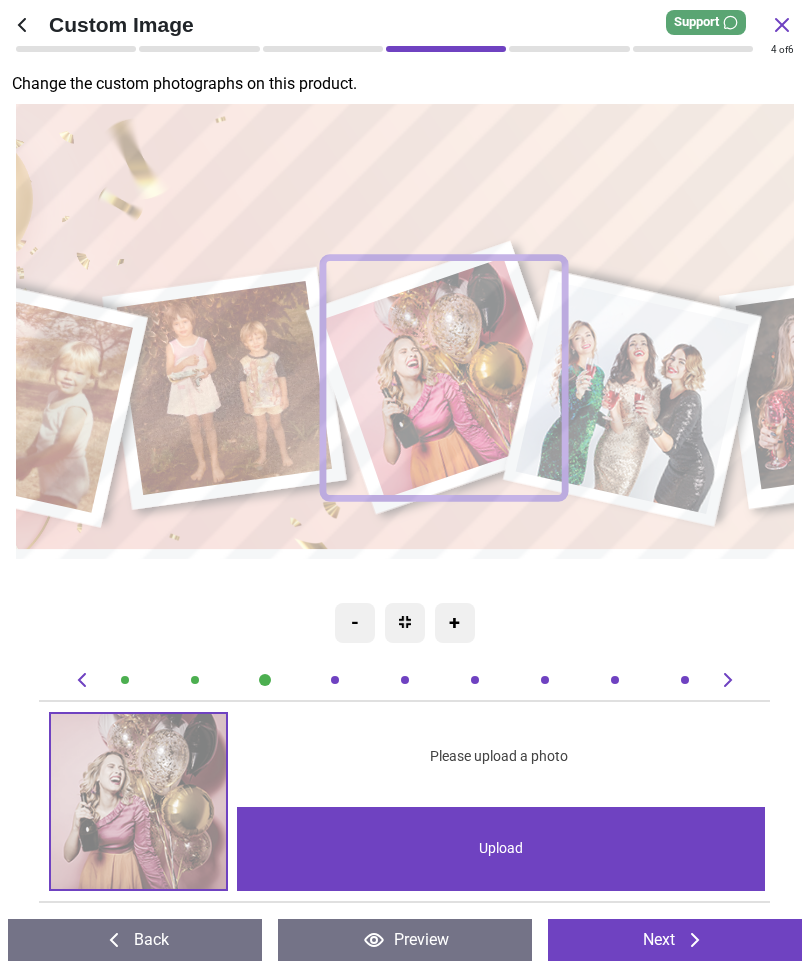 scroll, scrollTop: 0, scrollLeft: 2236, axis: horizontal 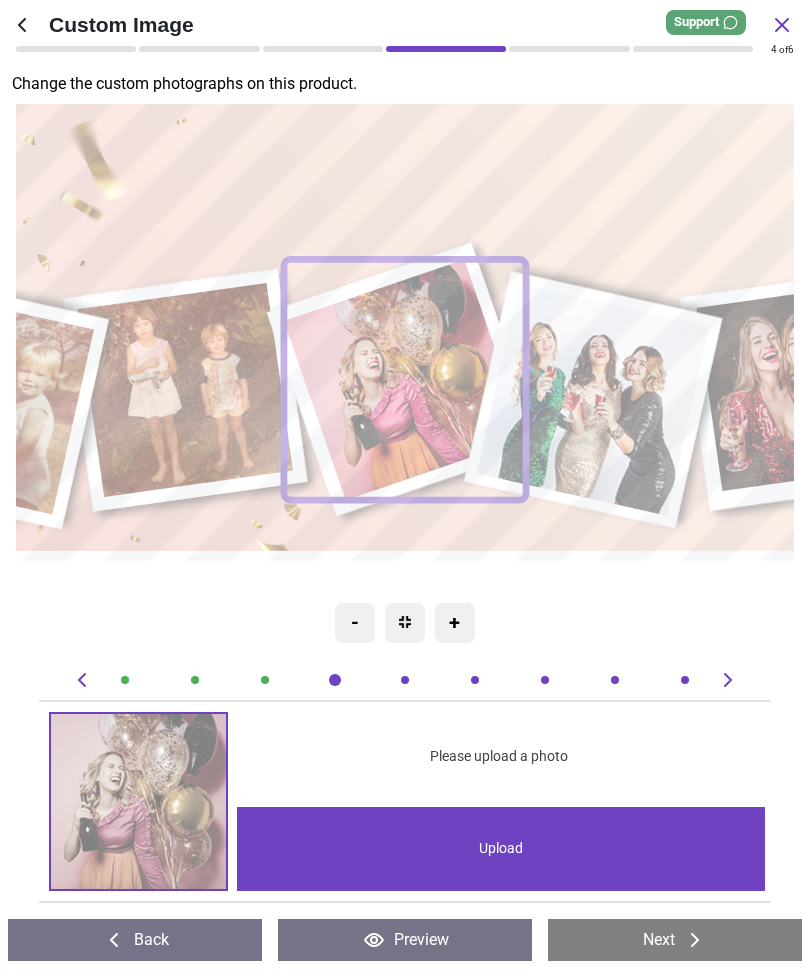 click on "Upload" at bounding box center [501, 849] 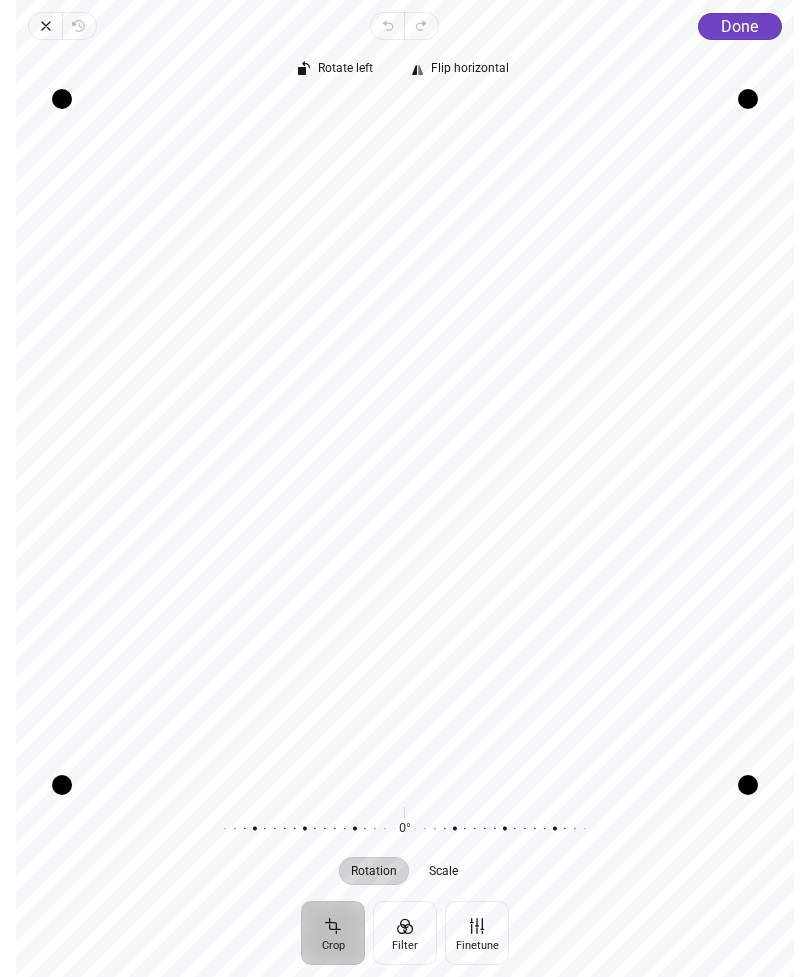 click on "Done" at bounding box center (739, 26) 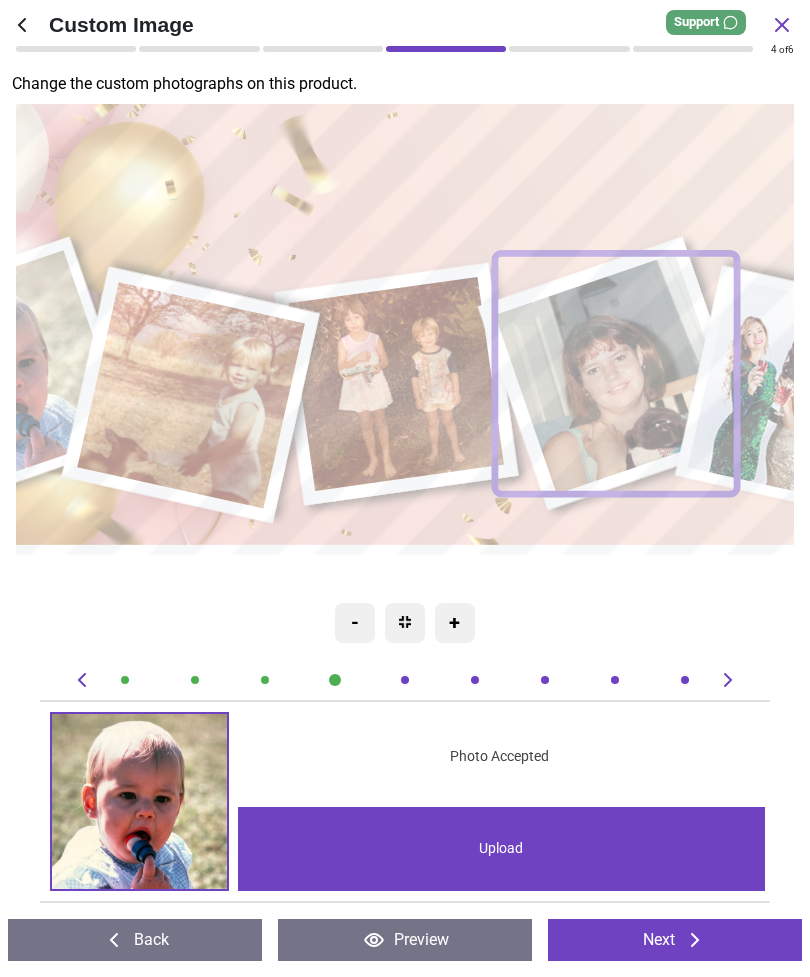scroll, scrollTop: 0, scrollLeft: 0, axis: both 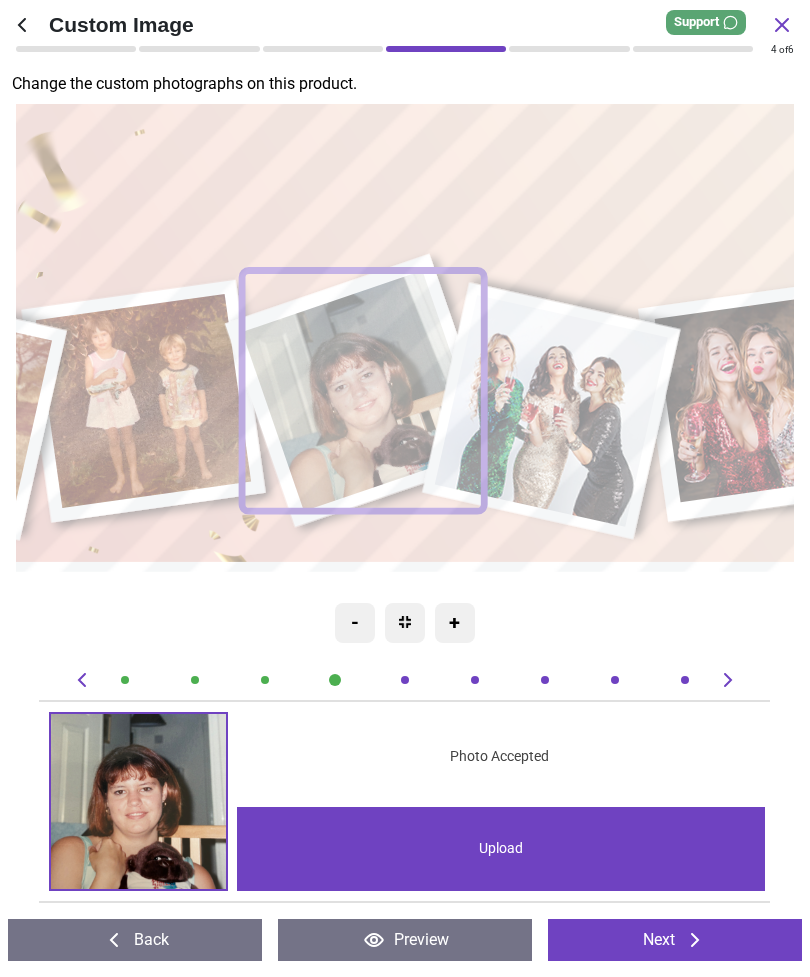 click on "Next" at bounding box center [675, 940] 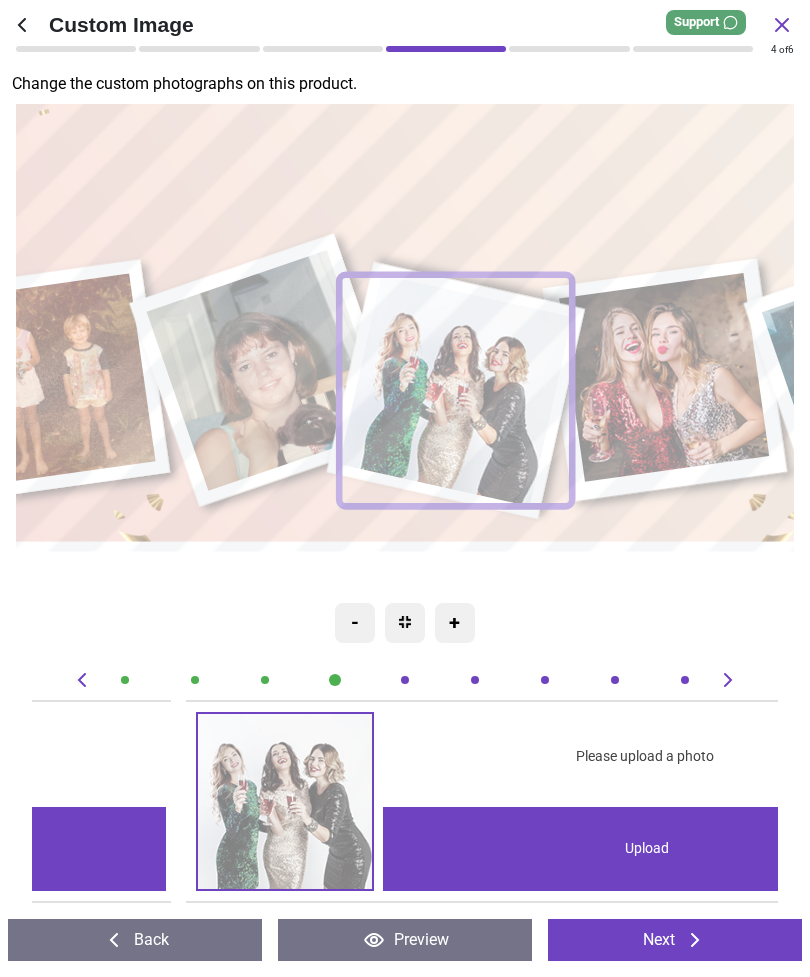 scroll, scrollTop: 0, scrollLeft: 2981, axis: horizontal 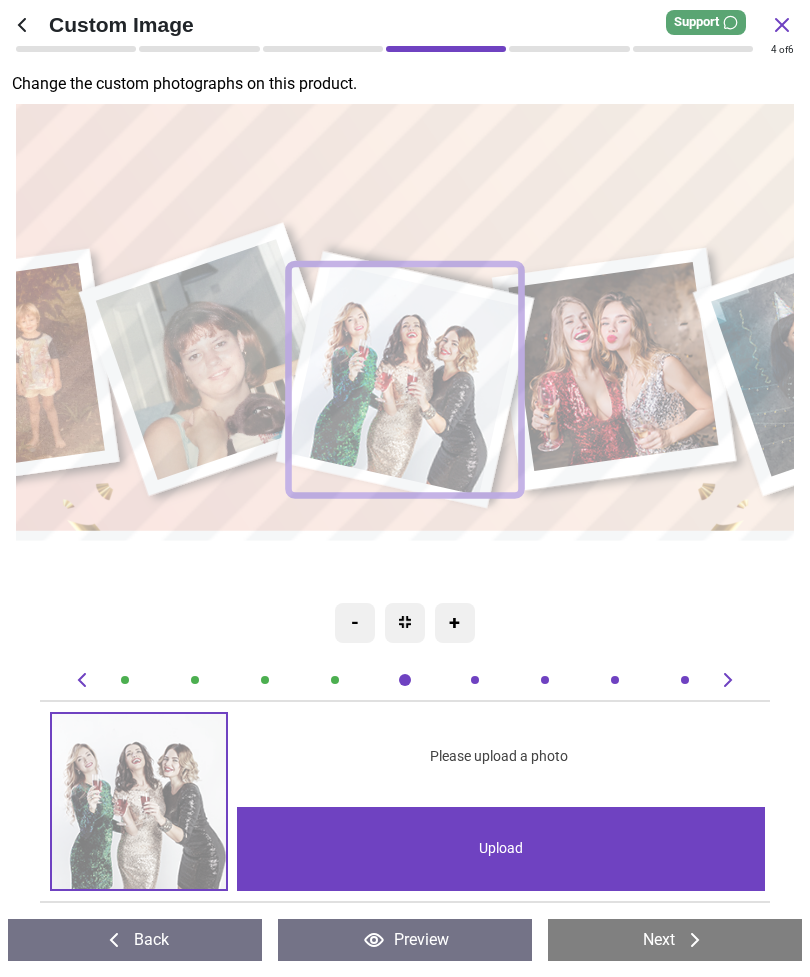 click on "Upload" at bounding box center [501, 849] 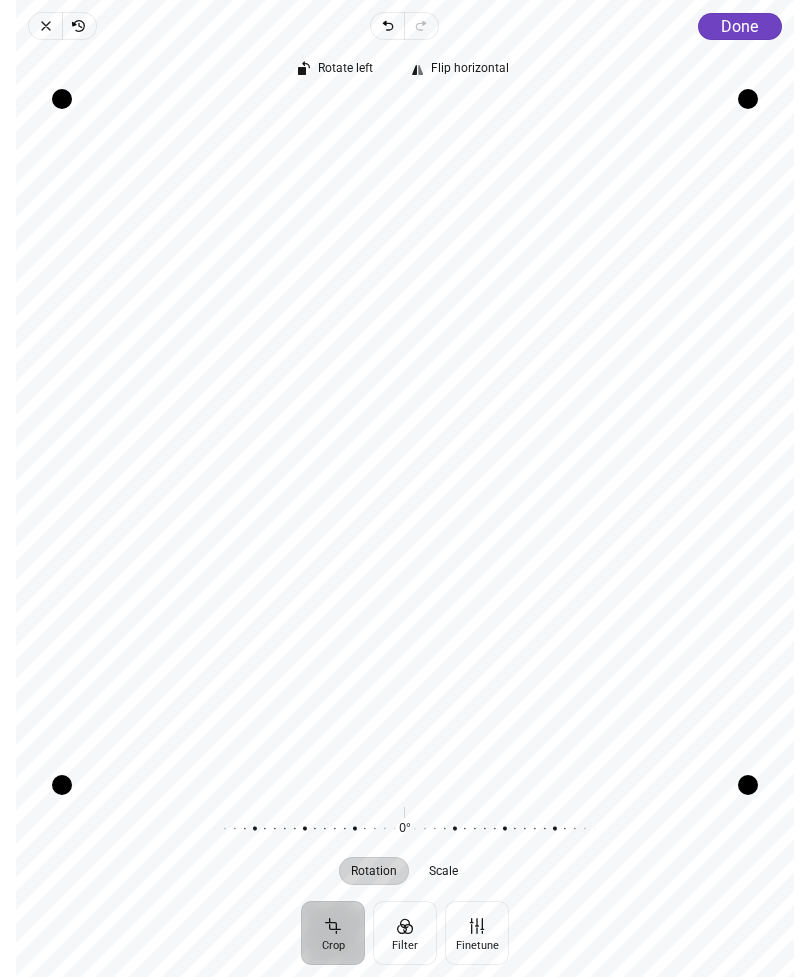 click on "Done" at bounding box center (739, 26) 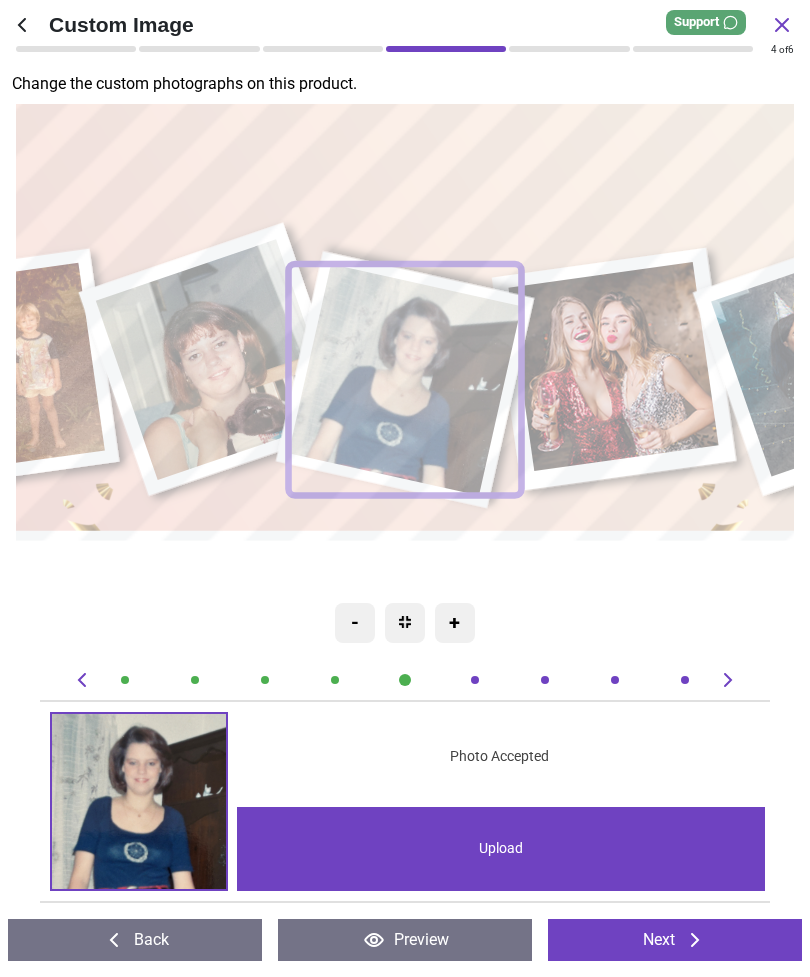 click on "Next" at bounding box center [675, 940] 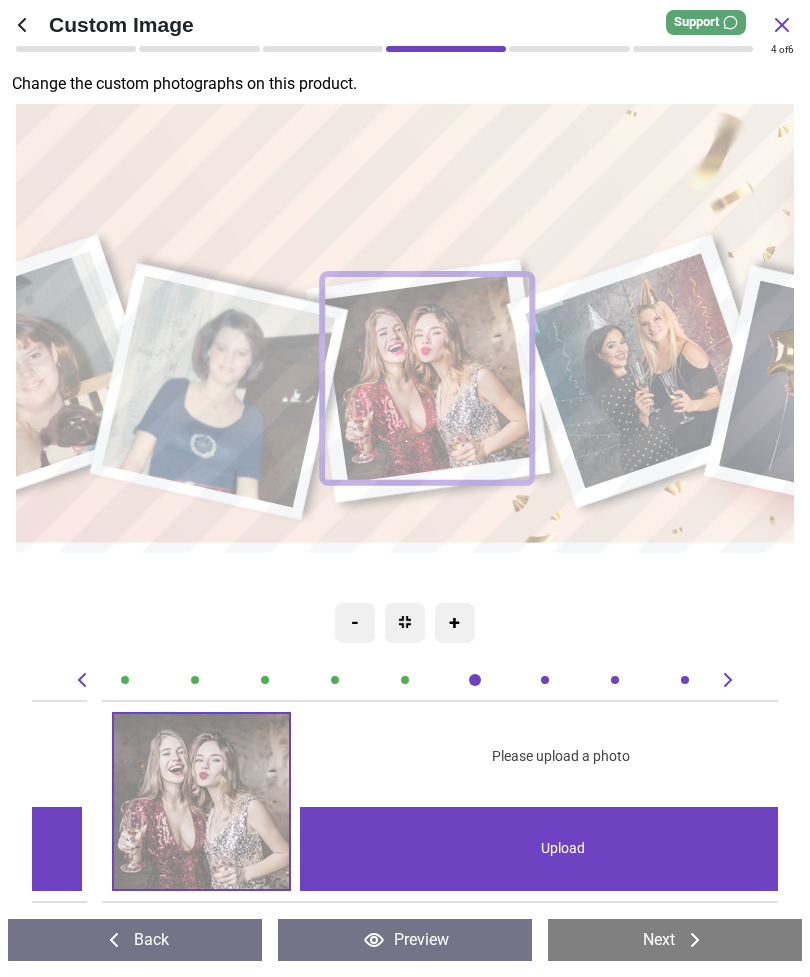 scroll, scrollTop: 0, scrollLeft: 3726, axis: horizontal 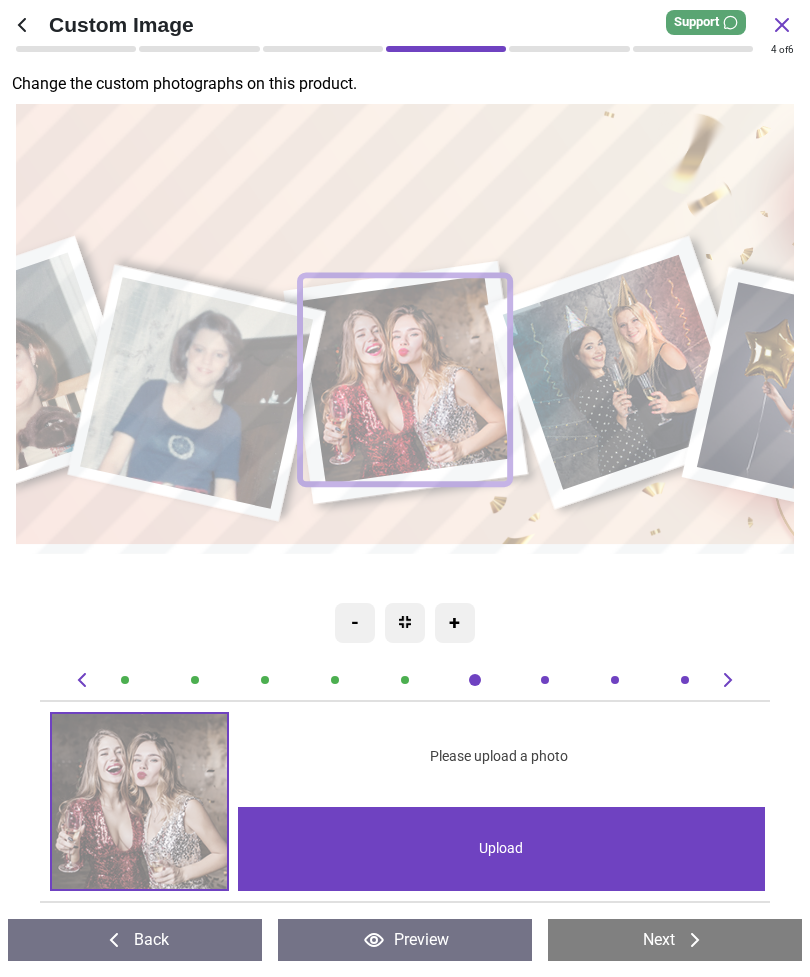 click on "Upload" at bounding box center [502, 849] 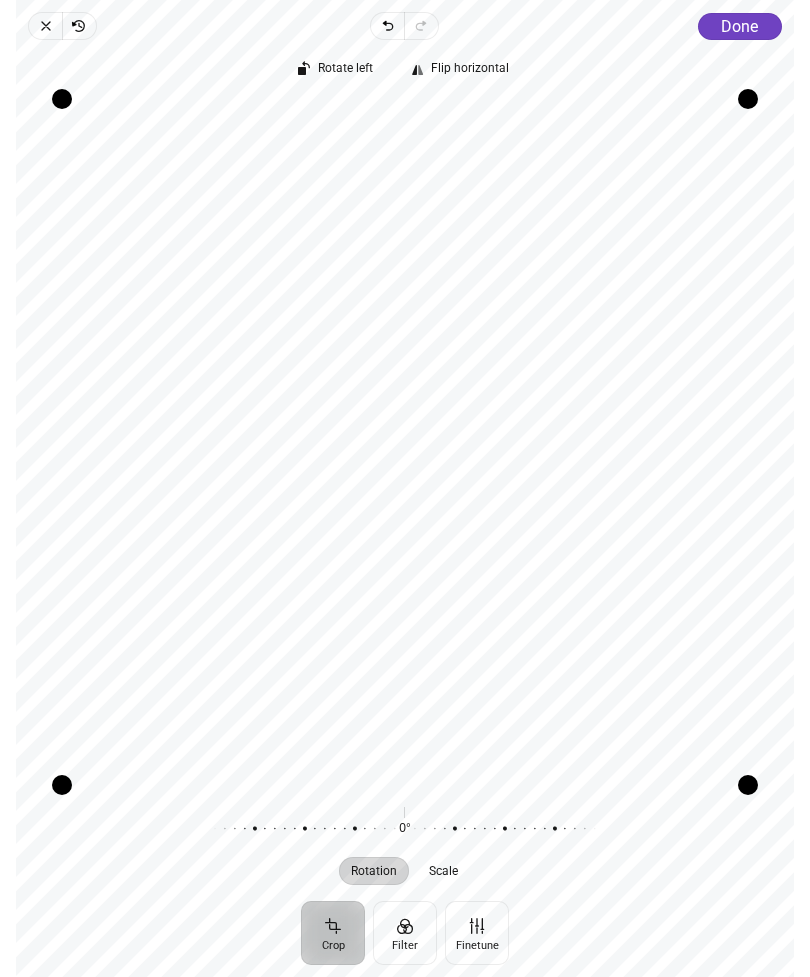 click on "Done" at bounding box center [739, 26] 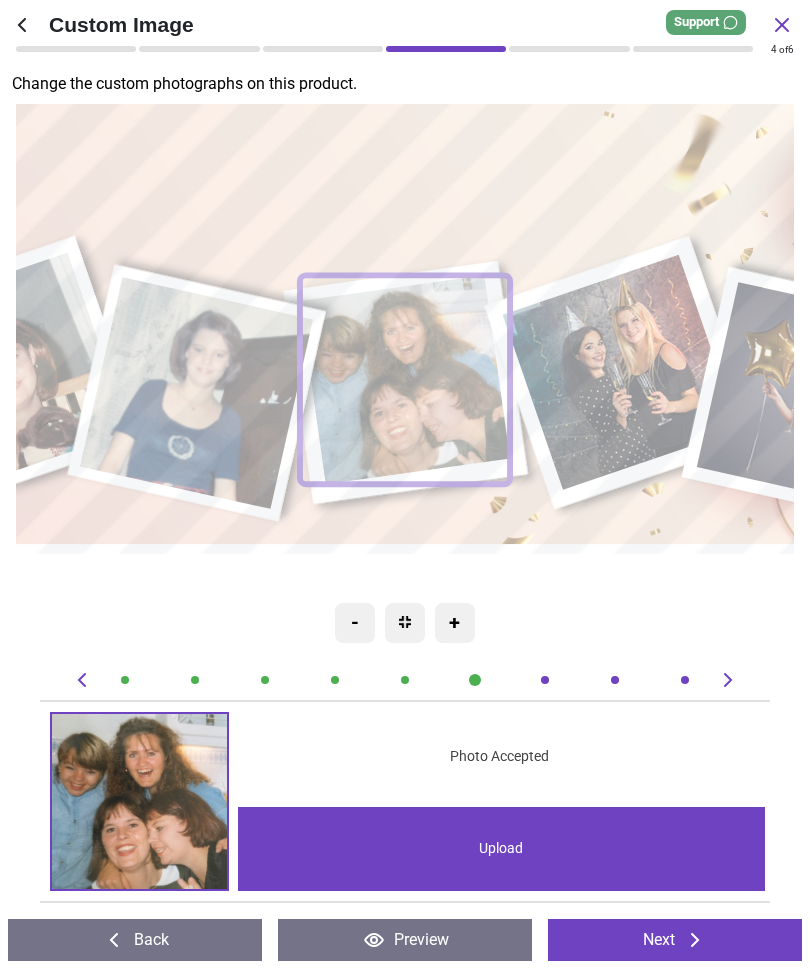 click on "Next" at bounding box center [675, 940] 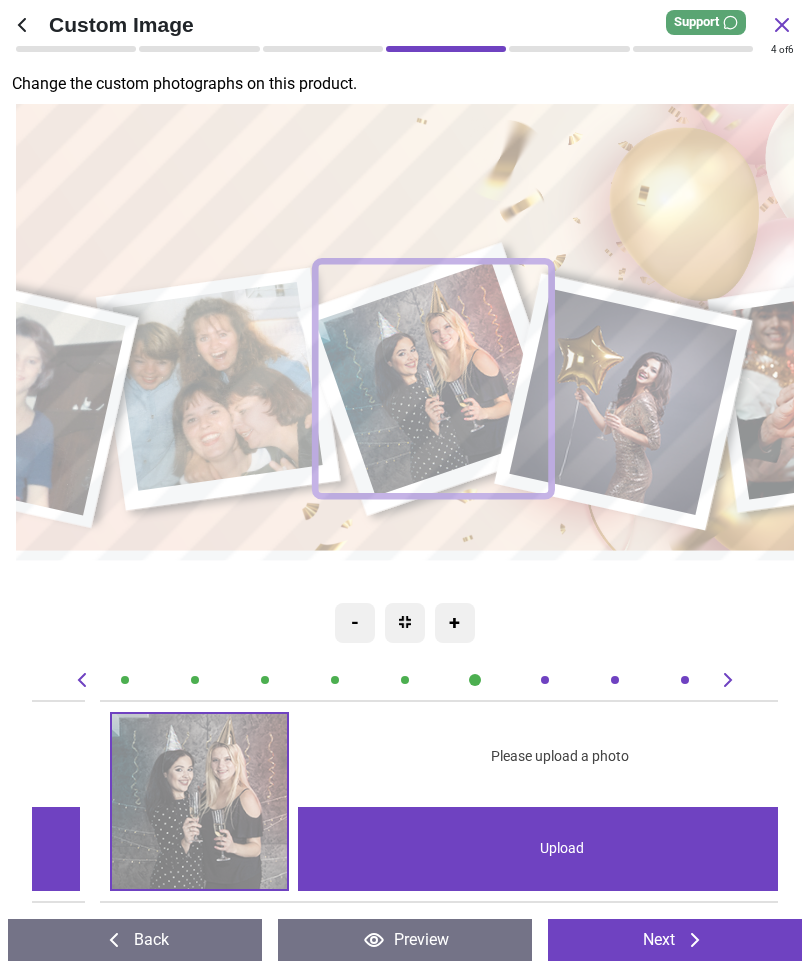 scroll, scrollTop: 0, scrollLeft: 4471, axis: horizontal 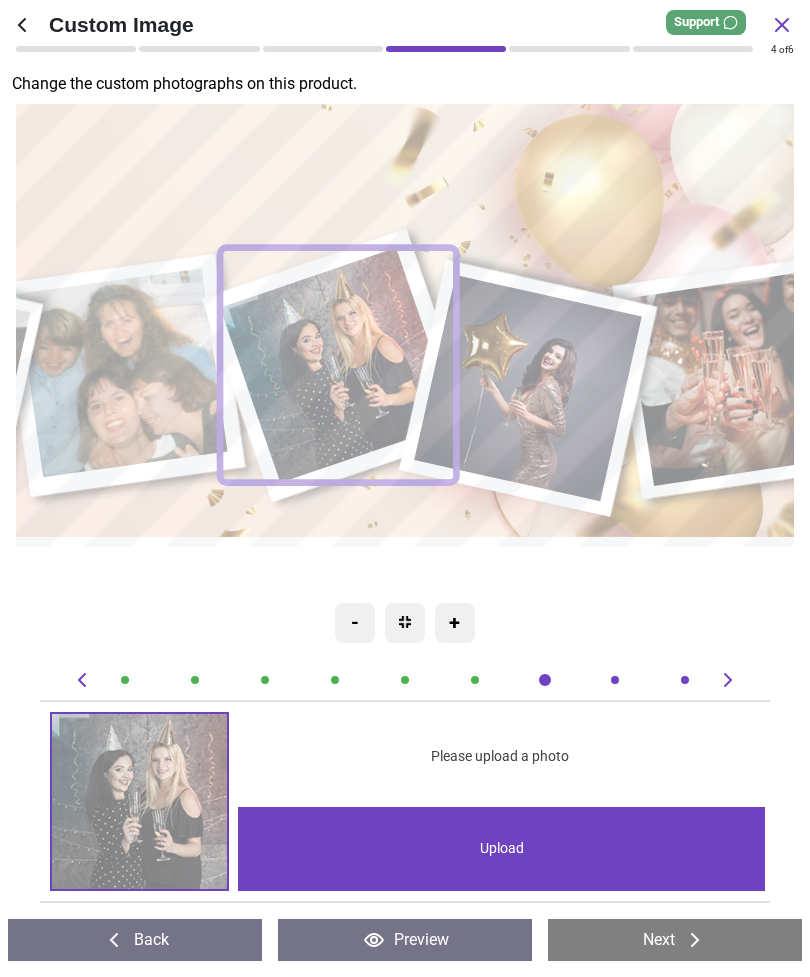 click on "Upload" at bounding box center [502, 849] 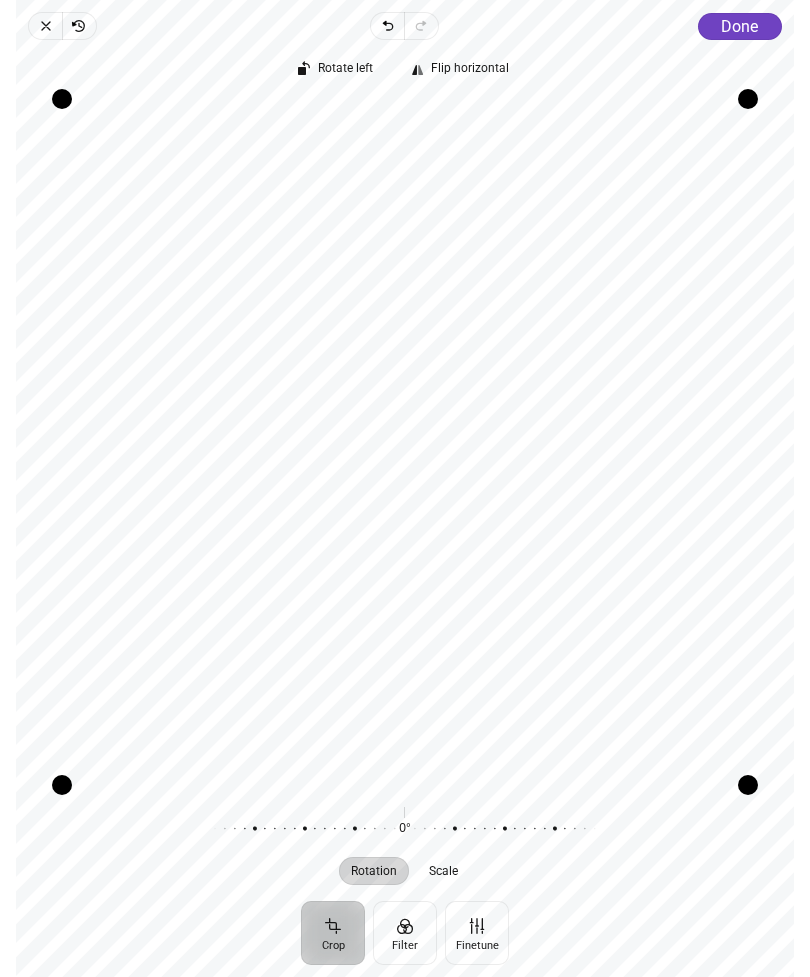 click on "Scale" at bounding box center [444, 871] 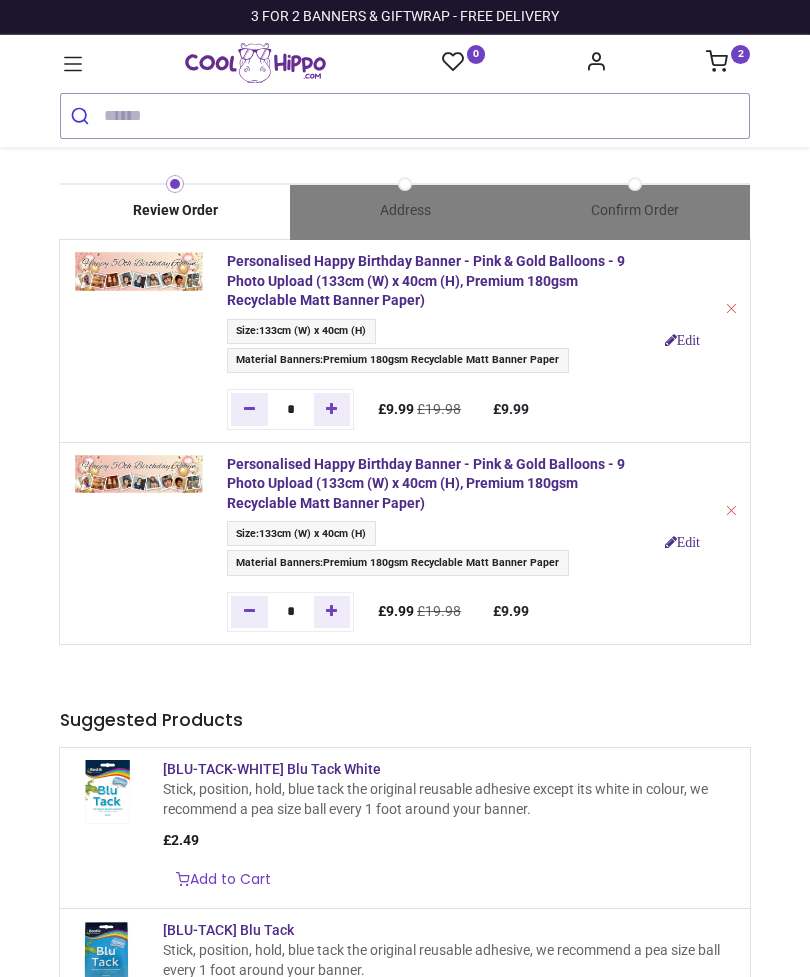 scroll, scrollTop: 0, scrollLeft: 0, axis: both 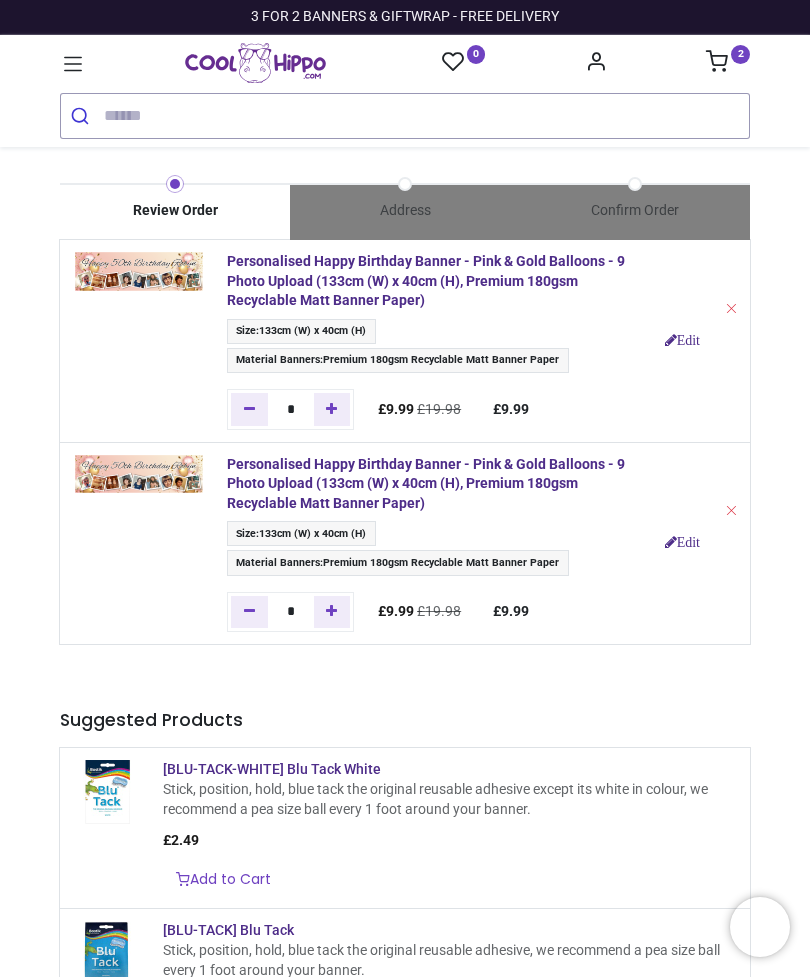 click at bounding box center [731, 510] 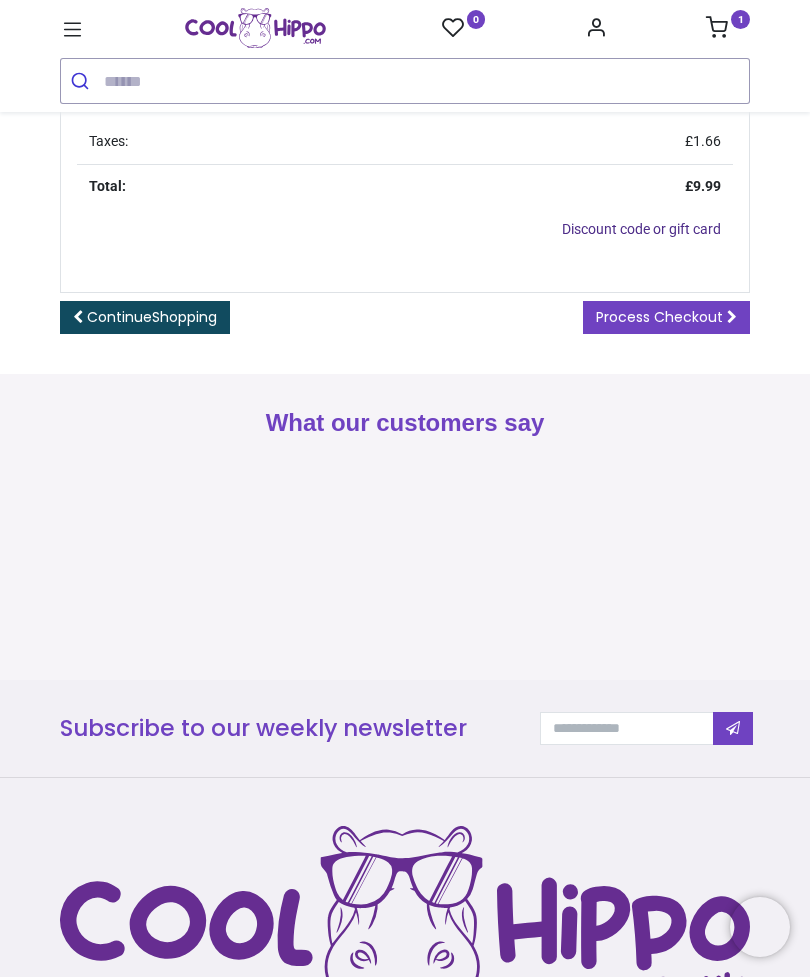 scroll, scrollTop: 848, scrollLeft: 0, axis: vertical 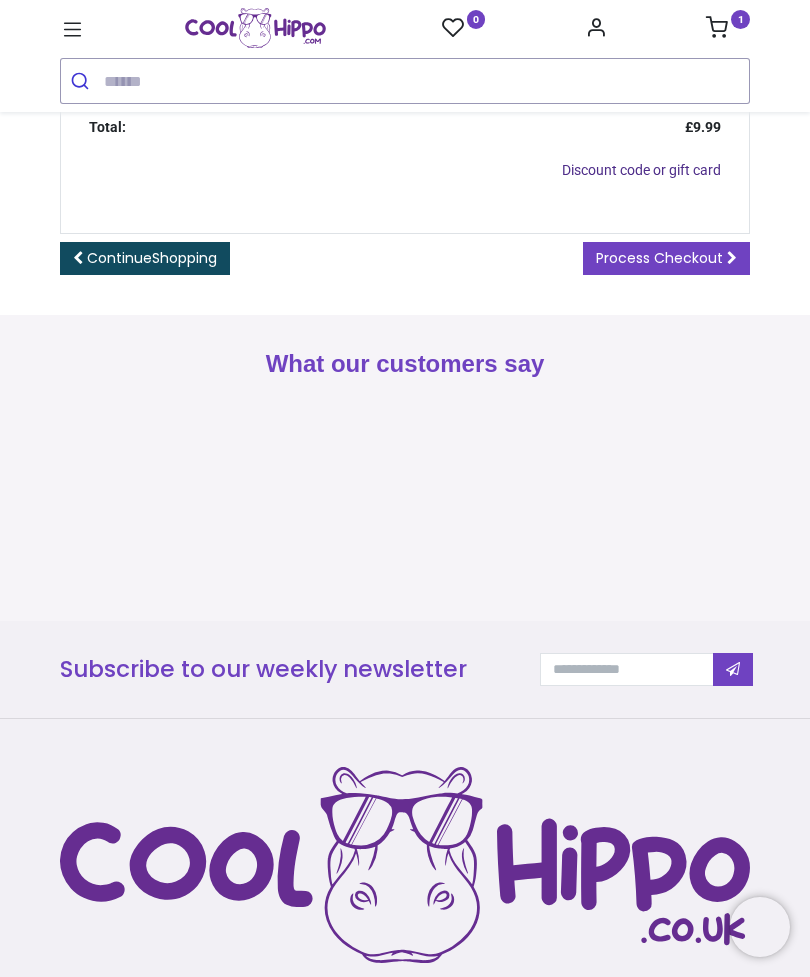click on "Continue  Shopping" at bounding box center [152, 258] 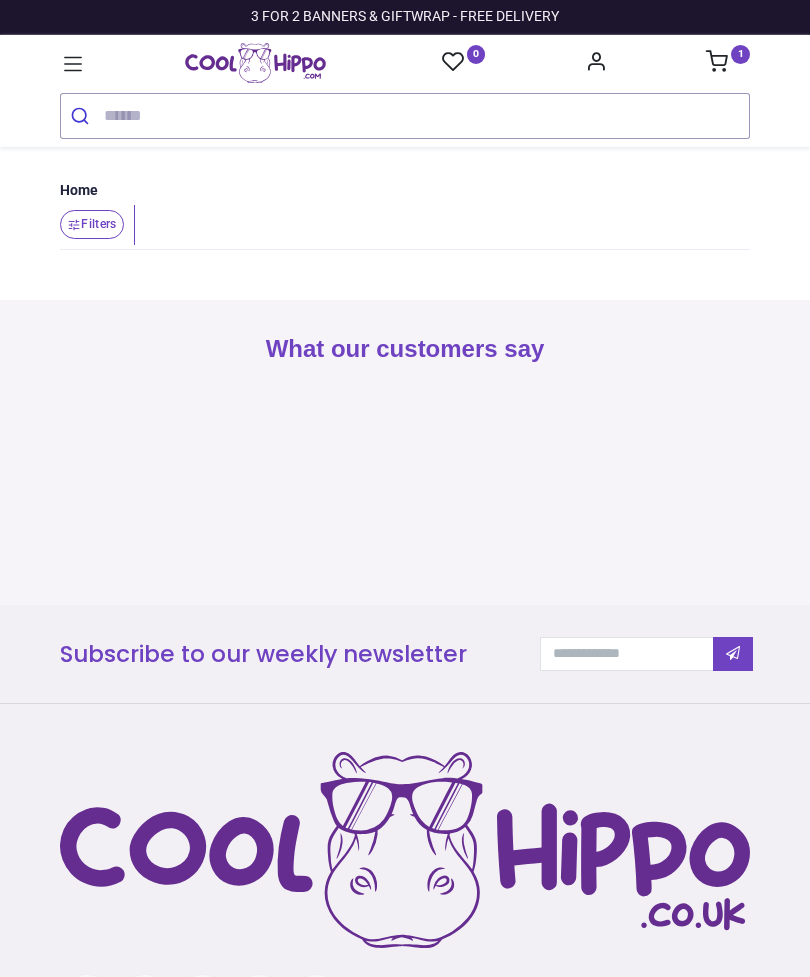 scroll, scrollTop: 0, scrollLeft: 0, axis: both 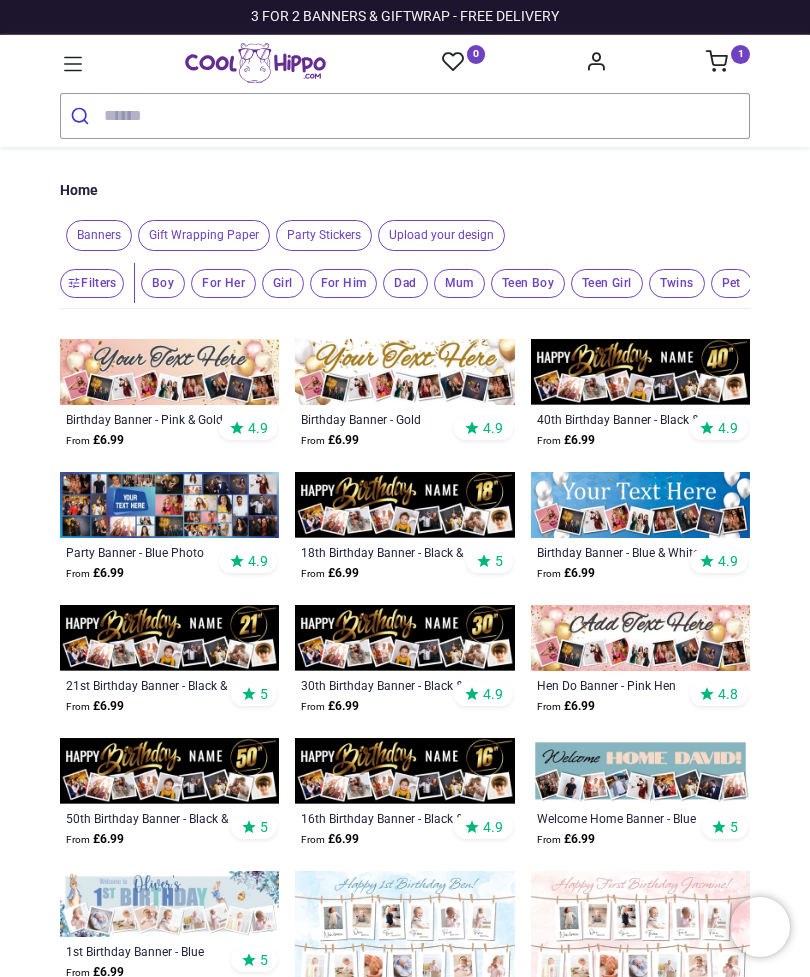 click at bounding box center [169, 372] 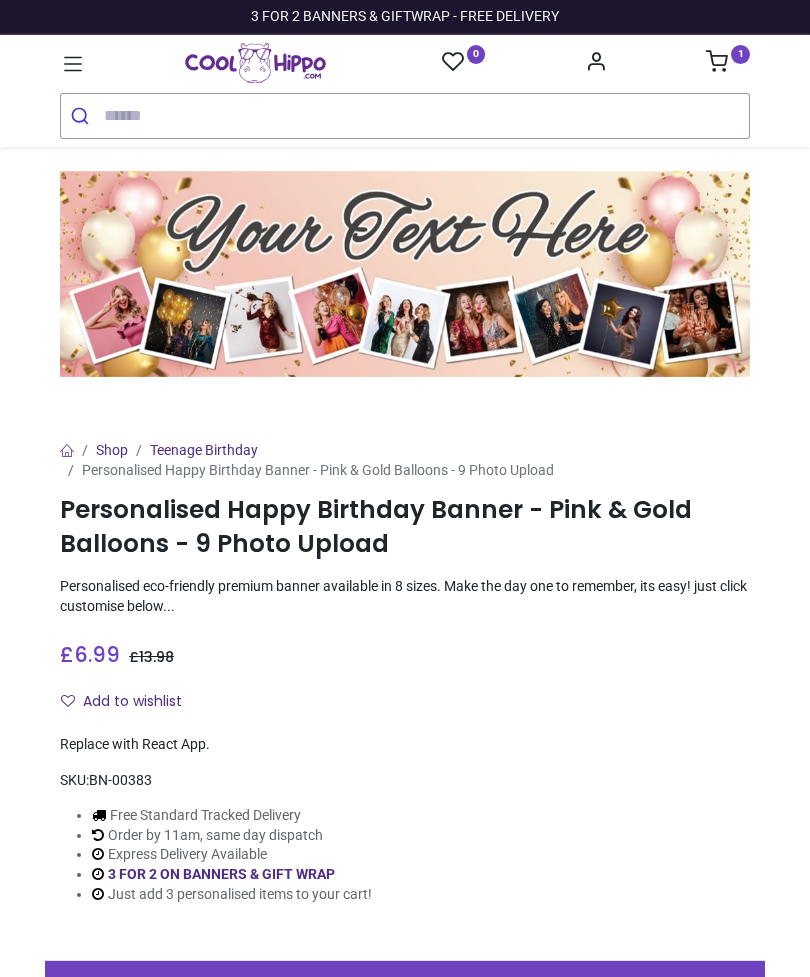 scroll, scrollTop: 0, scrollLeft: 0, axis: both 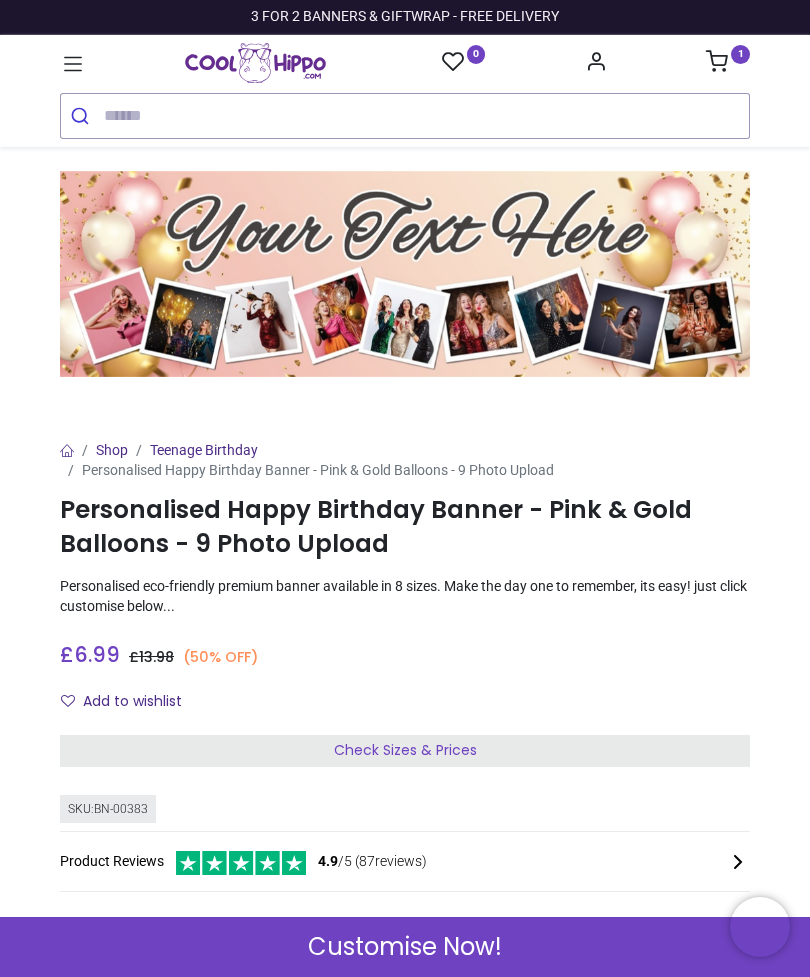 click at bounding box center [405, 274] 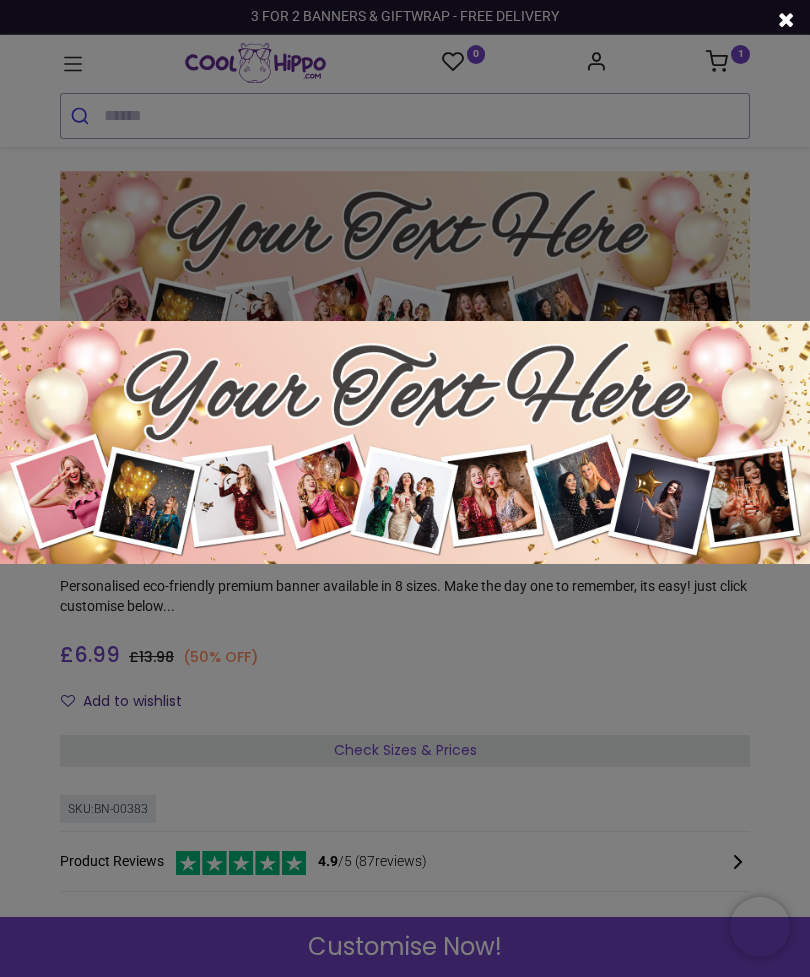 click at bounding box center [405, 488] 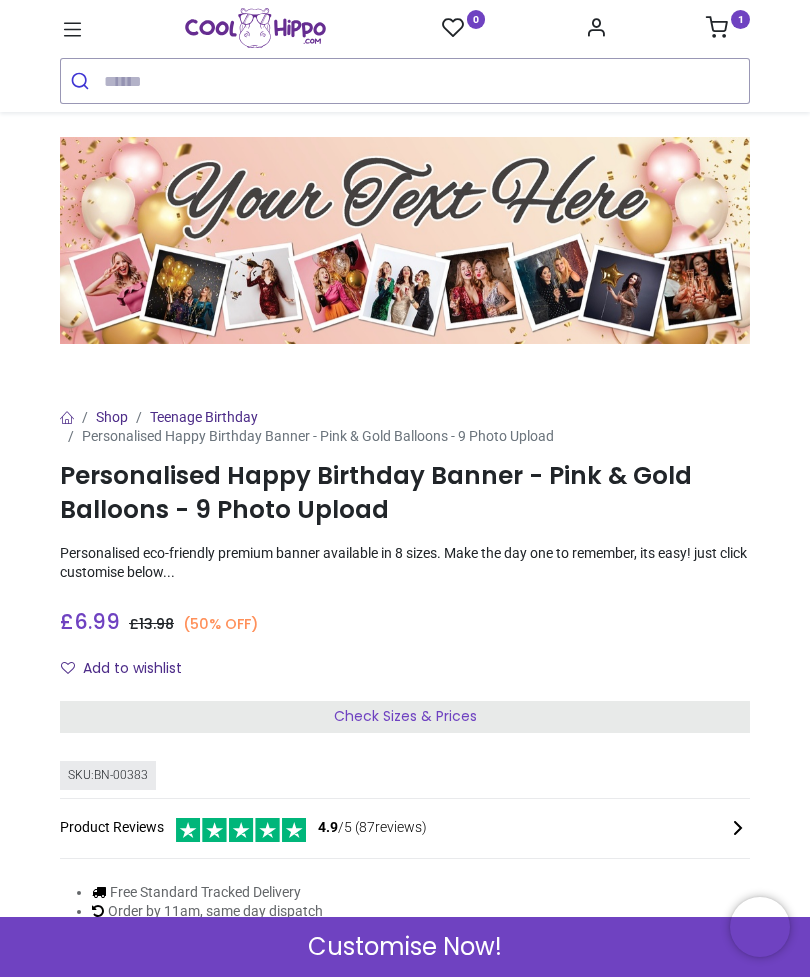 scroll, scrollTop: 54, scrollLeft: 0, axis: vertical 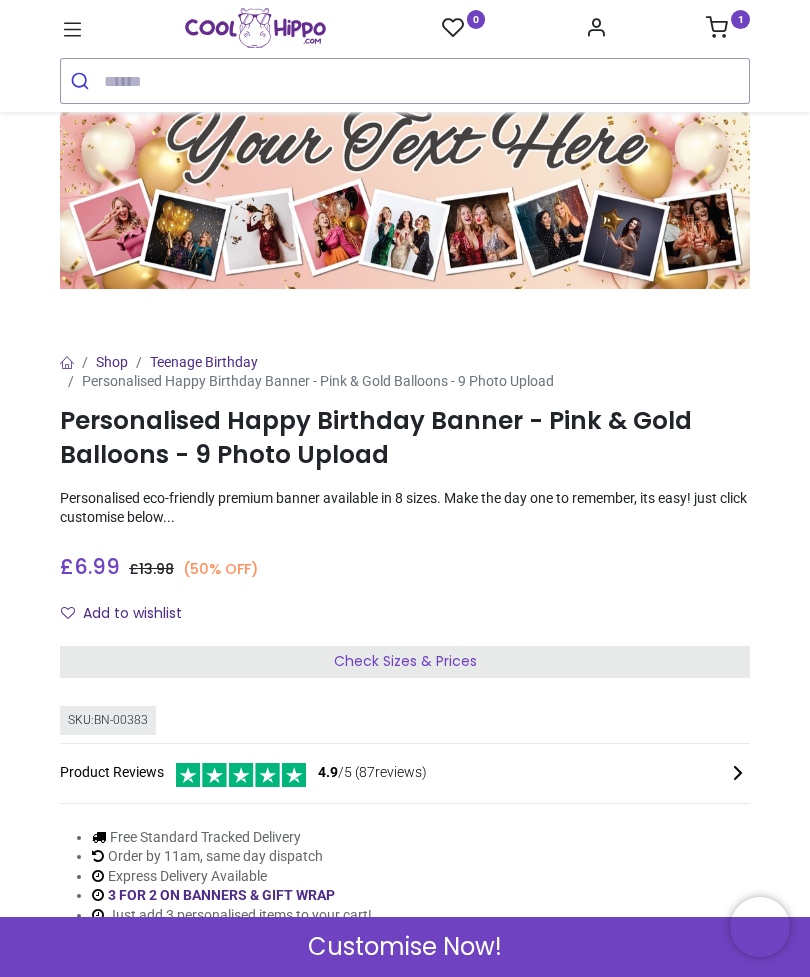 click on "Check Sizes & Prices" at bounding box center (405, 662) 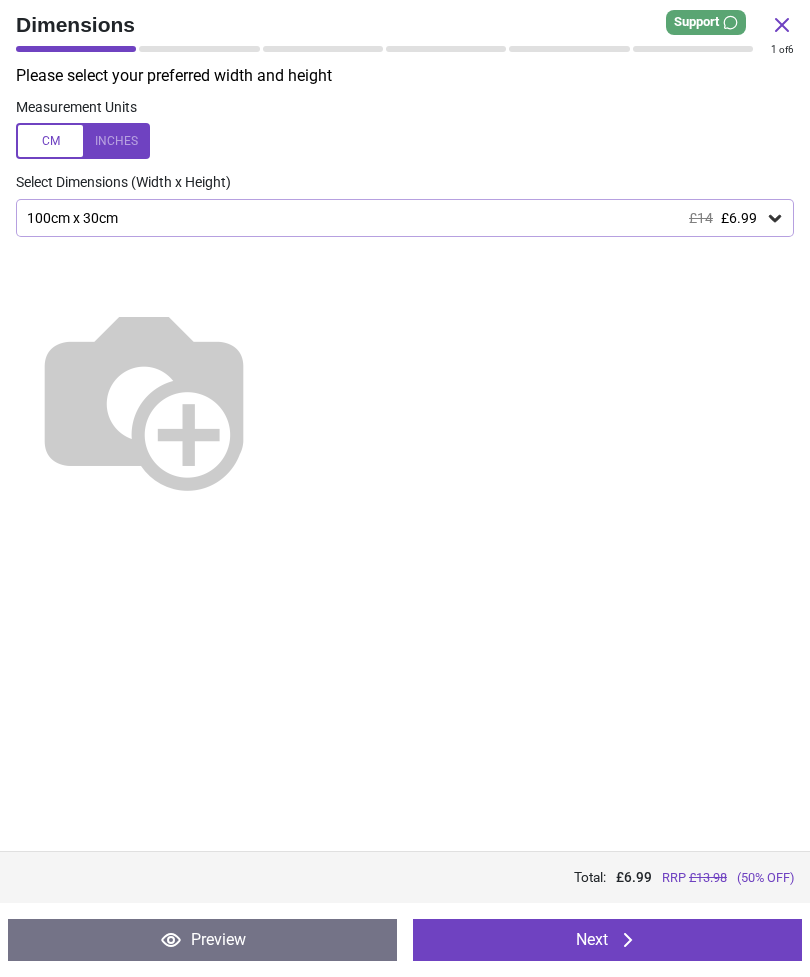 click on "100cm  x  30cm       £14 £6.99" at bounding box center [395, 218] 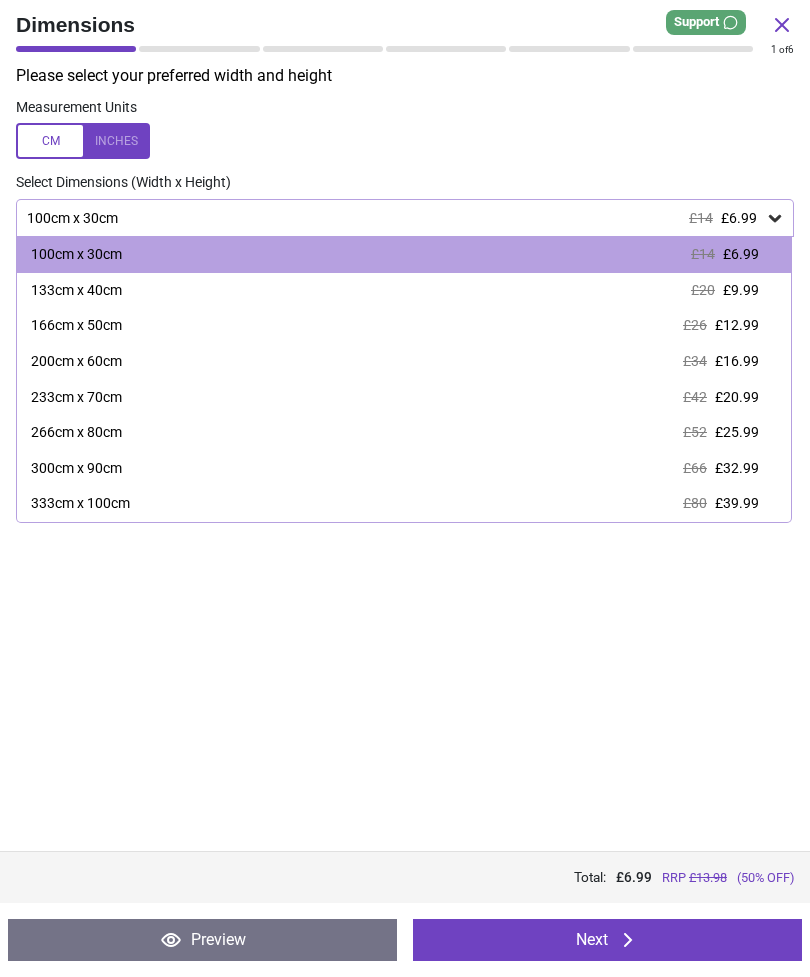 click on "133cm  x  40cm" at bounding box center (76, 291) 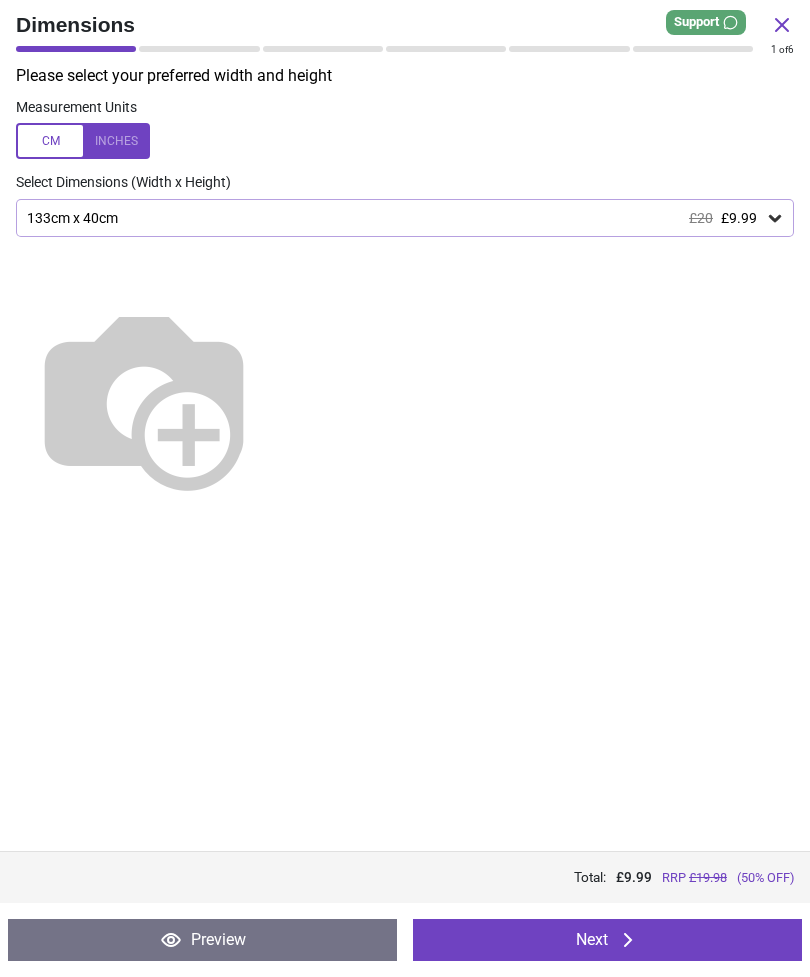 click on "Next" at bounding box center [607, 940] 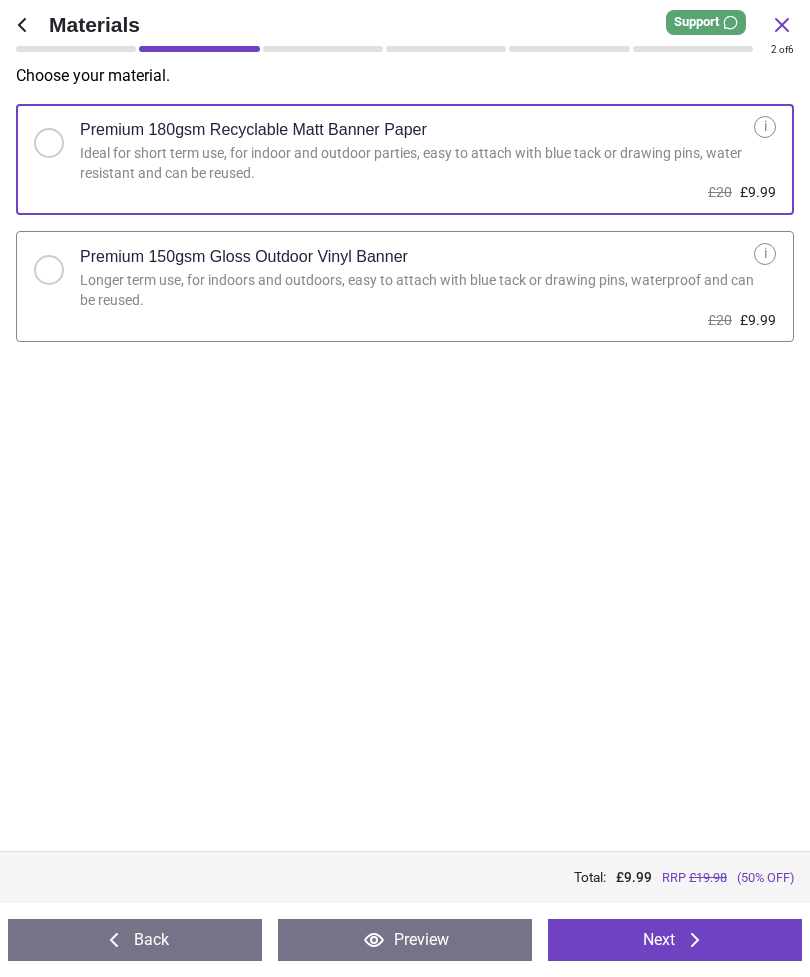 click on "Next" at bounding box center (675, 940) 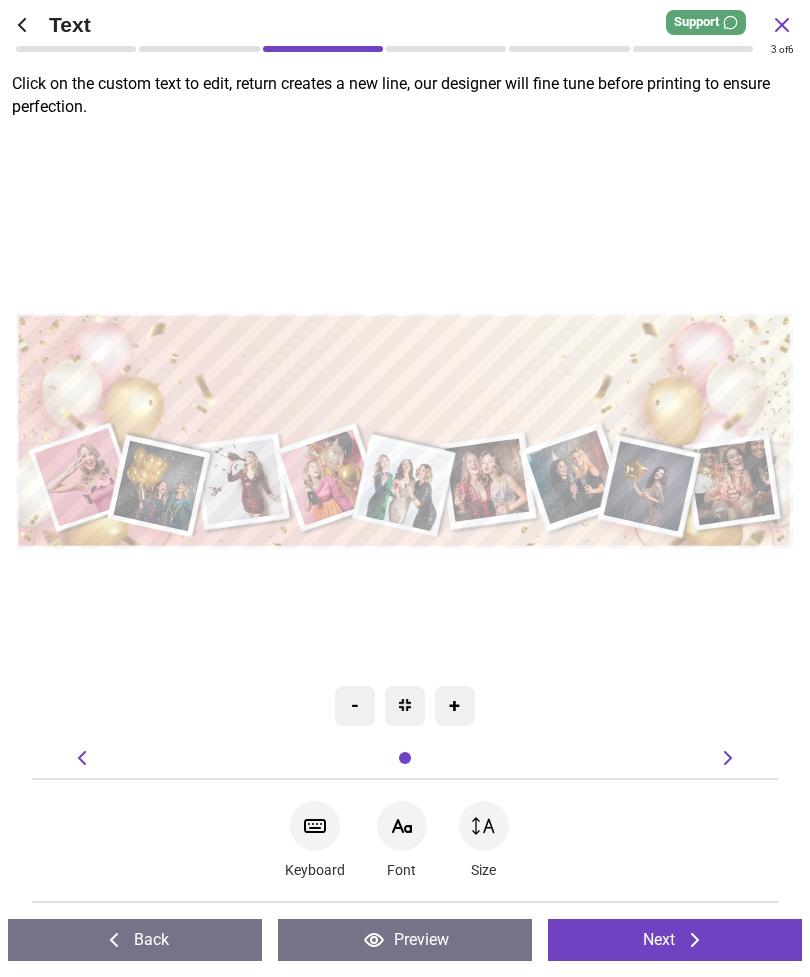 click at bounding box center [405, 383] 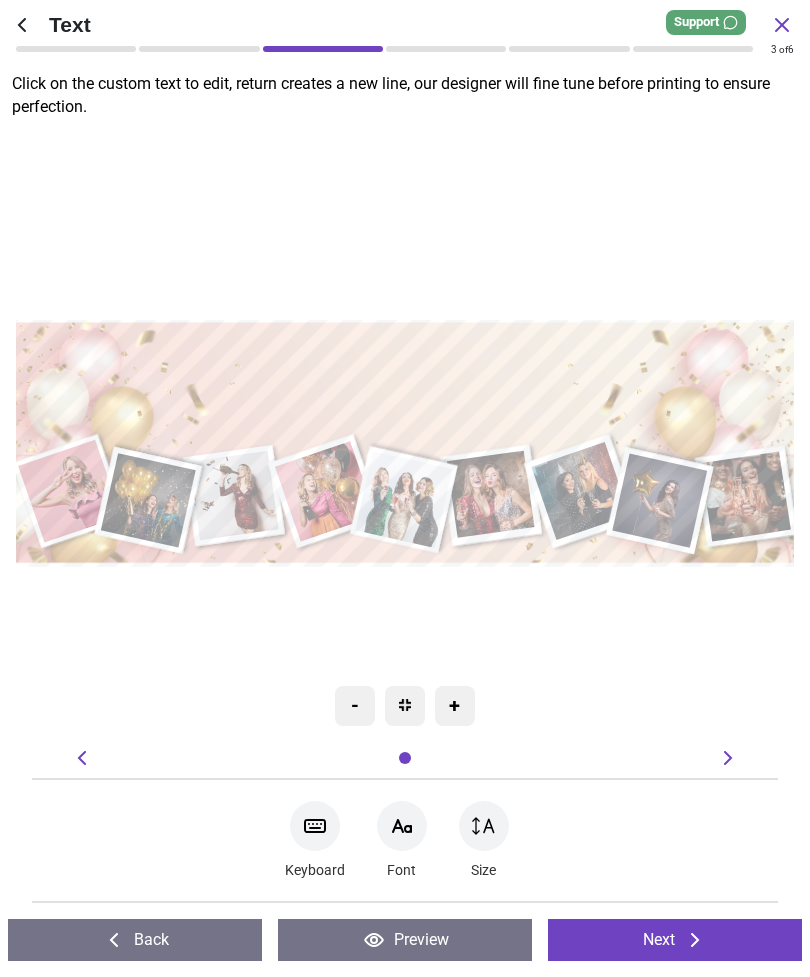 type on "**********" 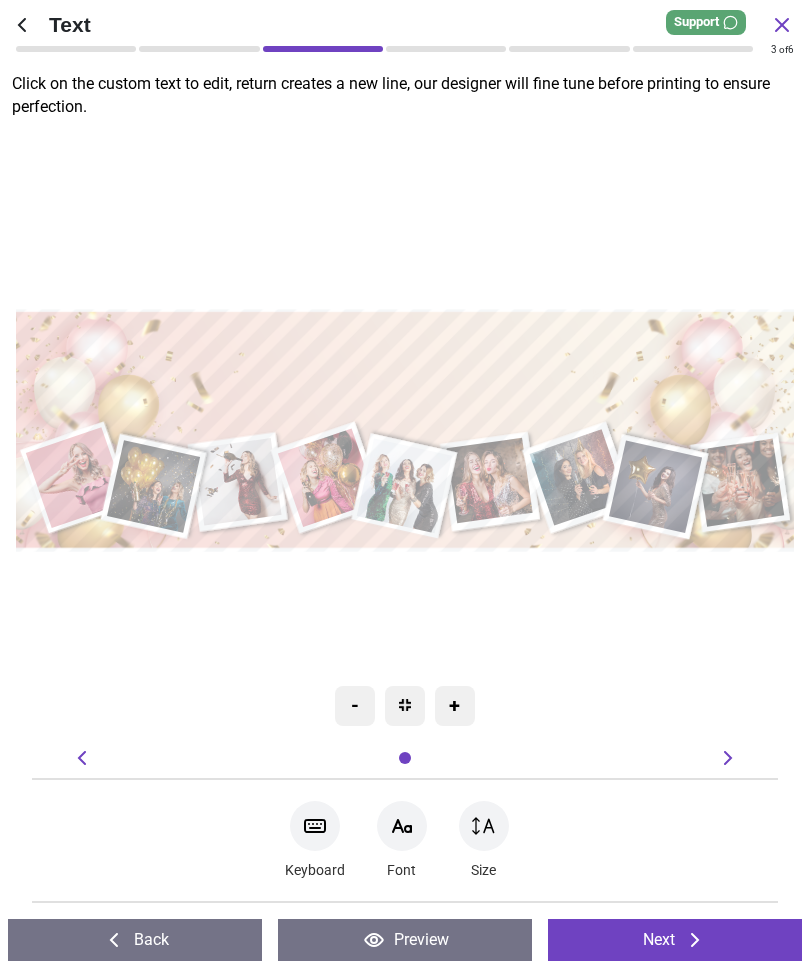 click on "Next" at bounding box center (675, 940) 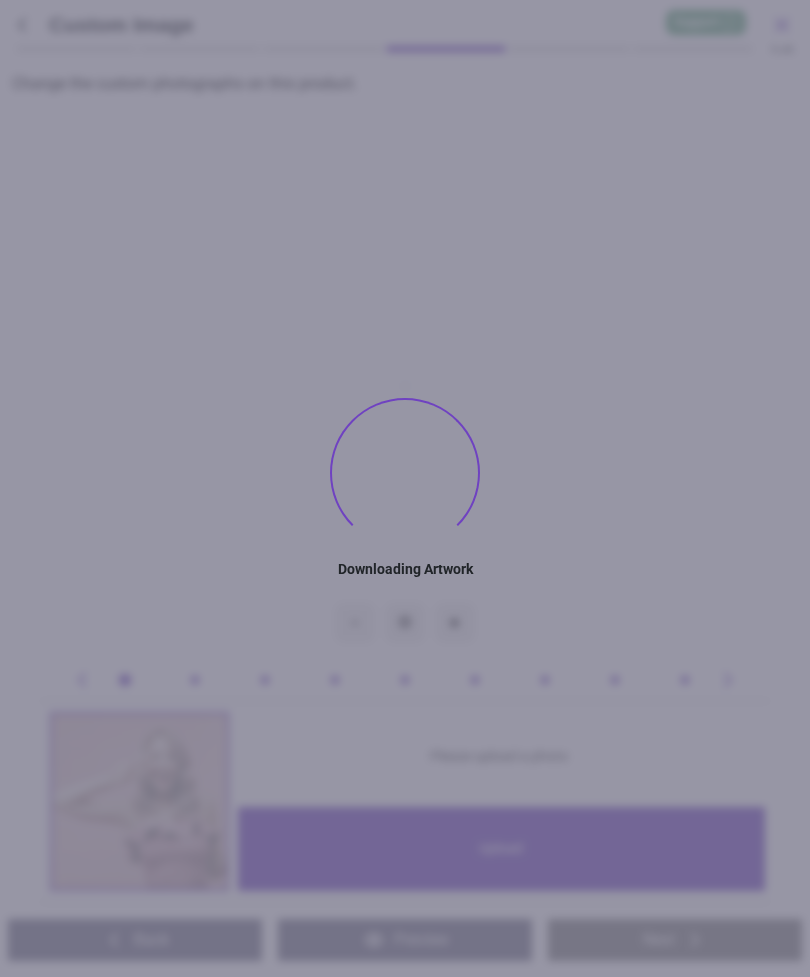 type on "**********" 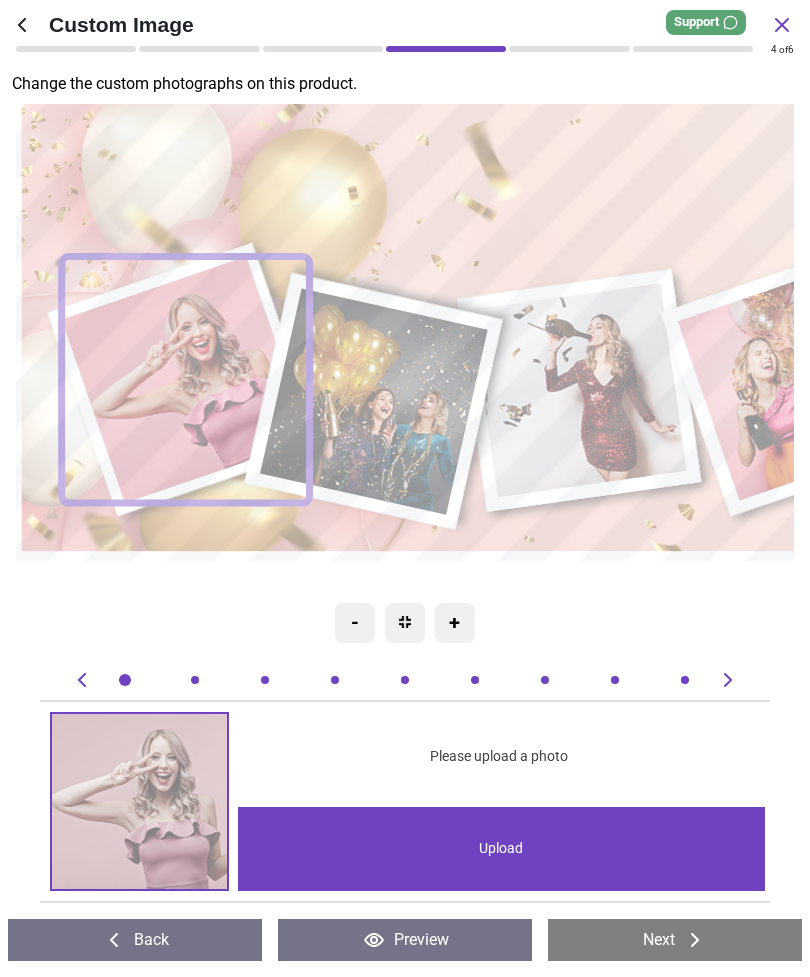 click on "Upload" at bounding box center (502, 849) 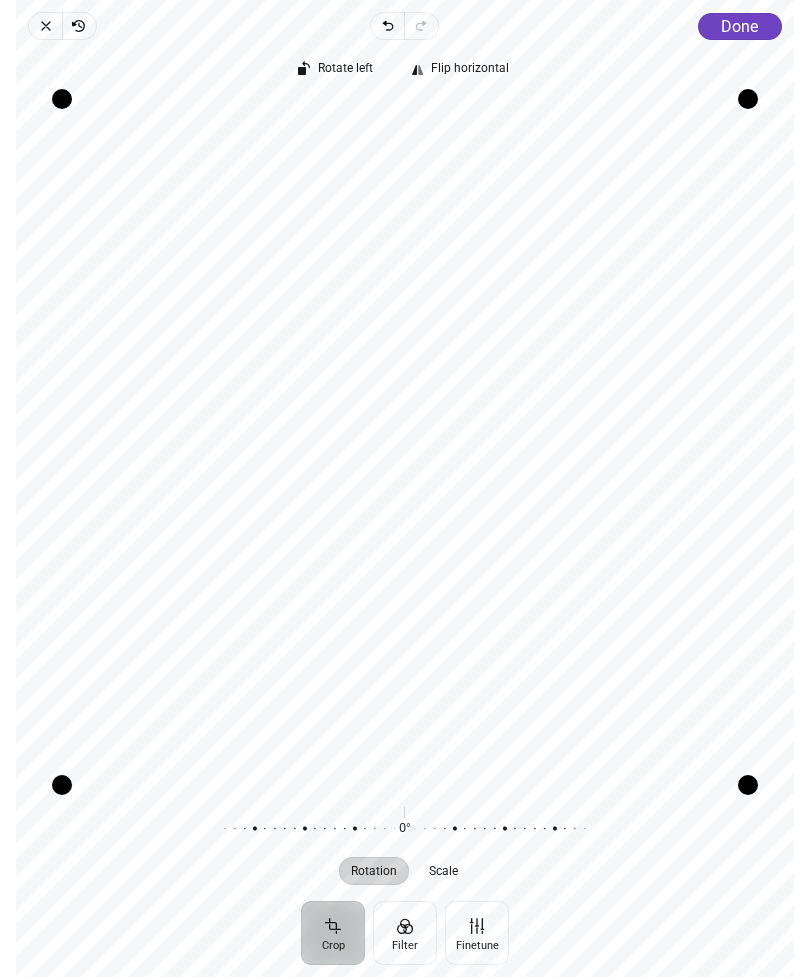 click on "Done" at bounding box center (739, 26) 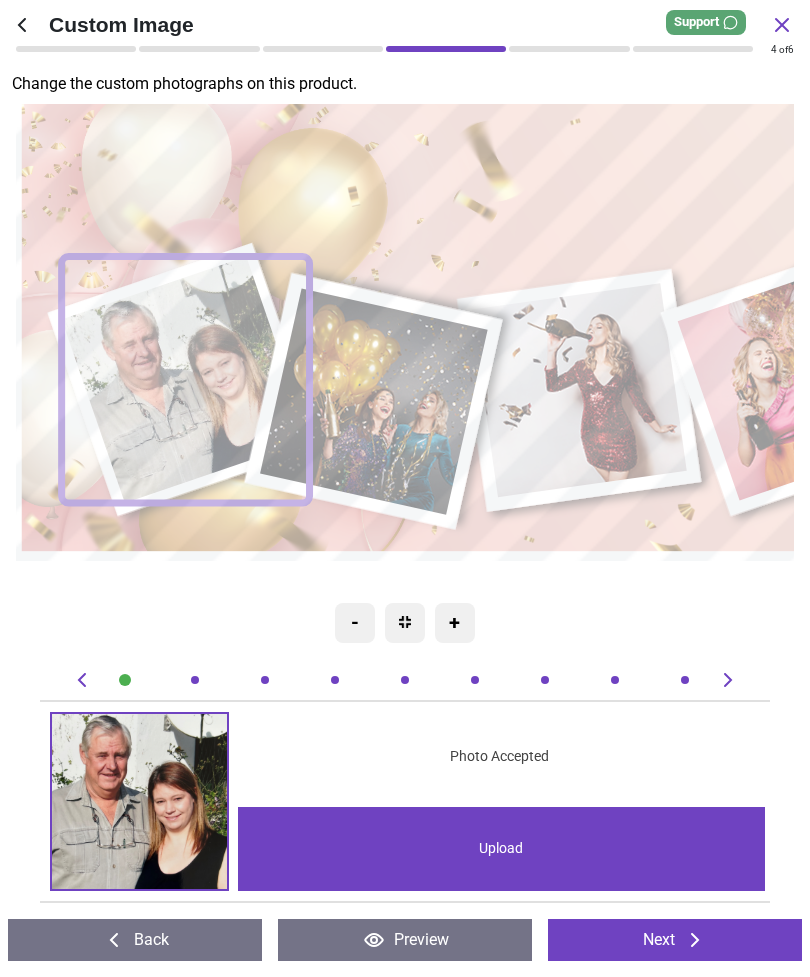 click on "Next" at bounding box center (675, 940) 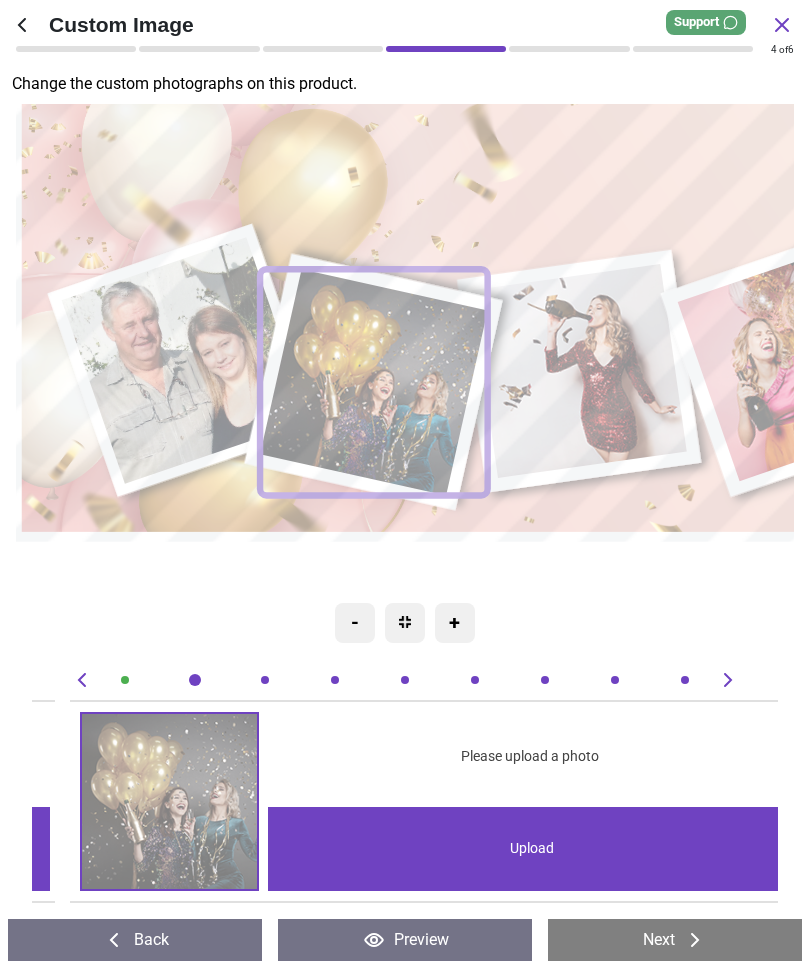 scroll, scrollTop: 0, scrollLeft: 745, axis: horizontal 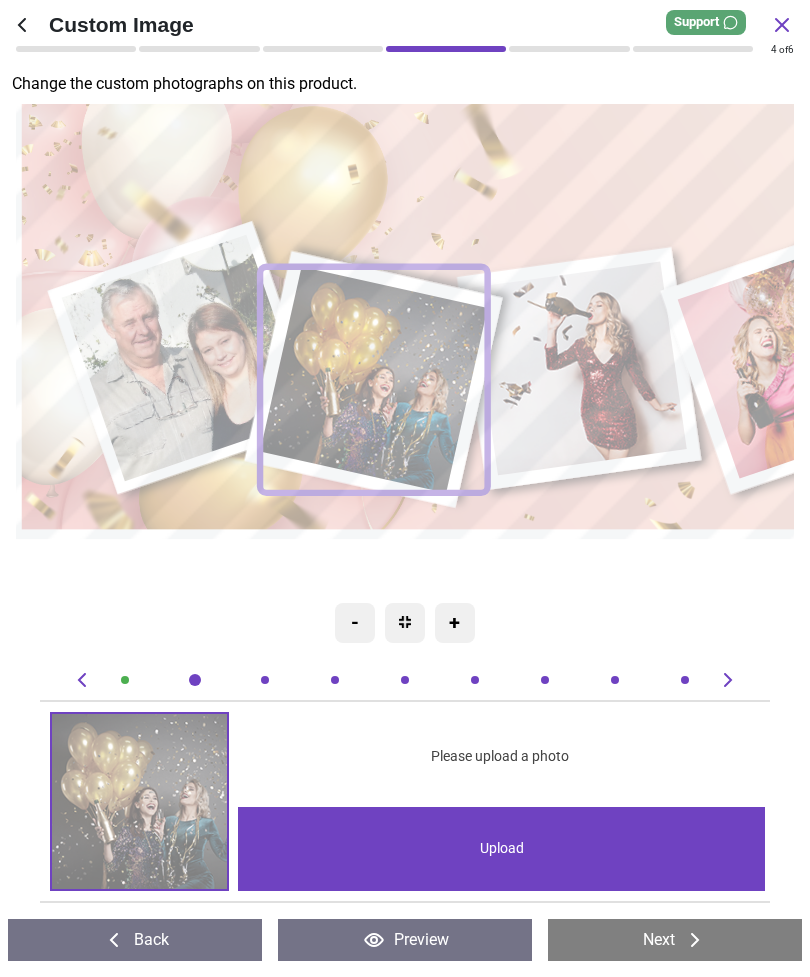 click on "Upload" at bounding box center (502, 849) 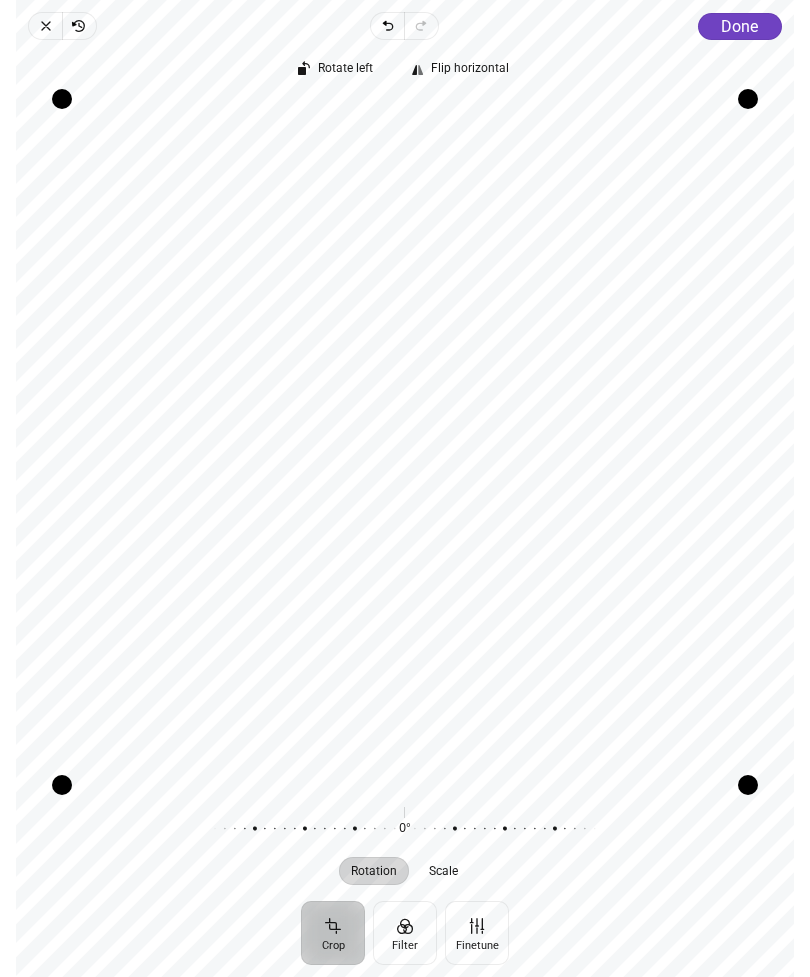 click on "Done" 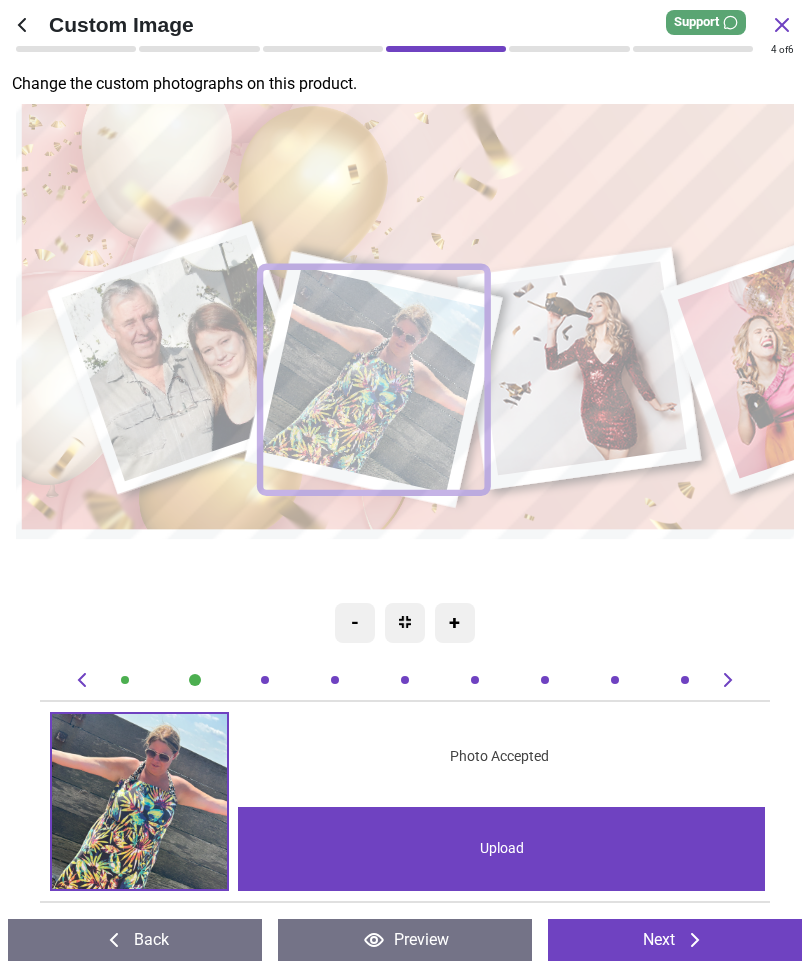 click on "Next" at bounding box center [675, 940] 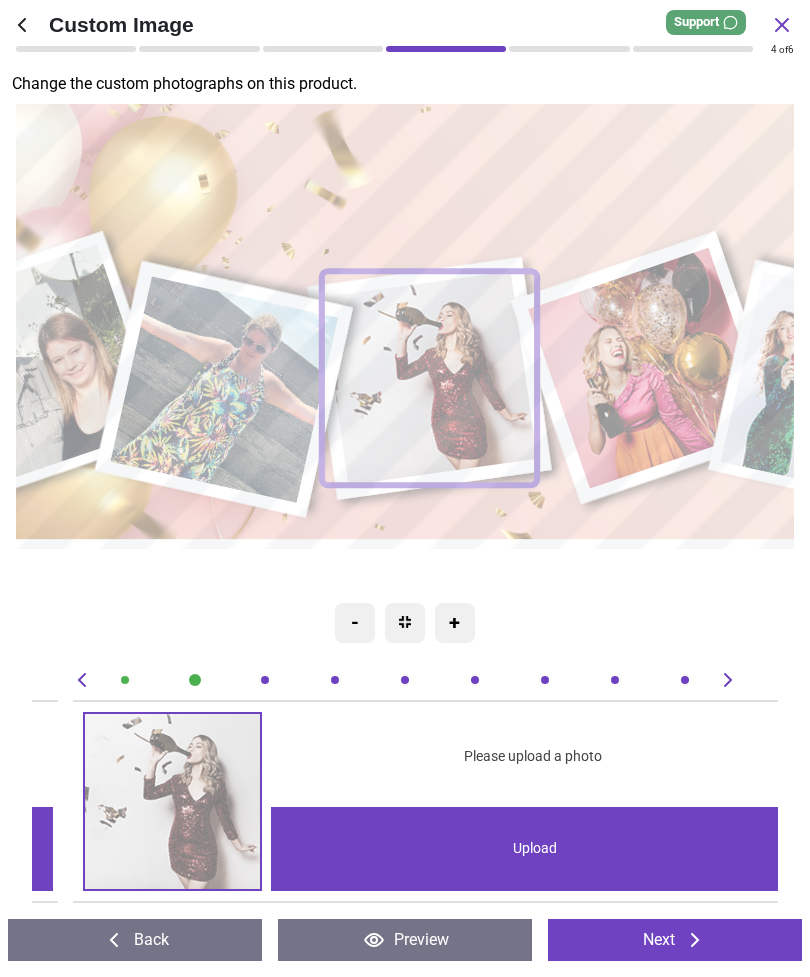 scroll, scrollTop: 0, scrollLeft: 1490, axis: horizontal 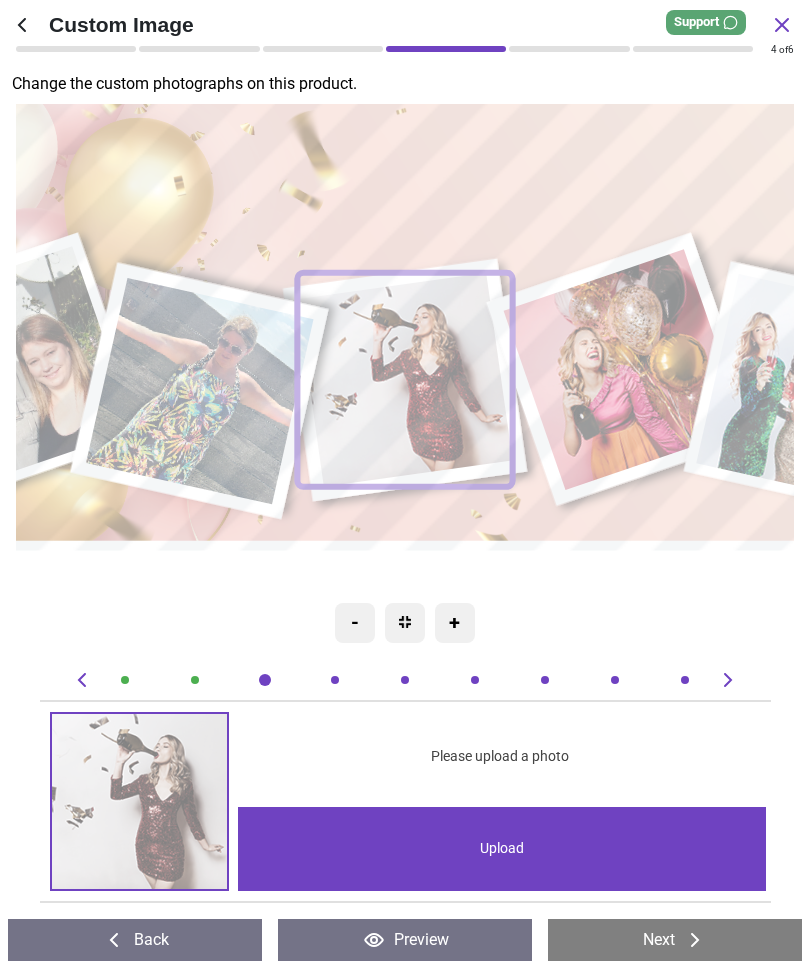 click on "Upload" at bounding box center [502, 849] 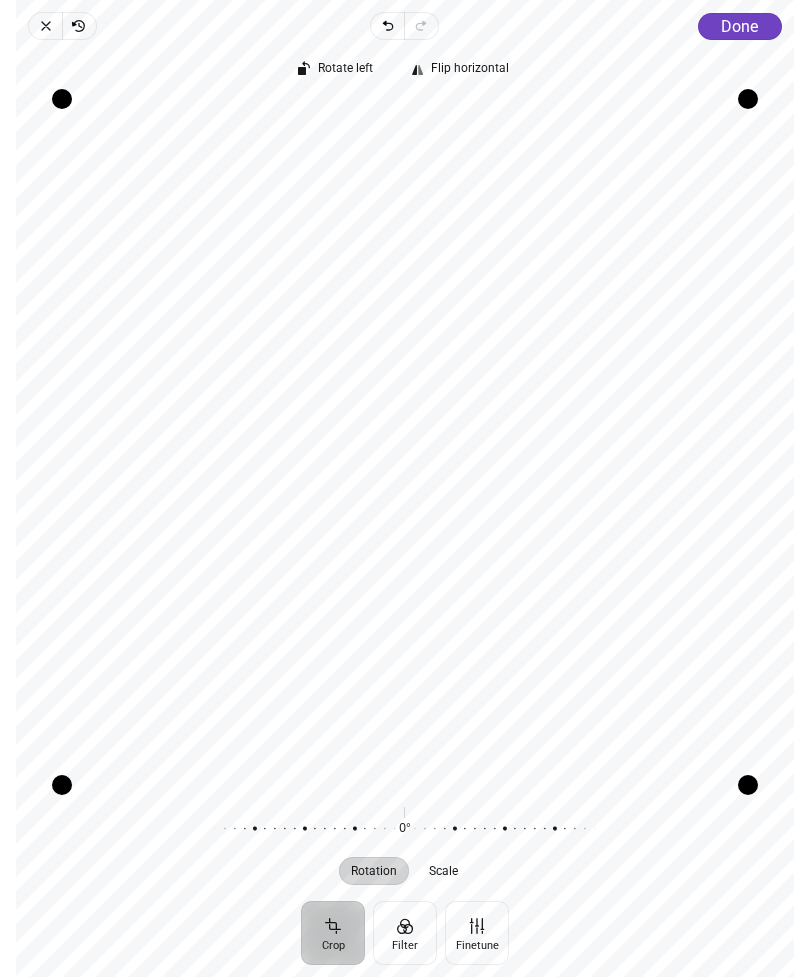 click on "Done" at bounding box center [739, 26] 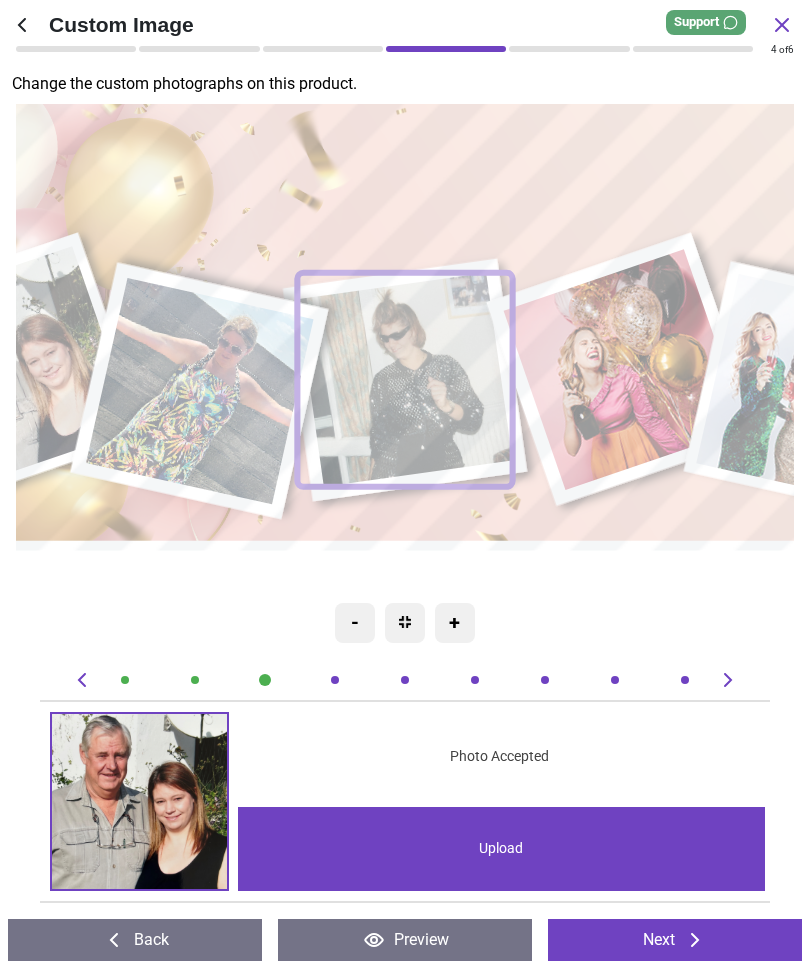 scroll, scrollTop: 0, scrollLeft: 0, axis: both 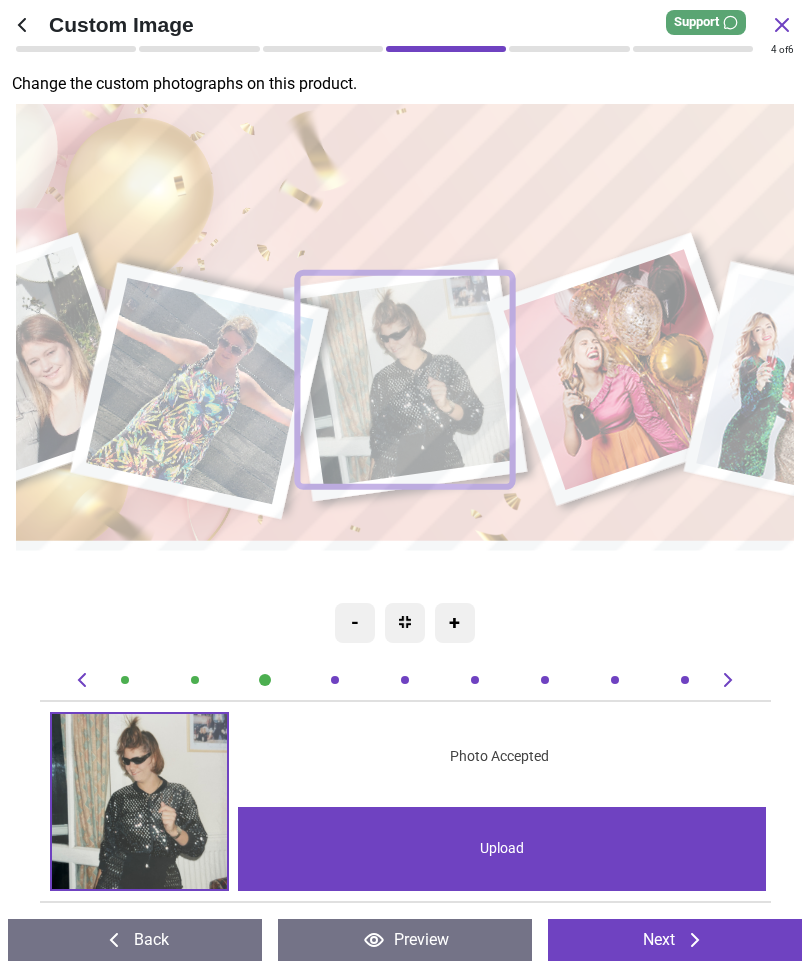 click on "Next" at bounding box center [675, 940] 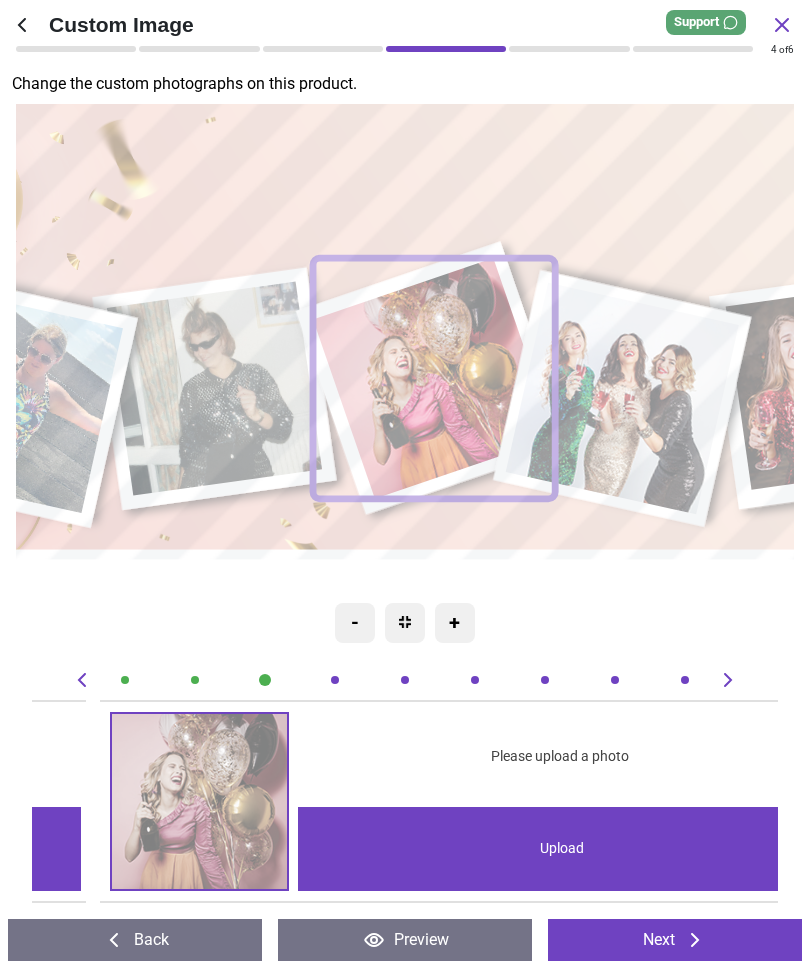 scroll, scrollTop: 0, scrollLeft: 2236, axis: horizontal 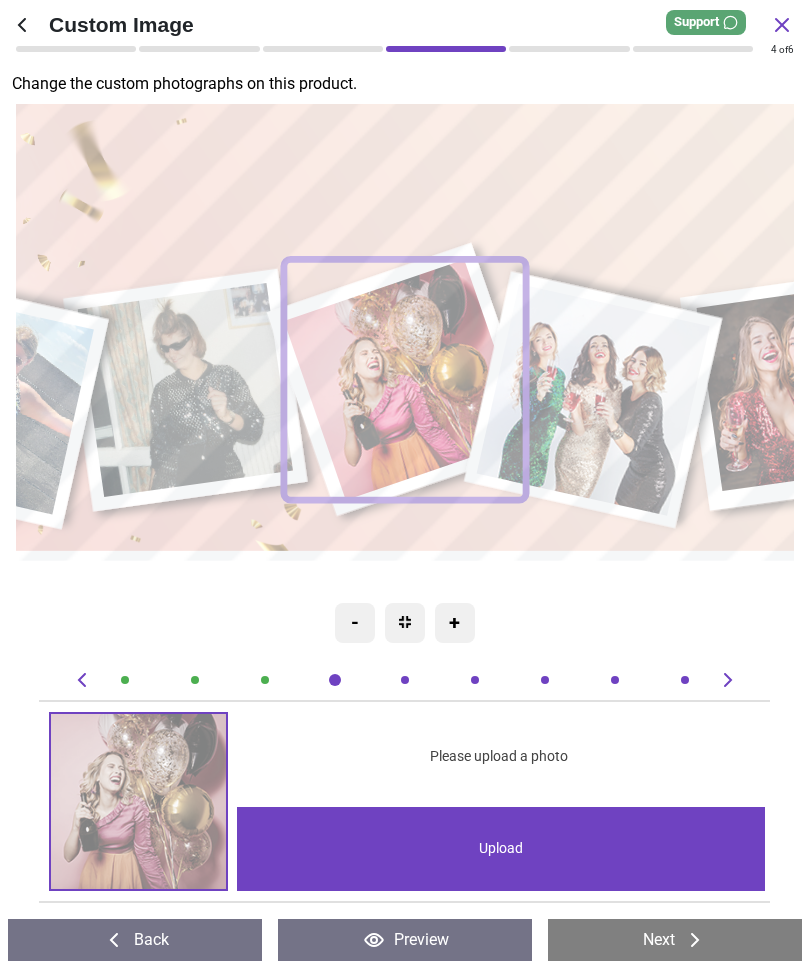 click on "Upload" at bounding box center (501, 849) 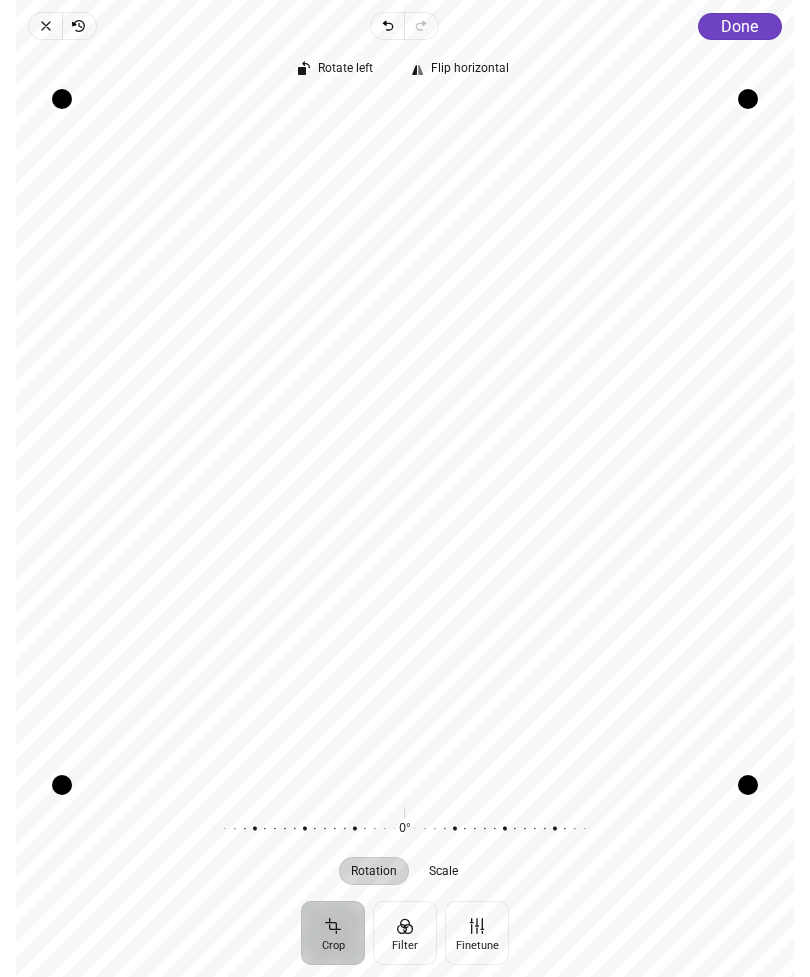 click on "Done" at bounding box center [739, 26] 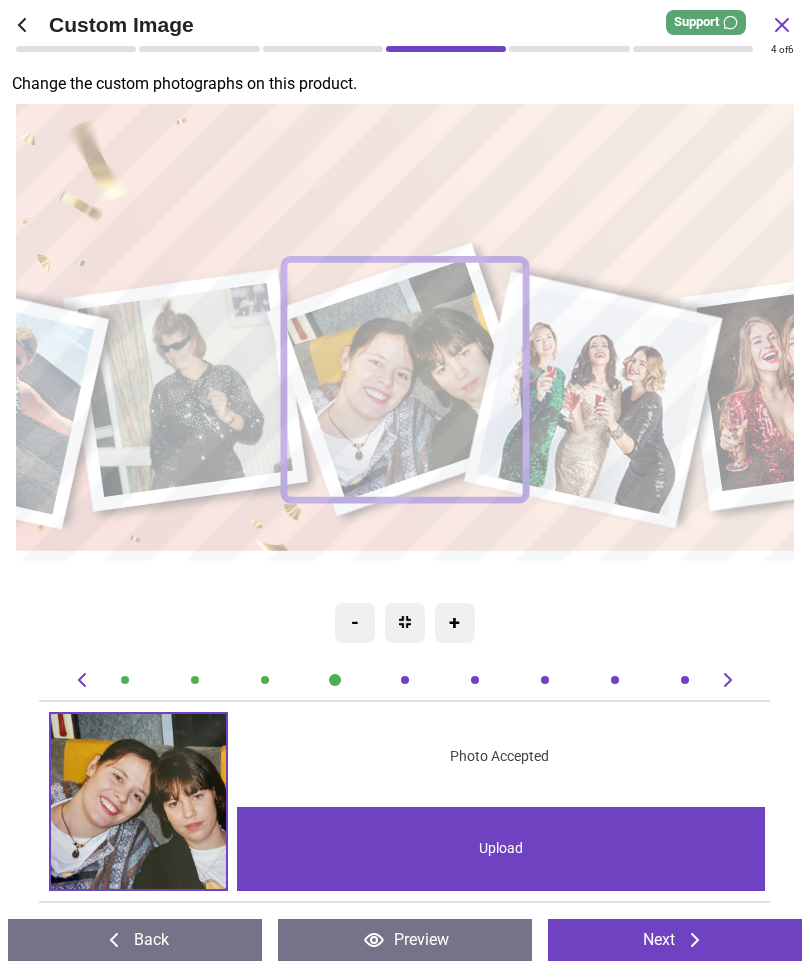 click on "Next" at bounding box center [675, 940] 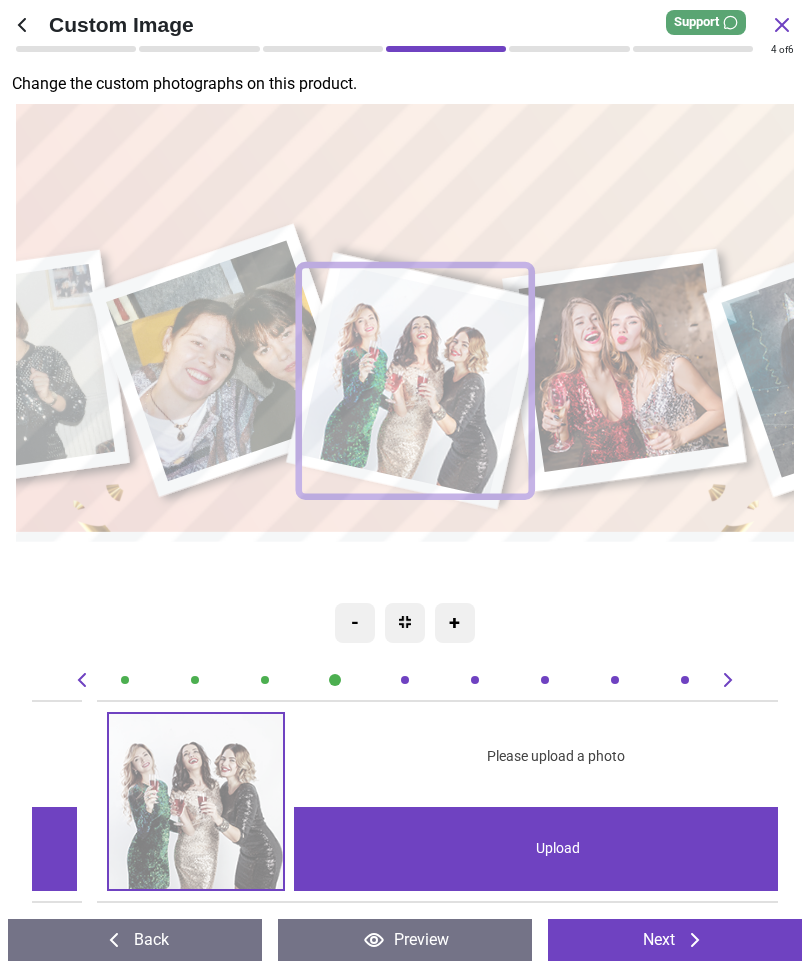 scroll, scrollTop: 0, scrollLeft: 2981, axis: horizontal 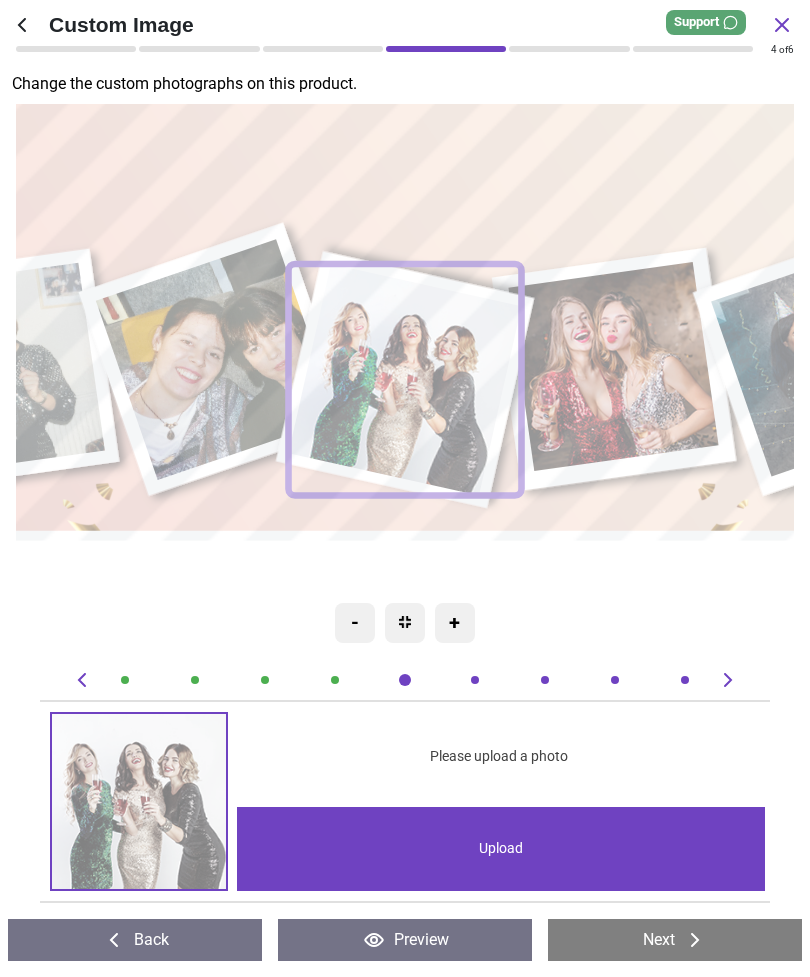 click on "Upload" at bounding box center [501, 849] 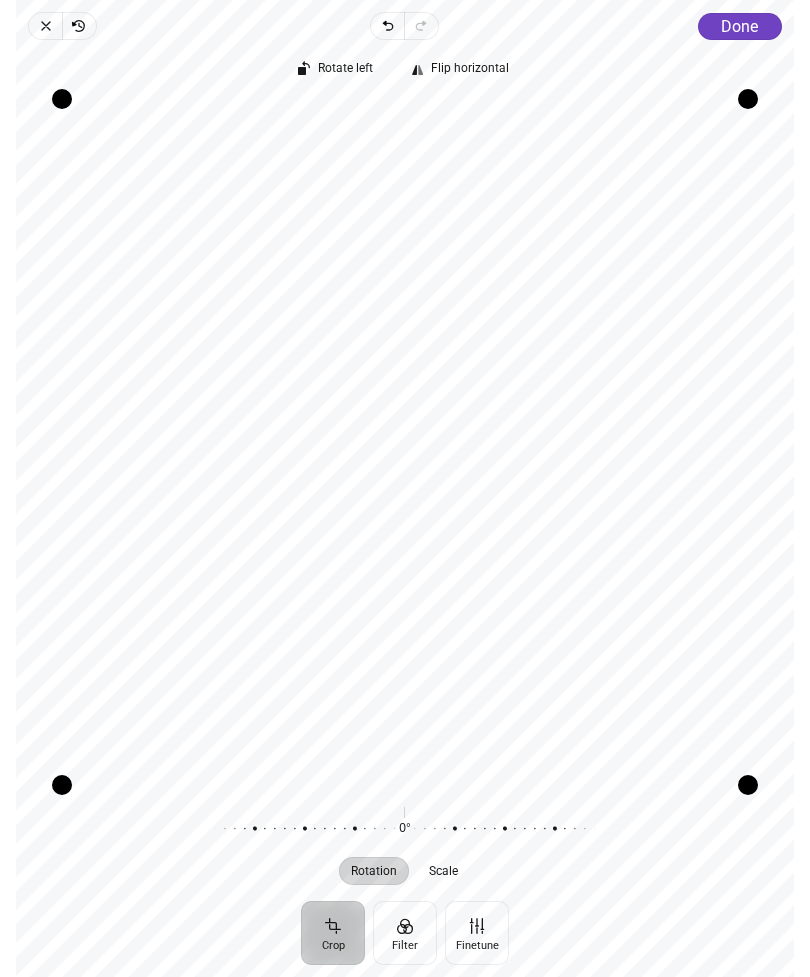 click on "Done" 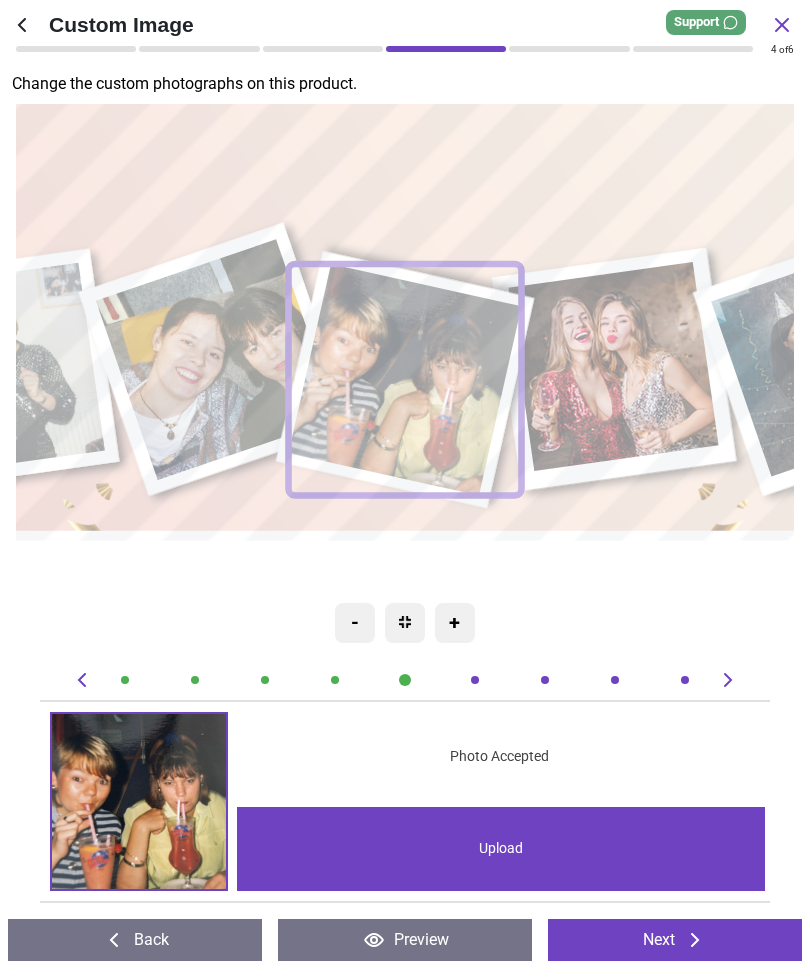 click on "Next" at bounding box center (675, 940) 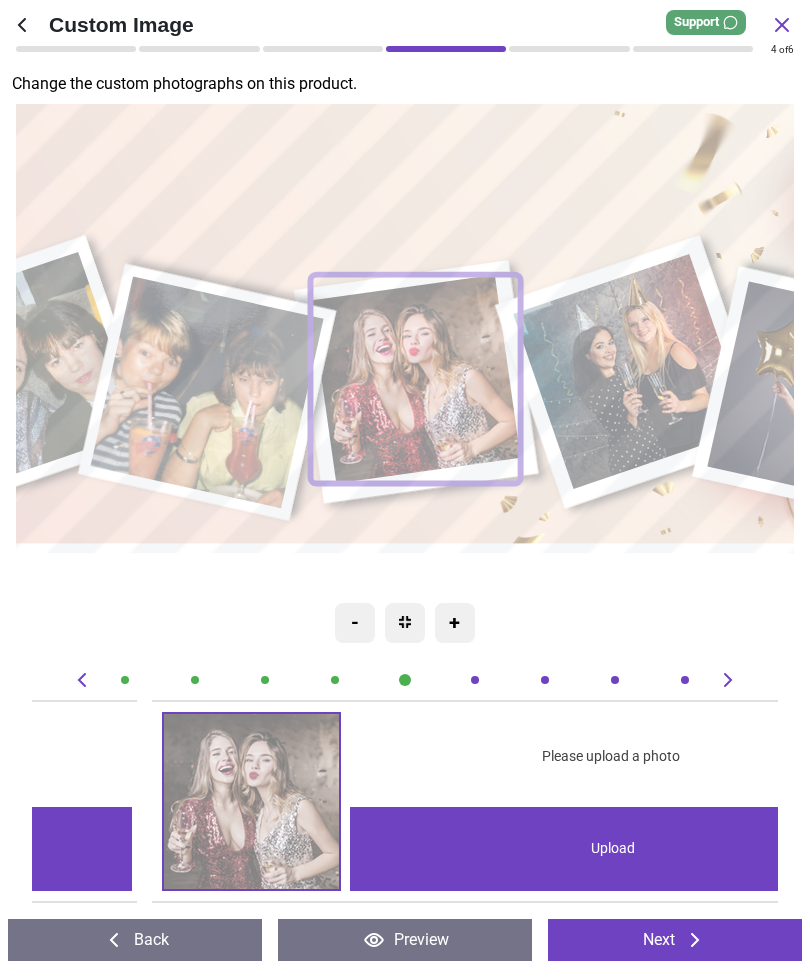 scroll, scrollTop: 0, scrollLeft: 3726, axis: horizontal 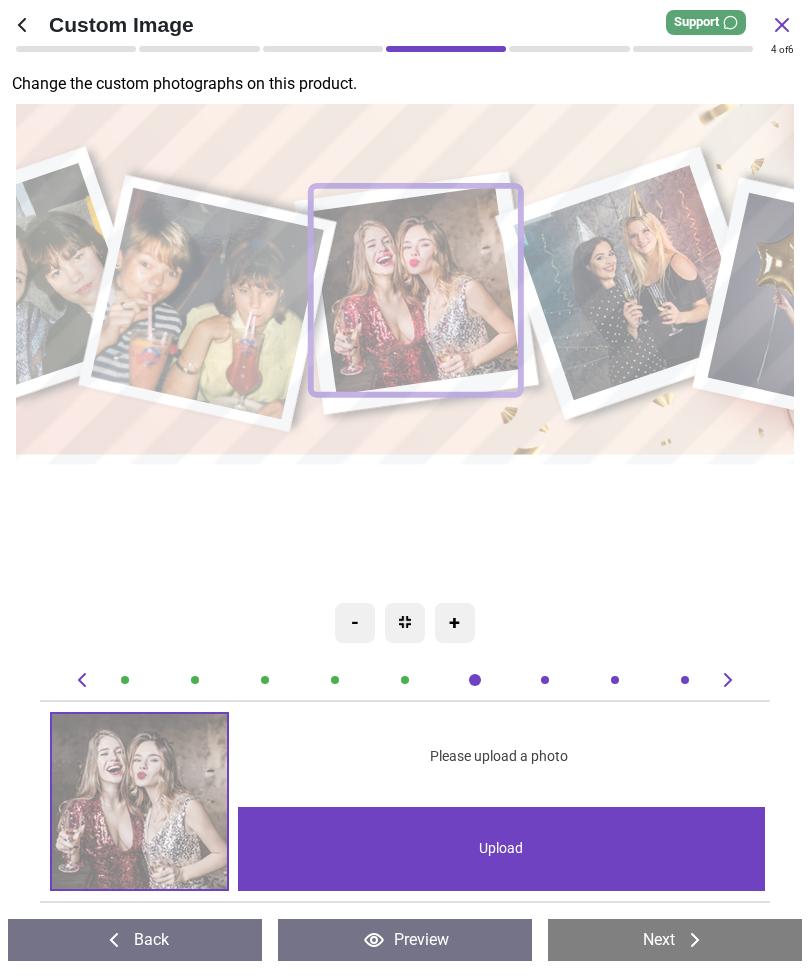 click on "Upload" at bounding box center [502, 849] 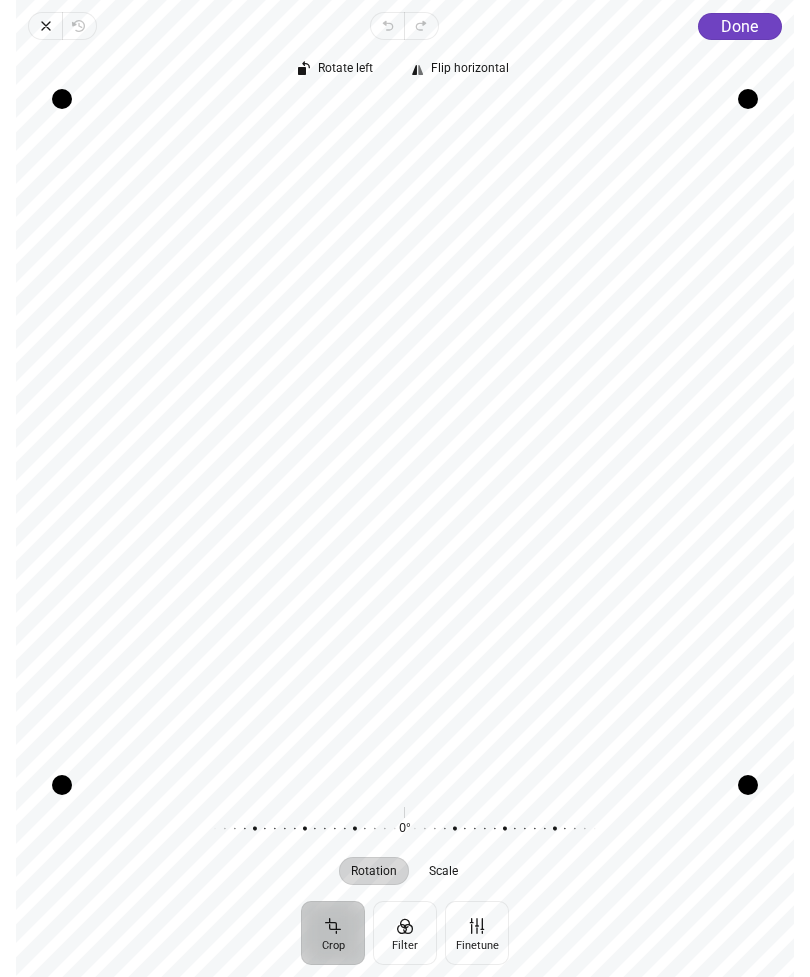 click on "Done" at bounding box center [739, 26] 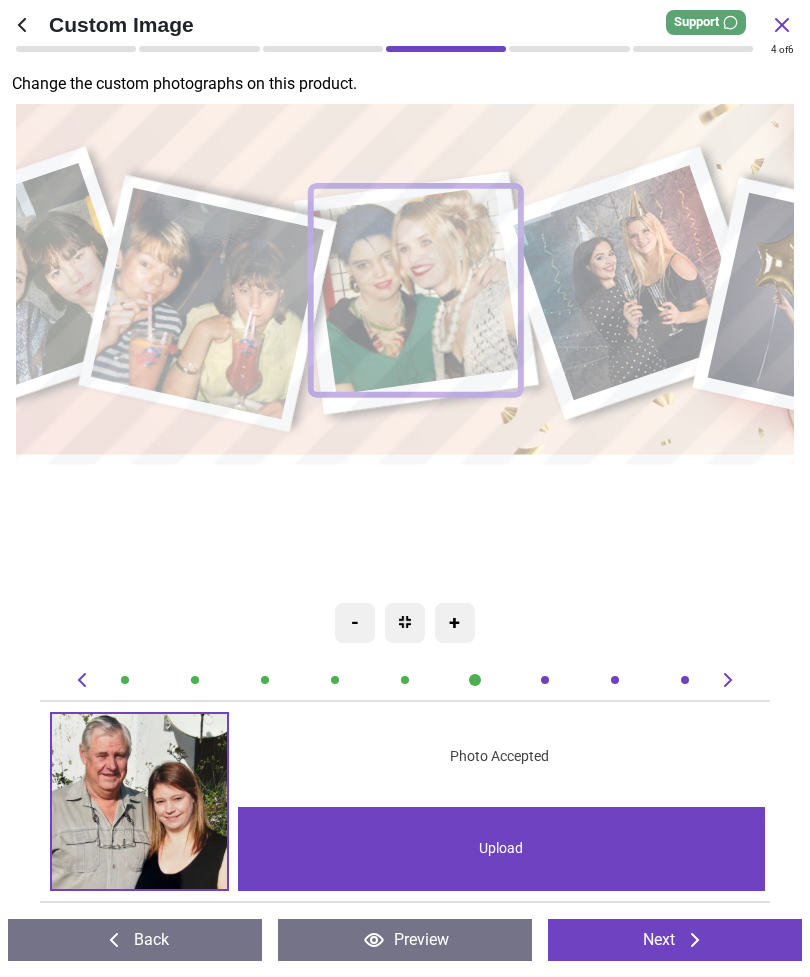 scroll, scrollTop: 0, scrollLeft: 0, axis: both 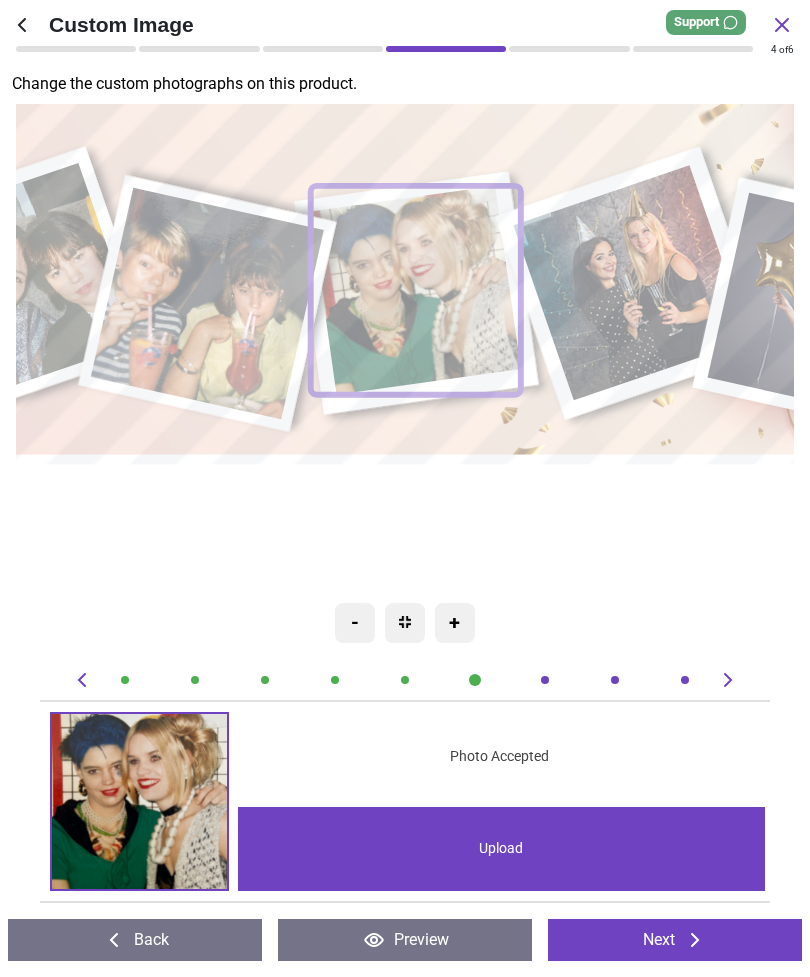 click on "Next" at bounding box center [675, 940] 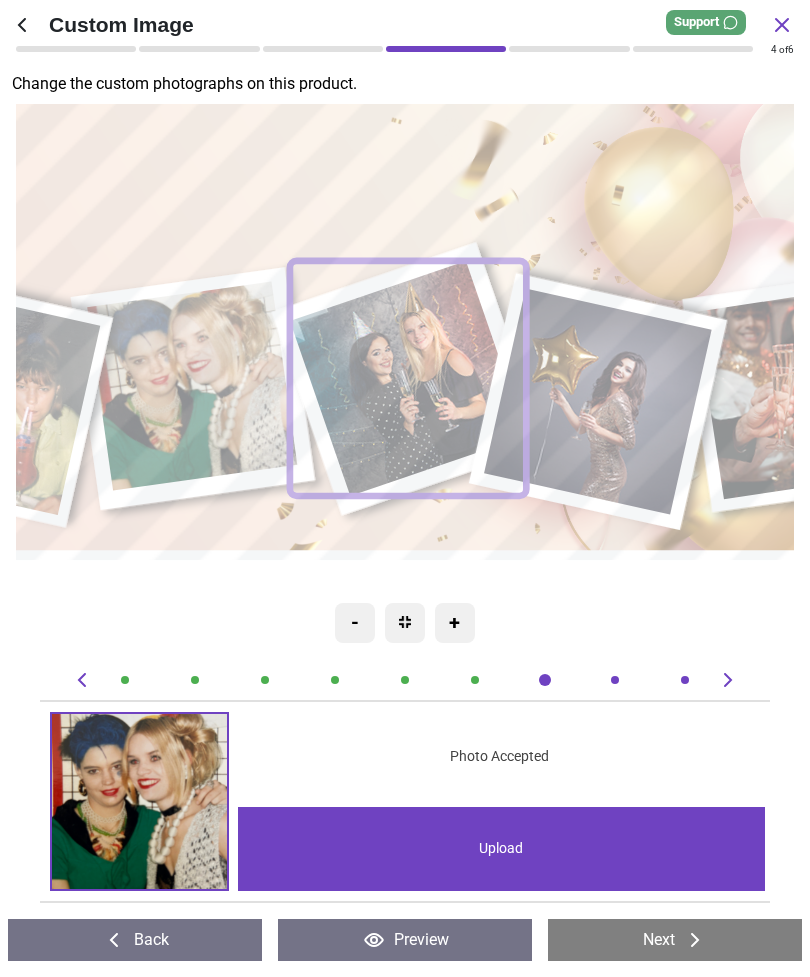 scroll, scrollTop: 0, scrollLeft: 4471, axis: horizontal 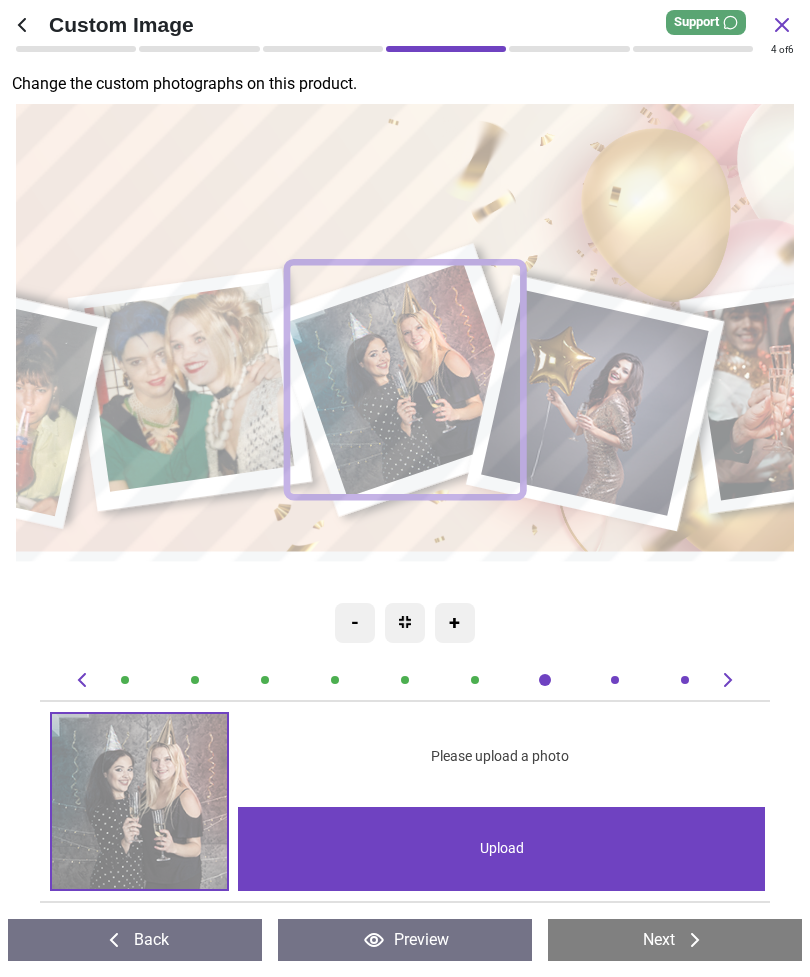 click on "Upload" at bounding box center [502, 849] 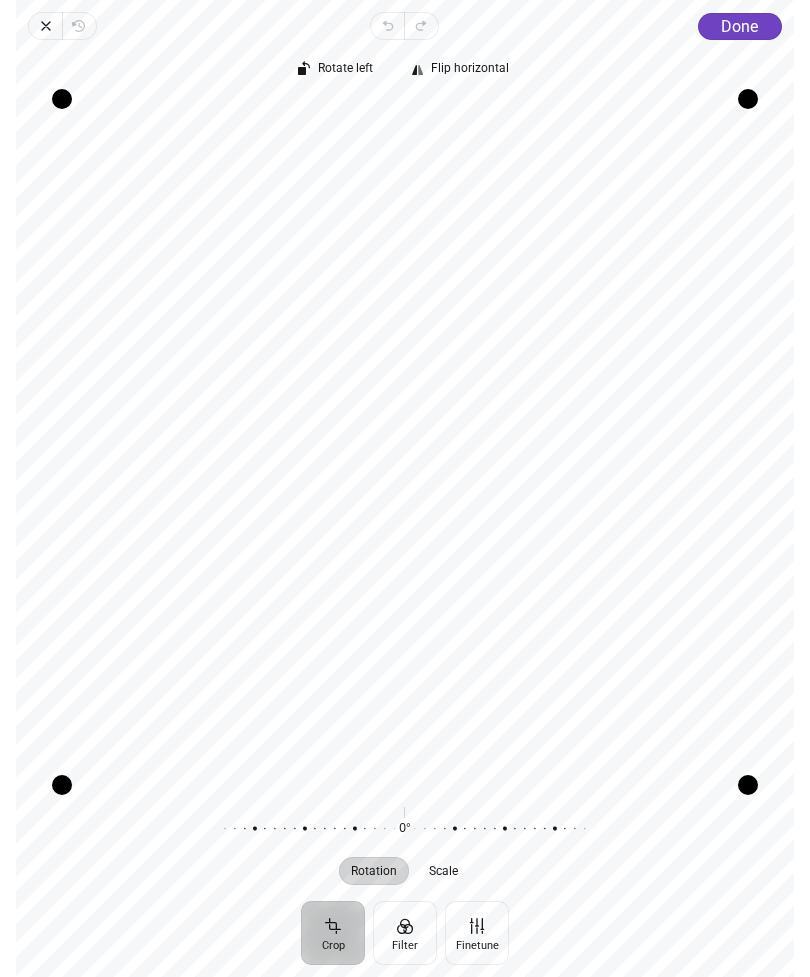 click on "Done" at bounding box center (739, 26) 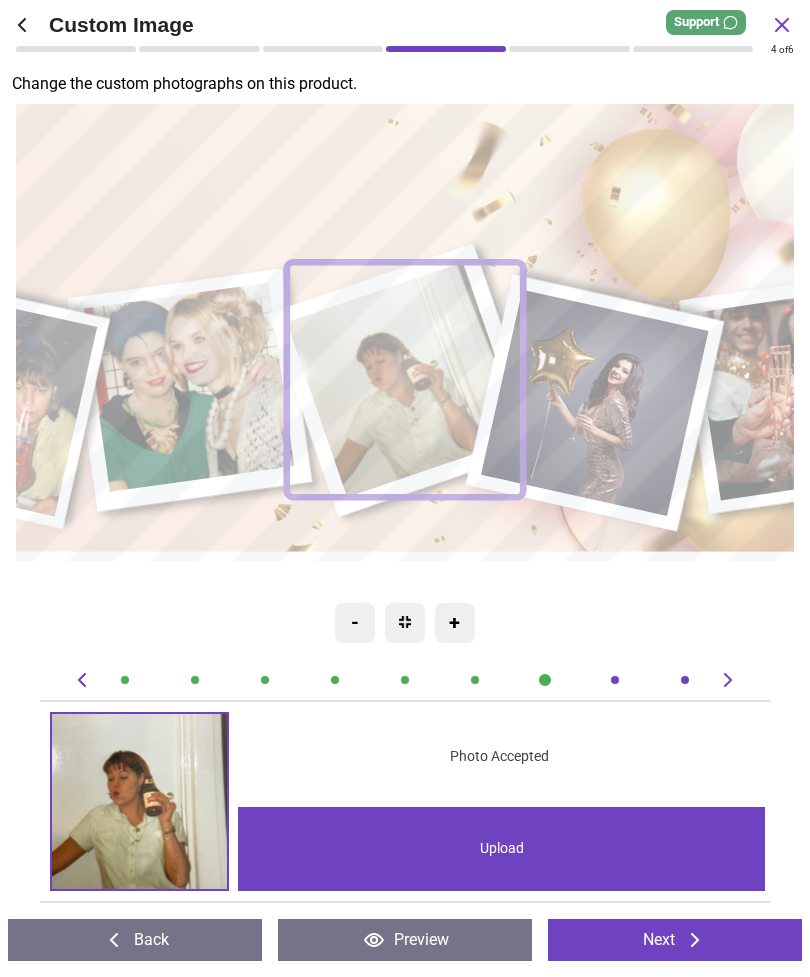 click on "Next" at bounding box center [675, 940] 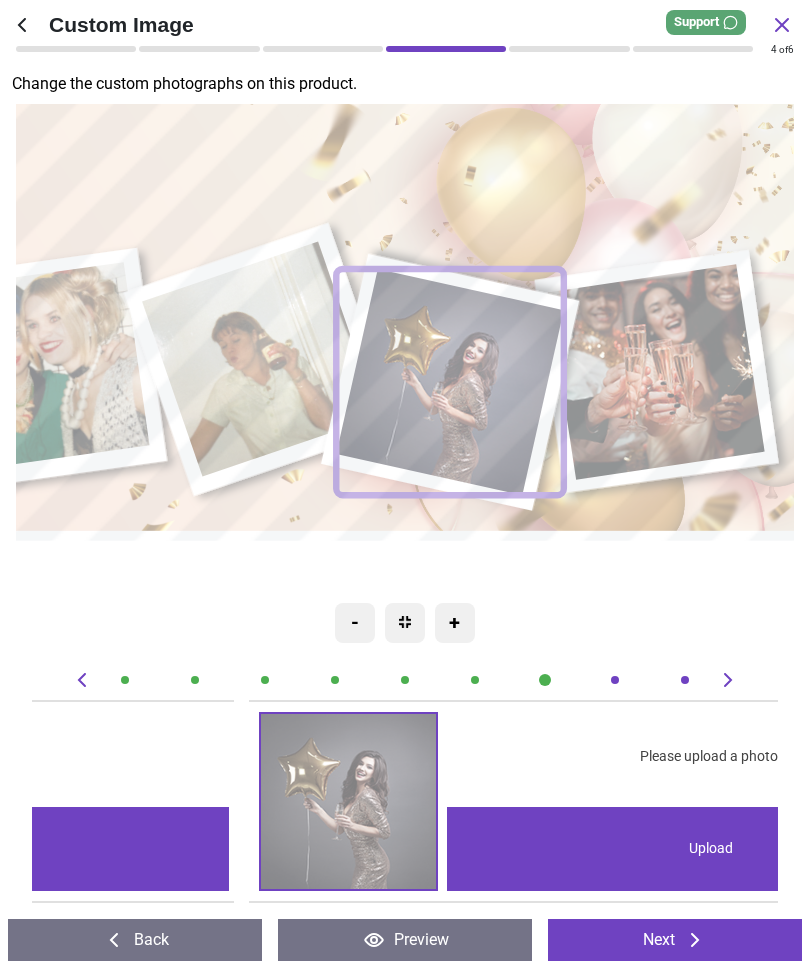 scroll, scrollTop: 0, scrollLeft: 5217, axis: horizontal 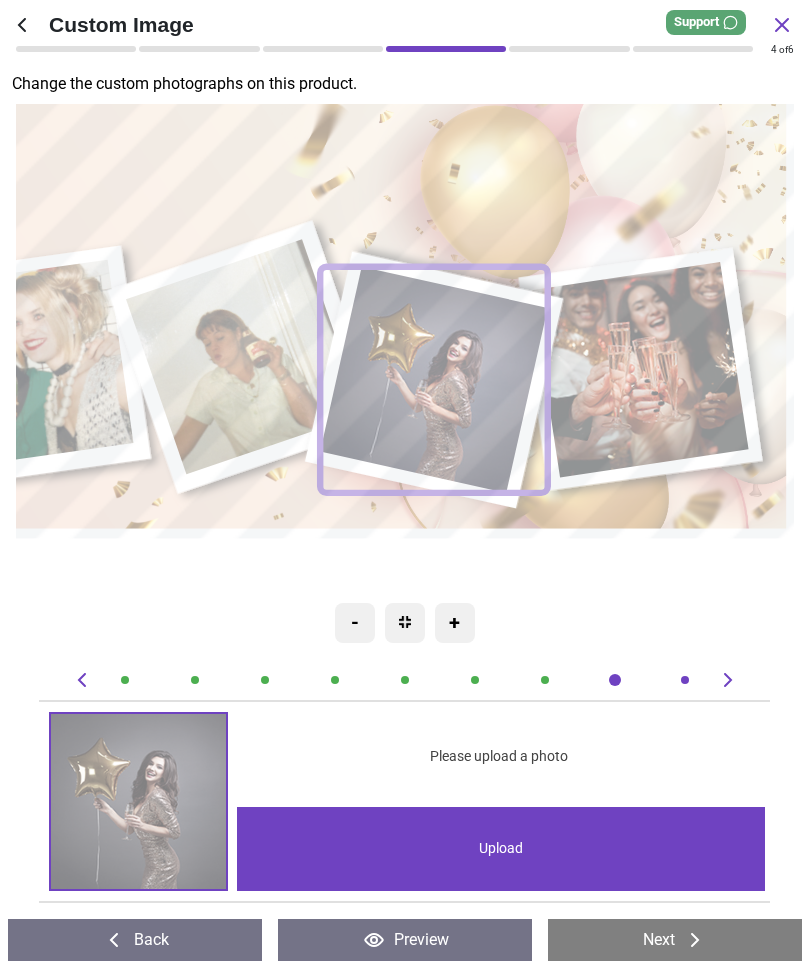 click on "Upload" at bounding box center (501, 849) 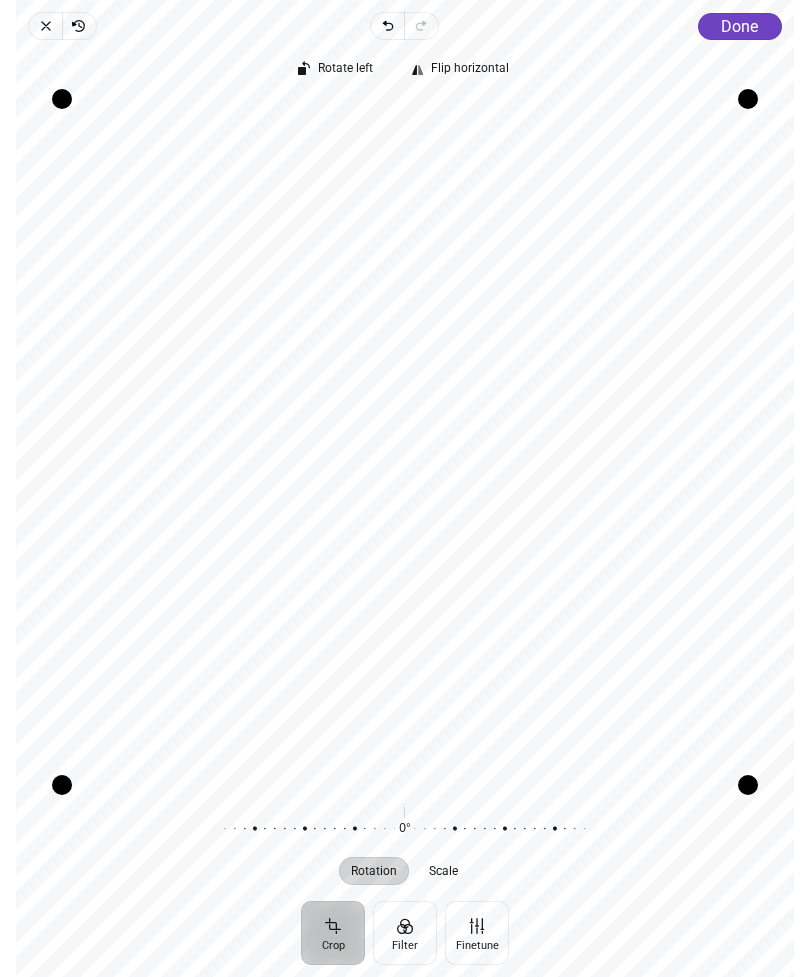 click on "Done" at bounding box center (739, 26) 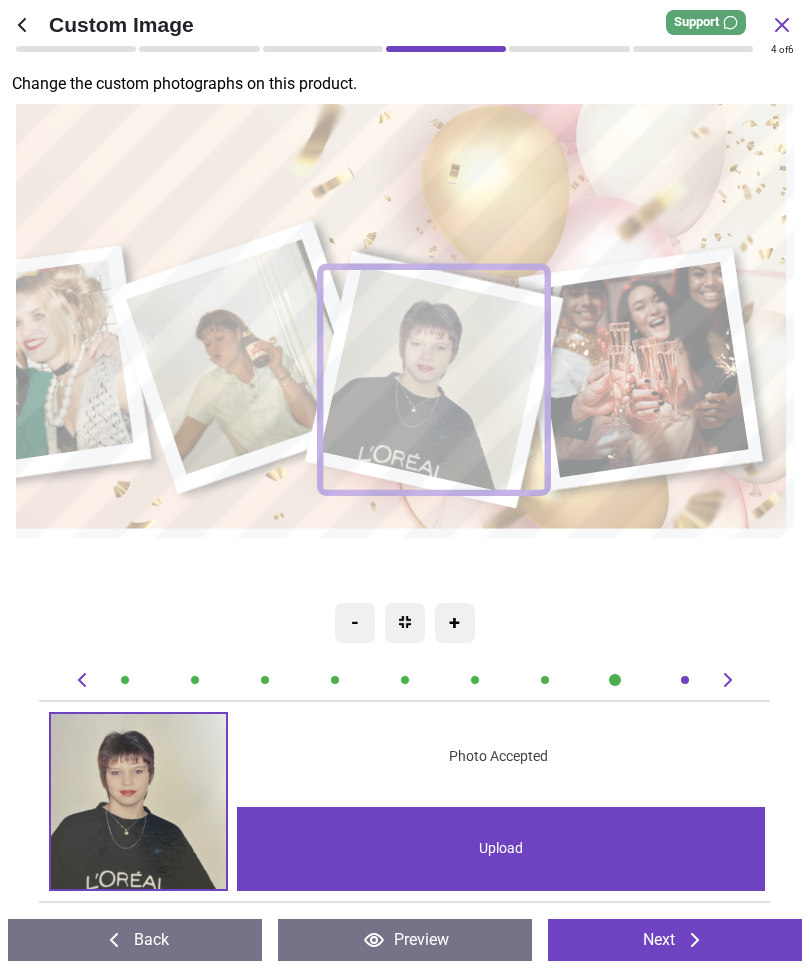 click on "Next" at bounding box center (675, 940) 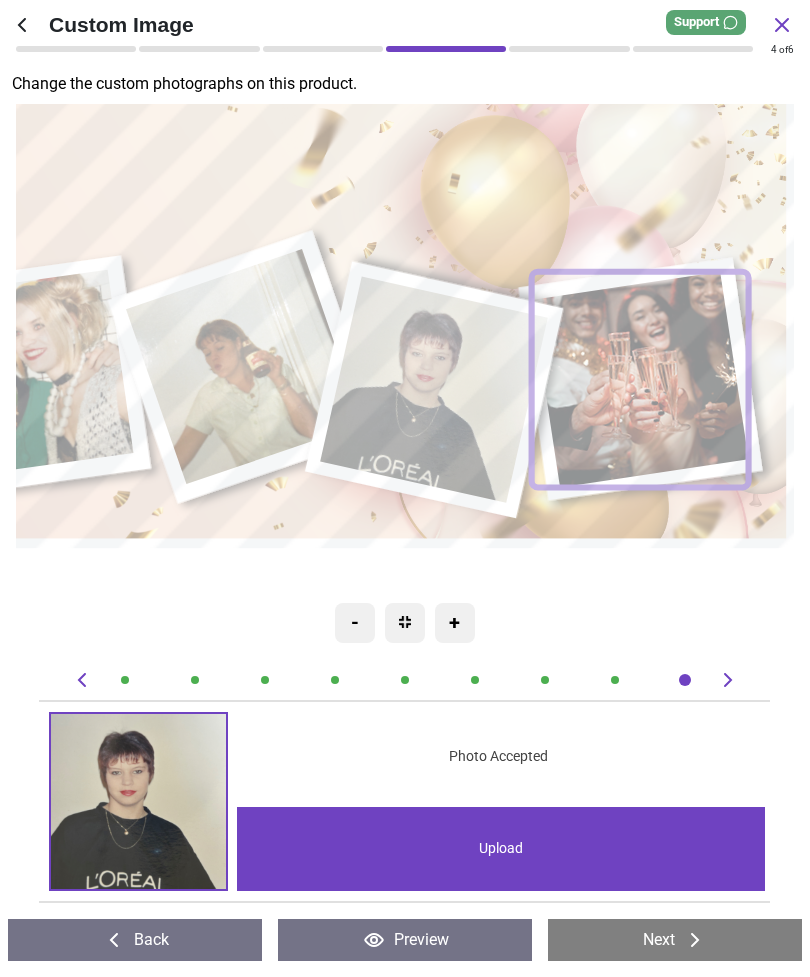 scroll, scrollTop: 0, scrollLeft: 5962, axis: horizontal 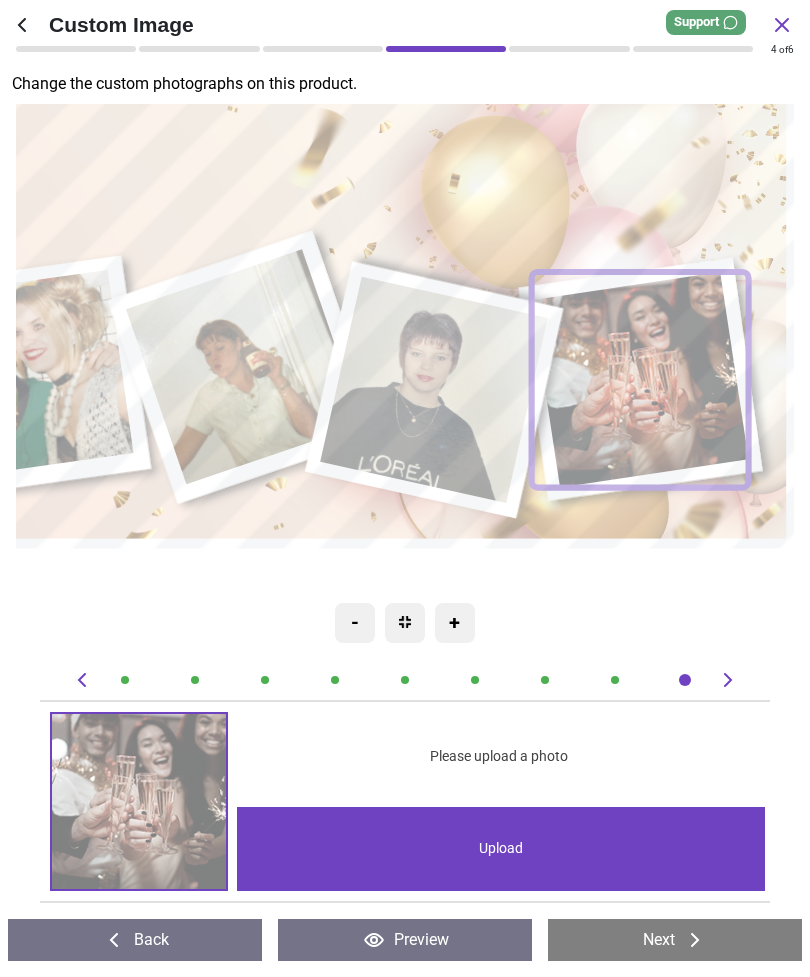 click on "Upload" at bounding box center (501, 849) 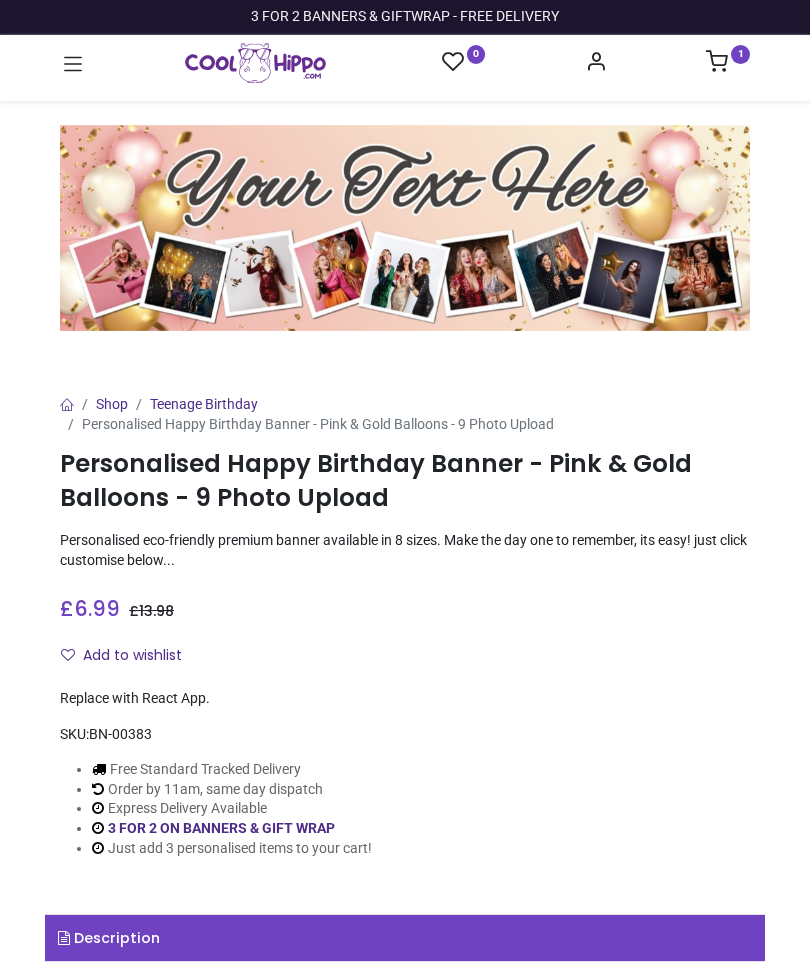 scroll, scrollTop: 0, scrollLeft: 0, axis: both 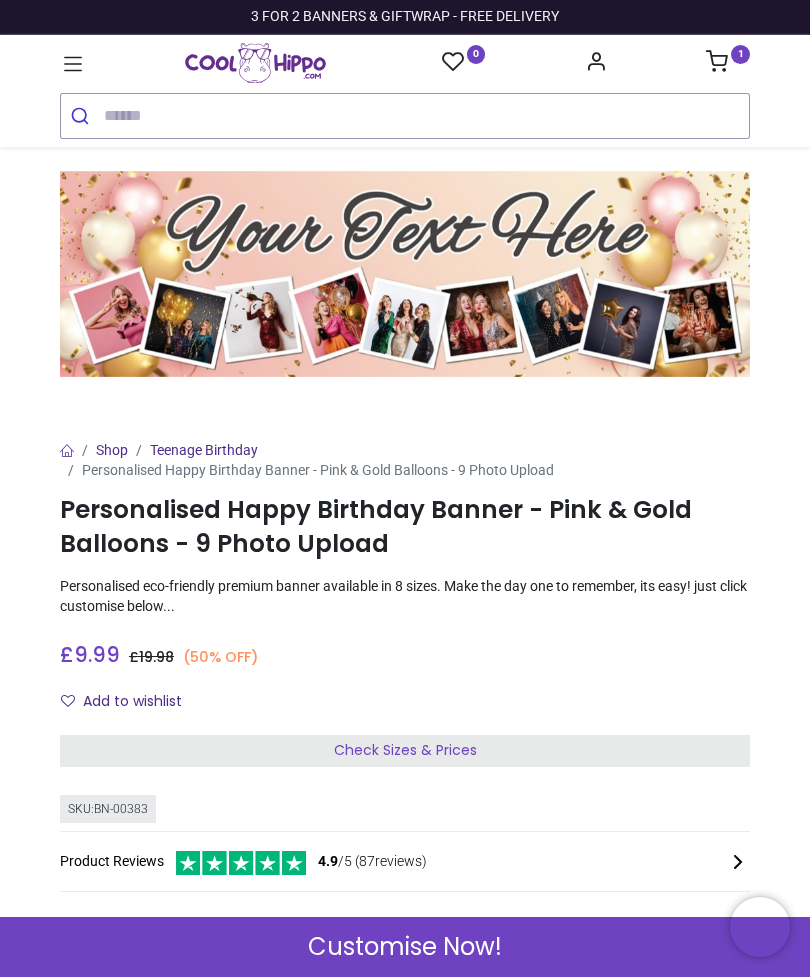 click on "Customise Now!" at bounding box center [405, 947] 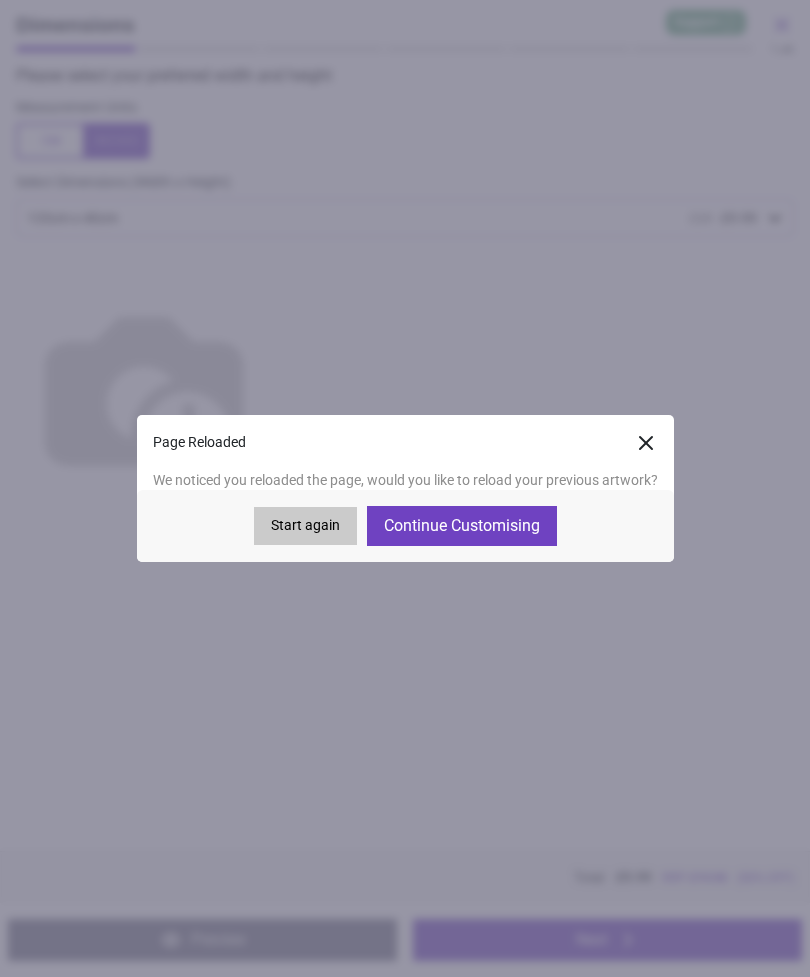 click on "Continue Customising" at bounding box center [462, 526] 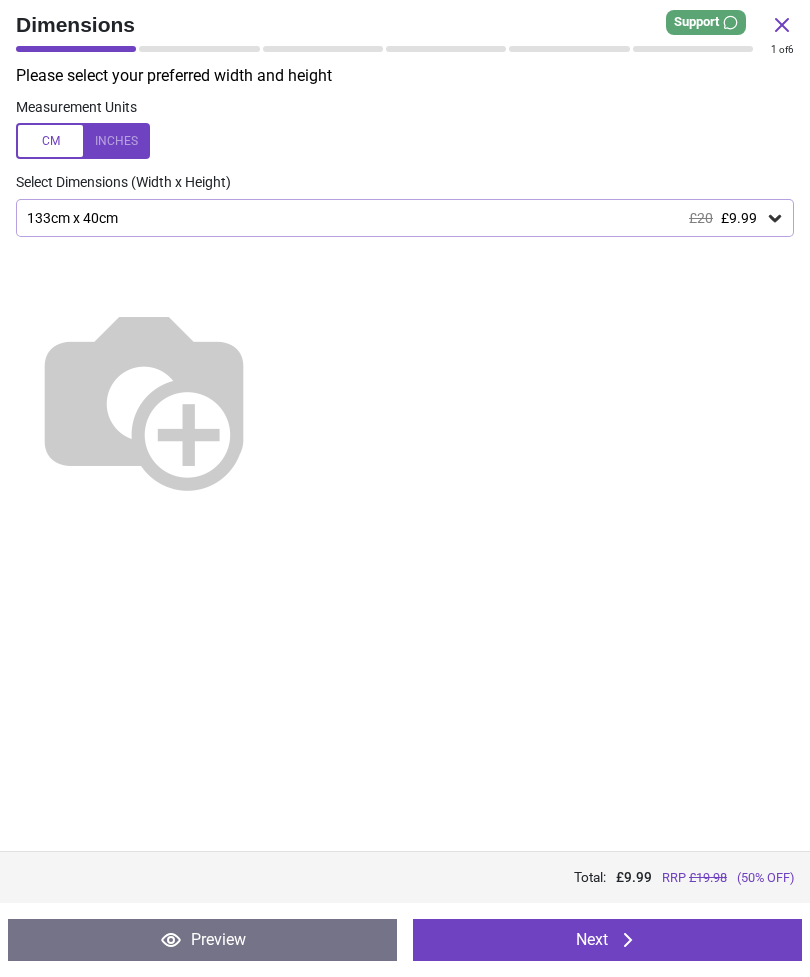 click 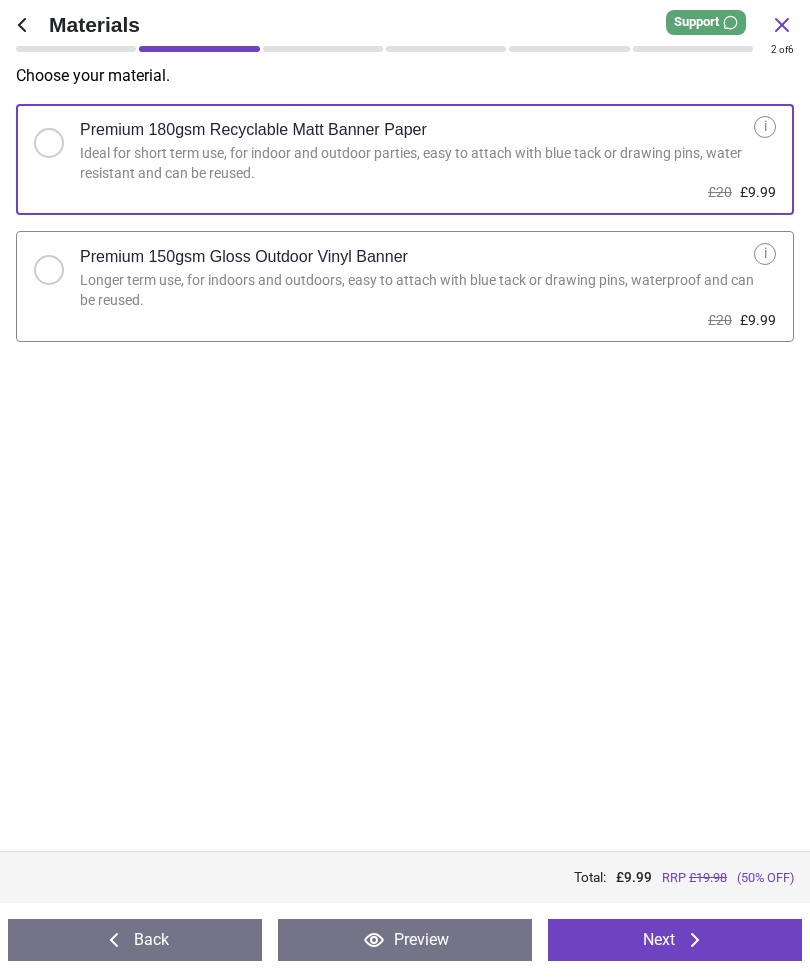 click on "Next" at bounding box center [675, 940] 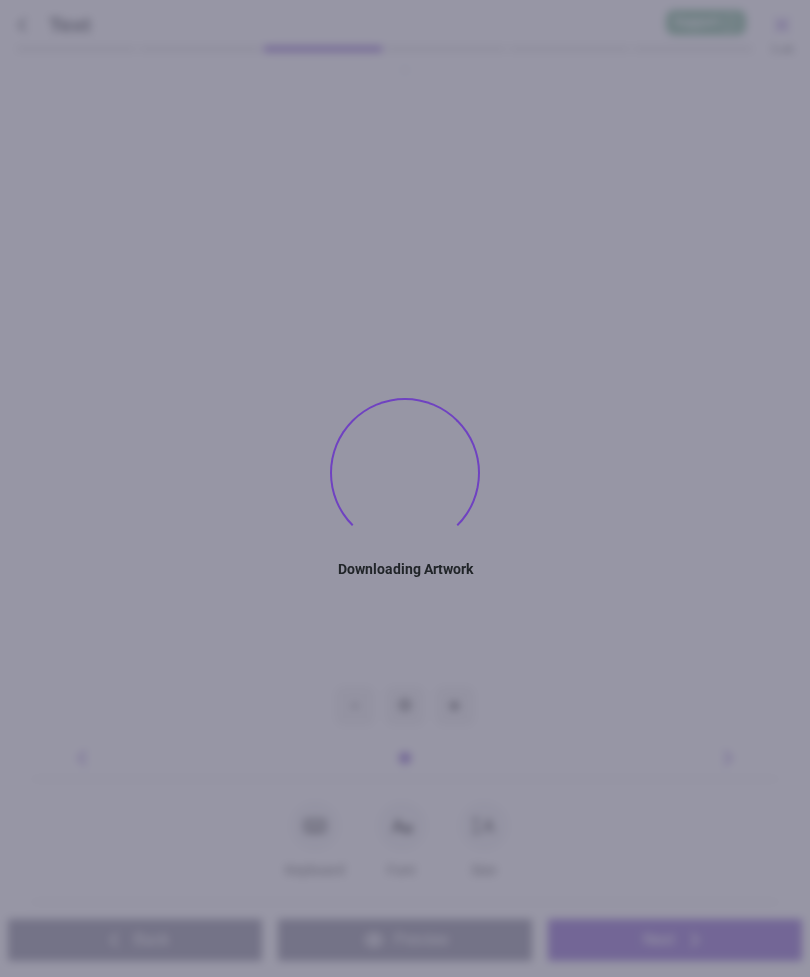 type on "**********" 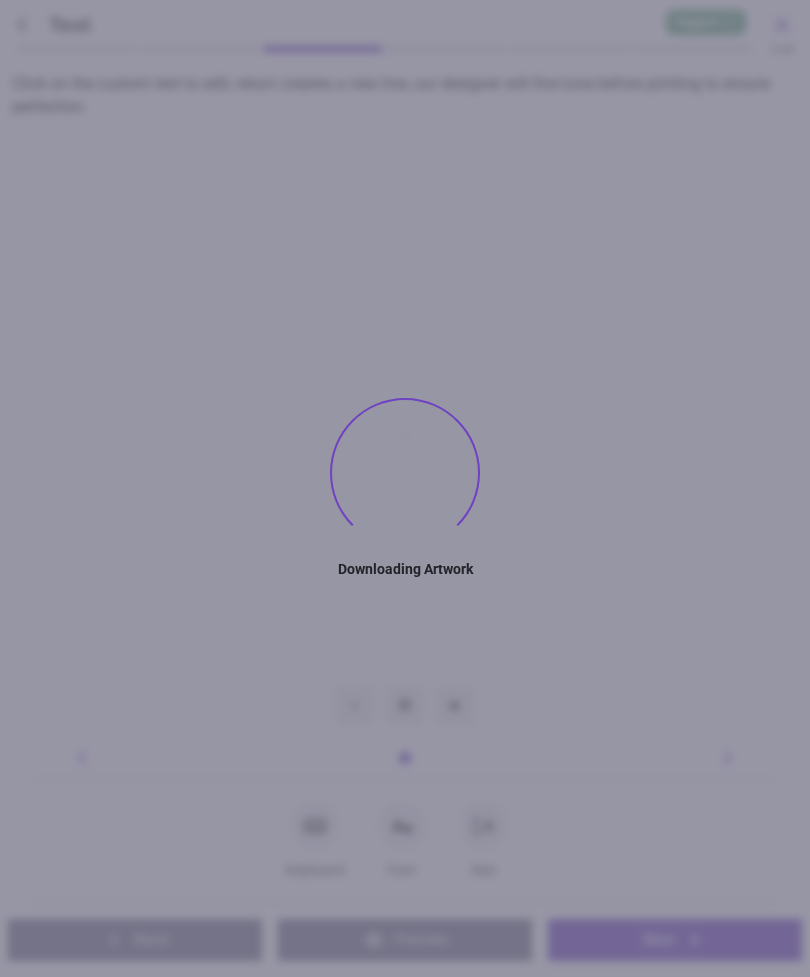 type on "**********" 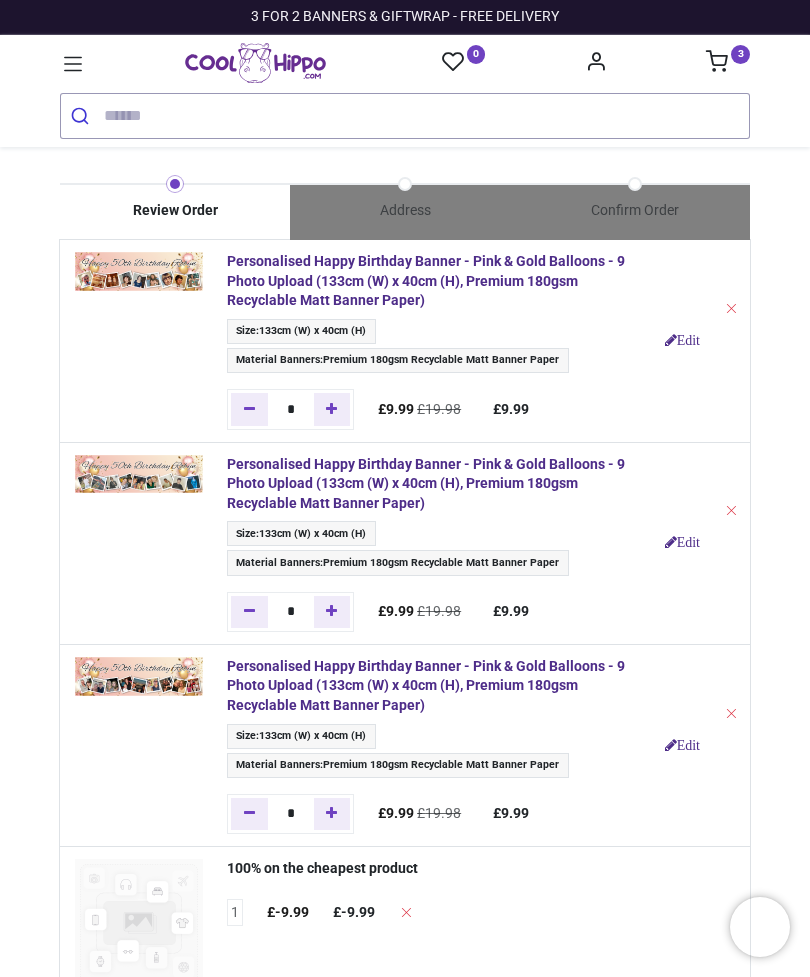 scroll, scrollTop: 0, scrollLeft: 0, axis: both 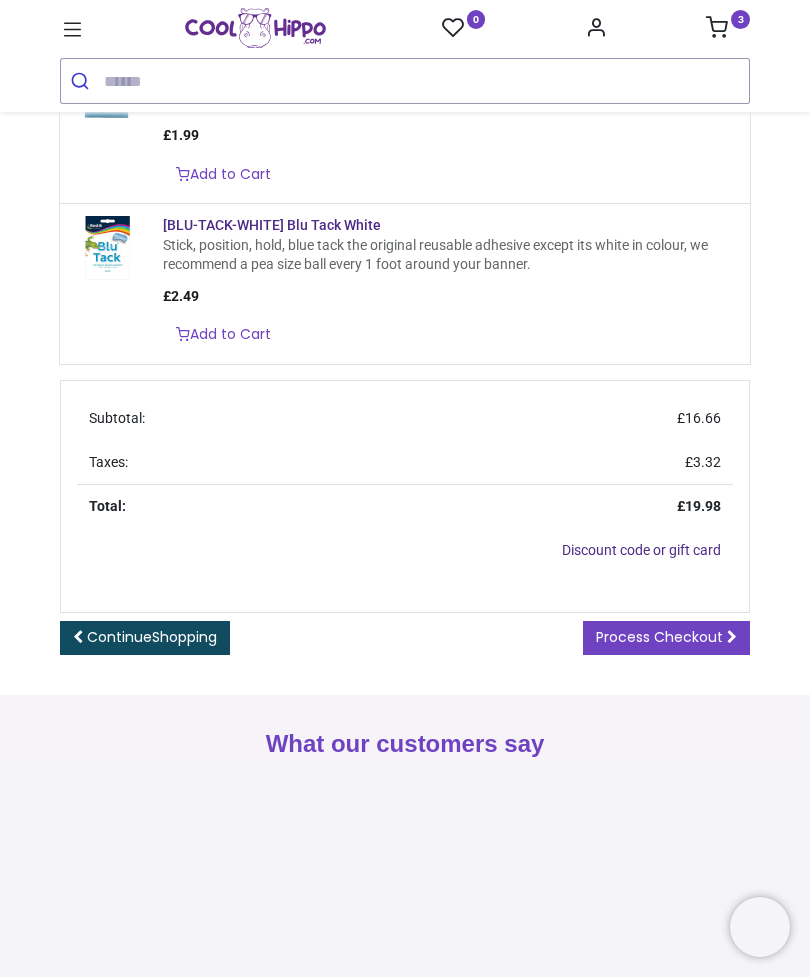 click on "Continue  Shopping" at bounding box center (152, 637) 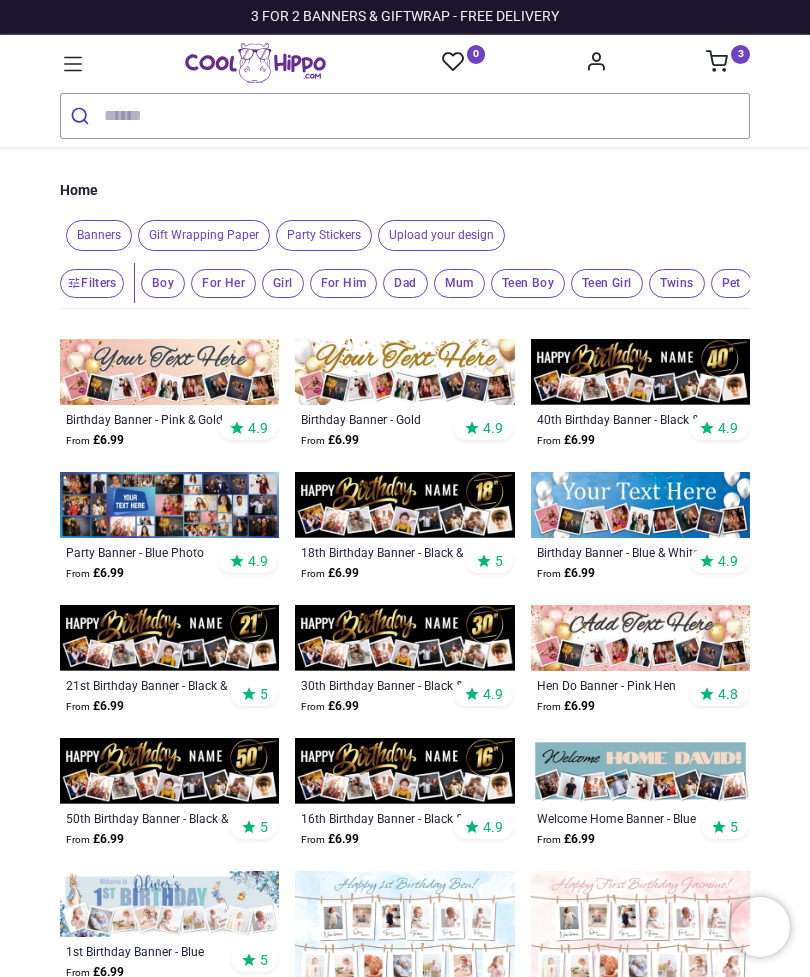 scroll, scrollTop: 0, scrollLeft: 0, axis: both 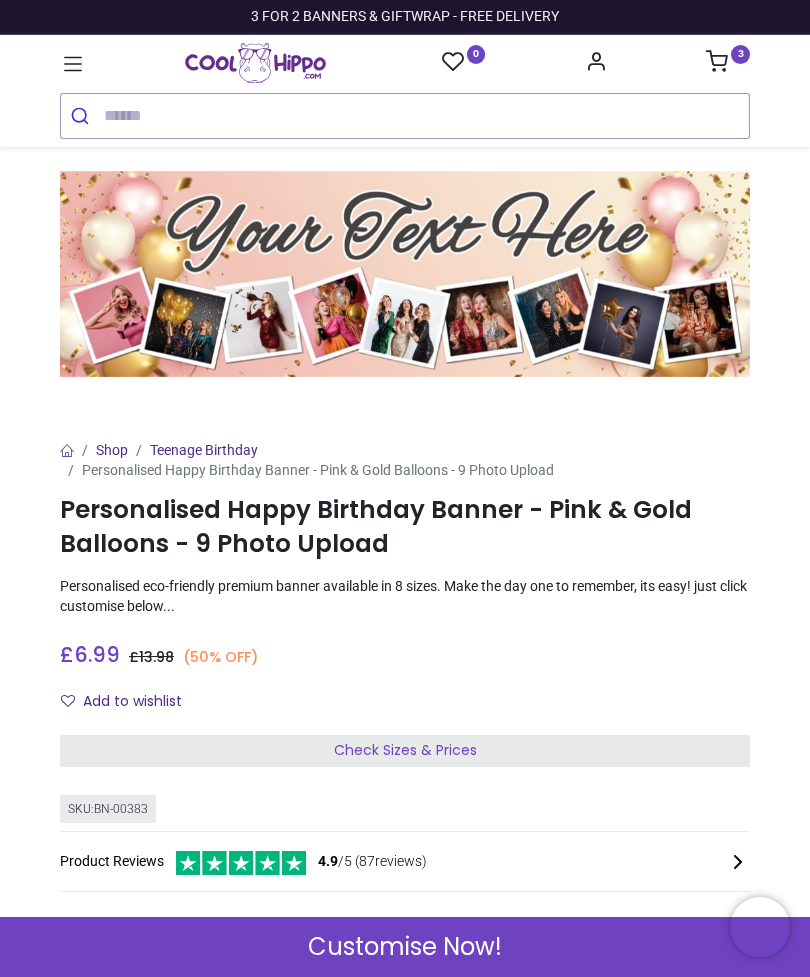 click on "Customise Now!" at bounding box center [405, 947] 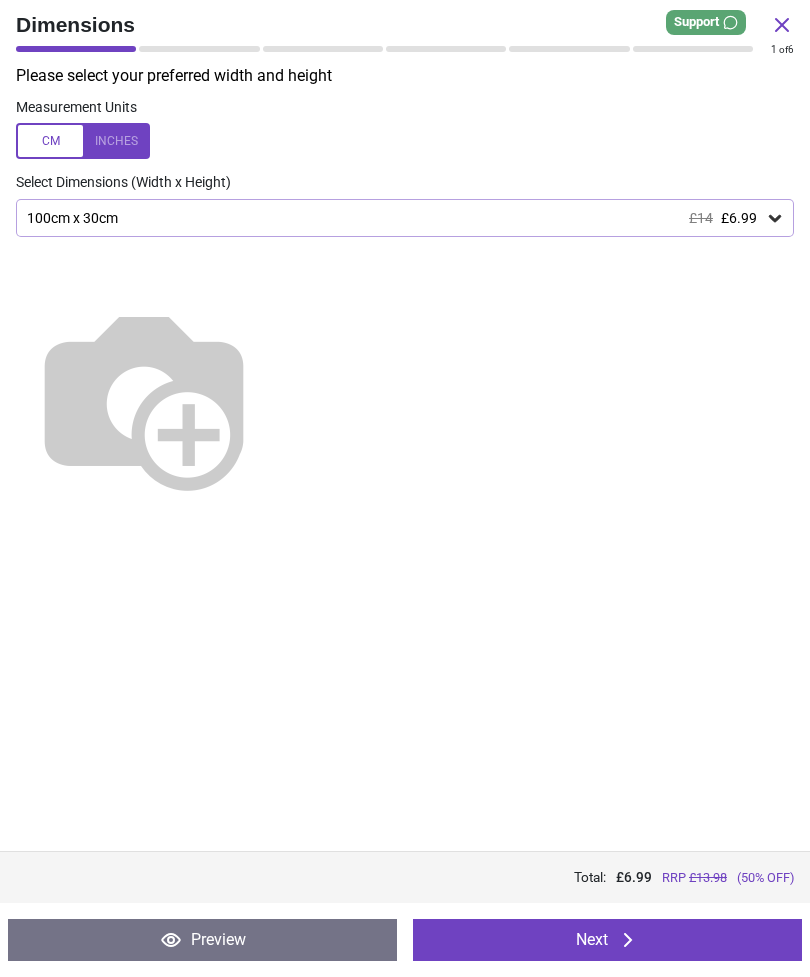 click on "100cm  x  30cm       £14 £6.99" at bounding box center (395, 218) 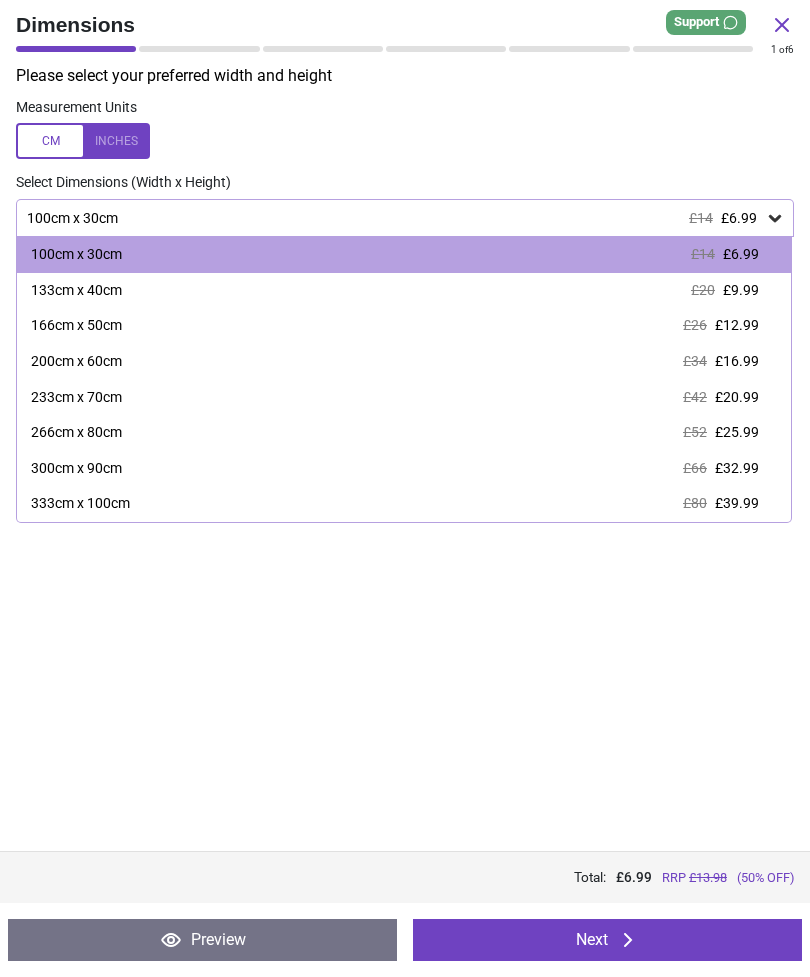 click on "133cm  x  40cm" at bounding box center (76, 291) 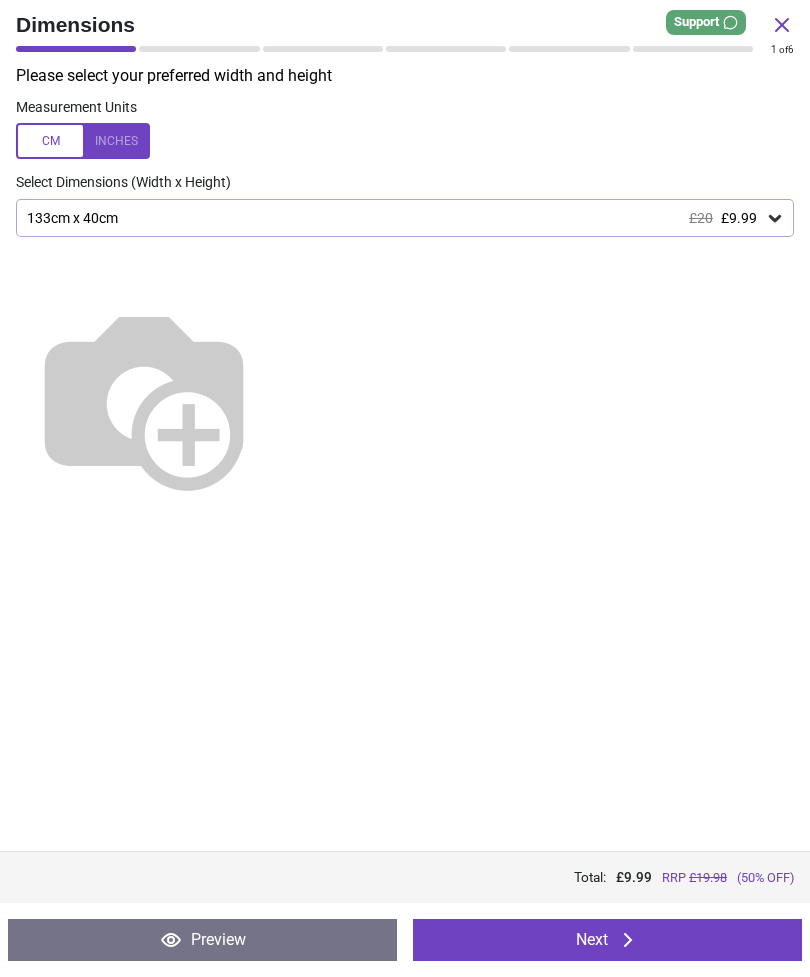 click on "Next" at bounding box center [607, 940] 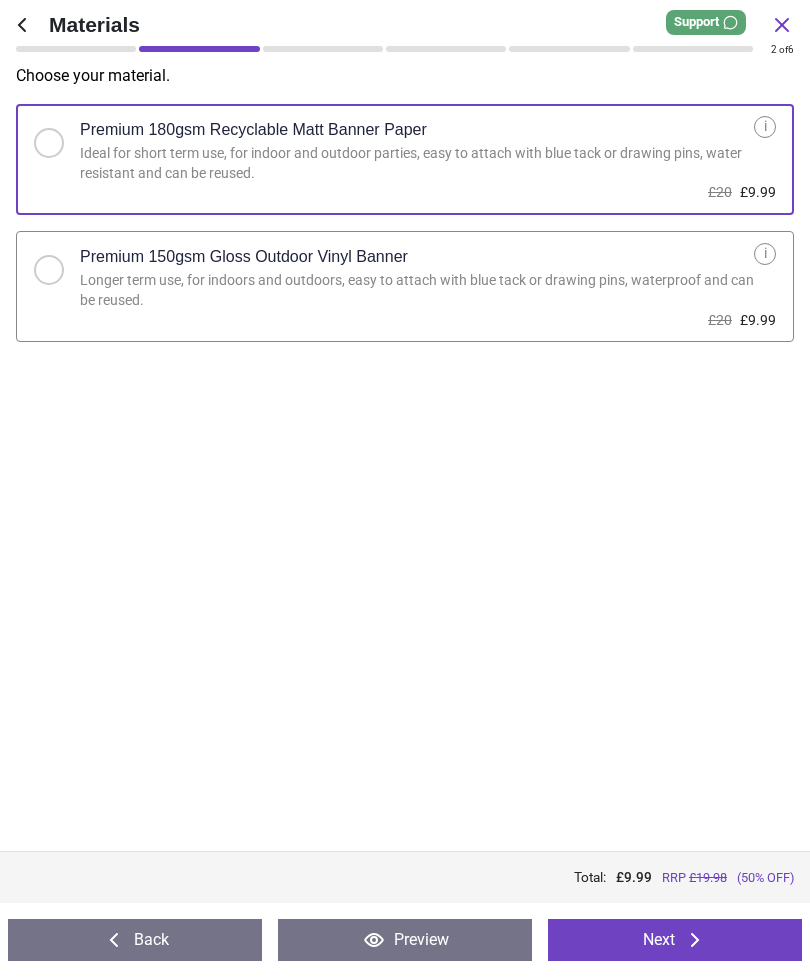 click on "Next" at bounding box center (675, 940) 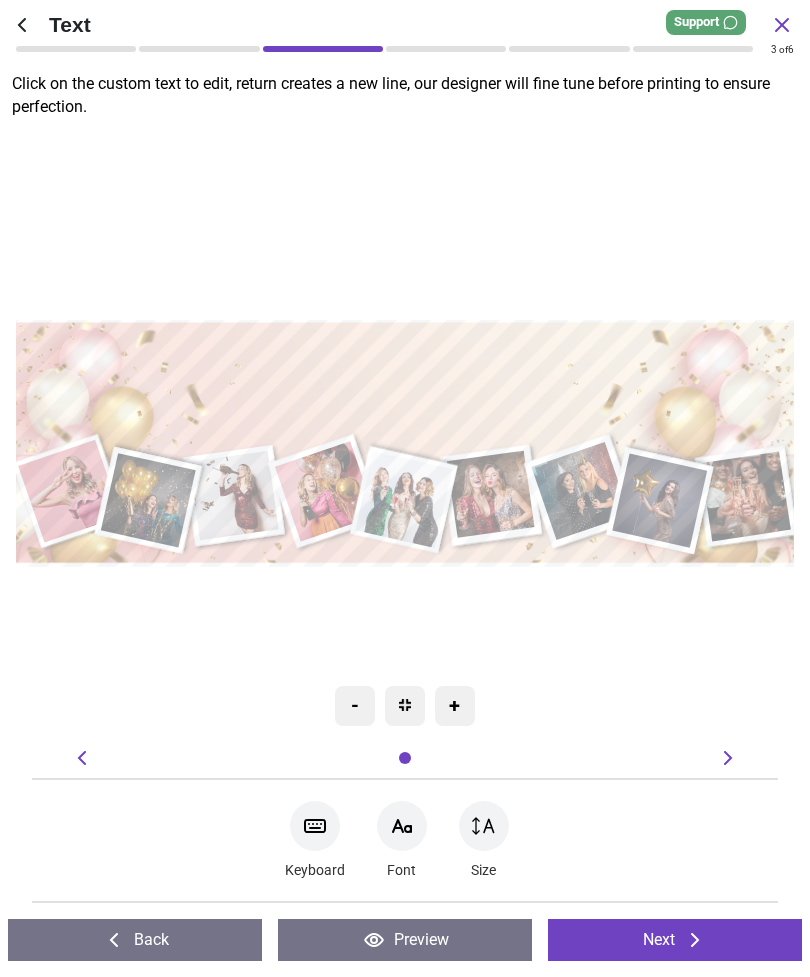 click at bounding box center [404, 393] 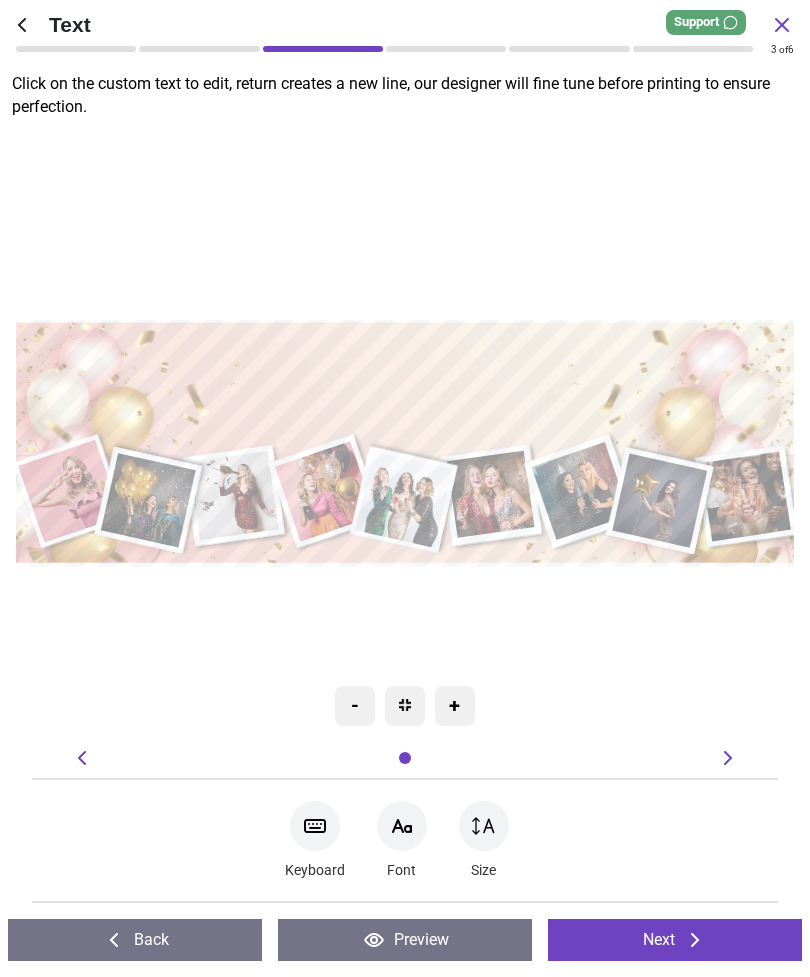 type on "**********" 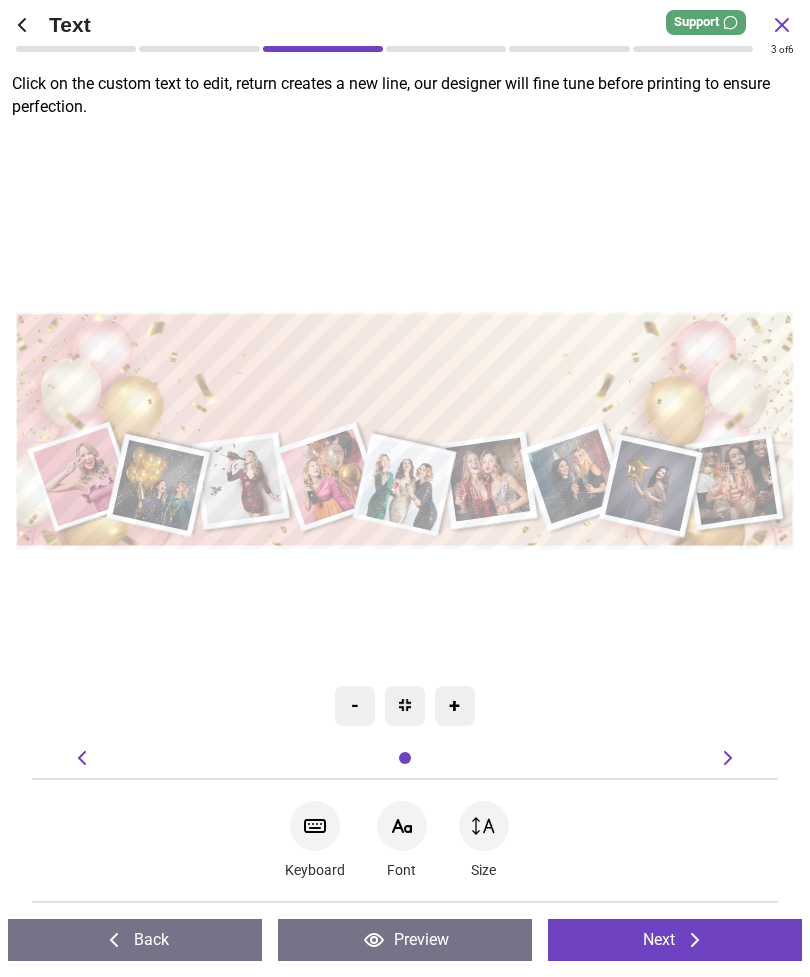 click 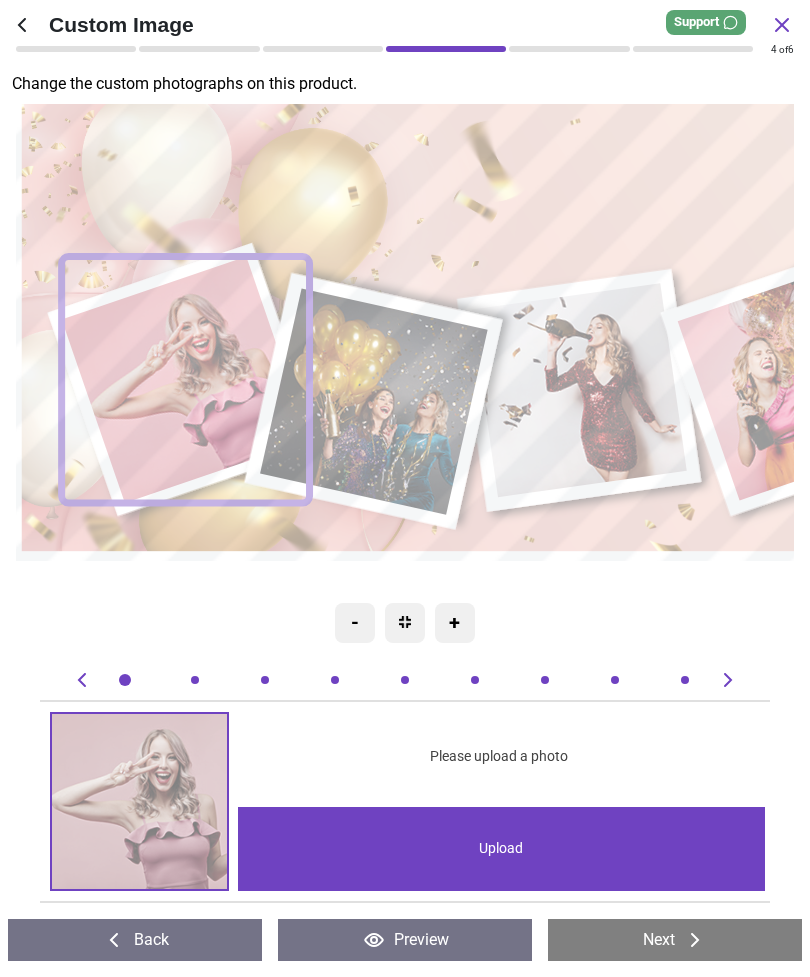 click on "Upload" at bounding box center [502, 849] 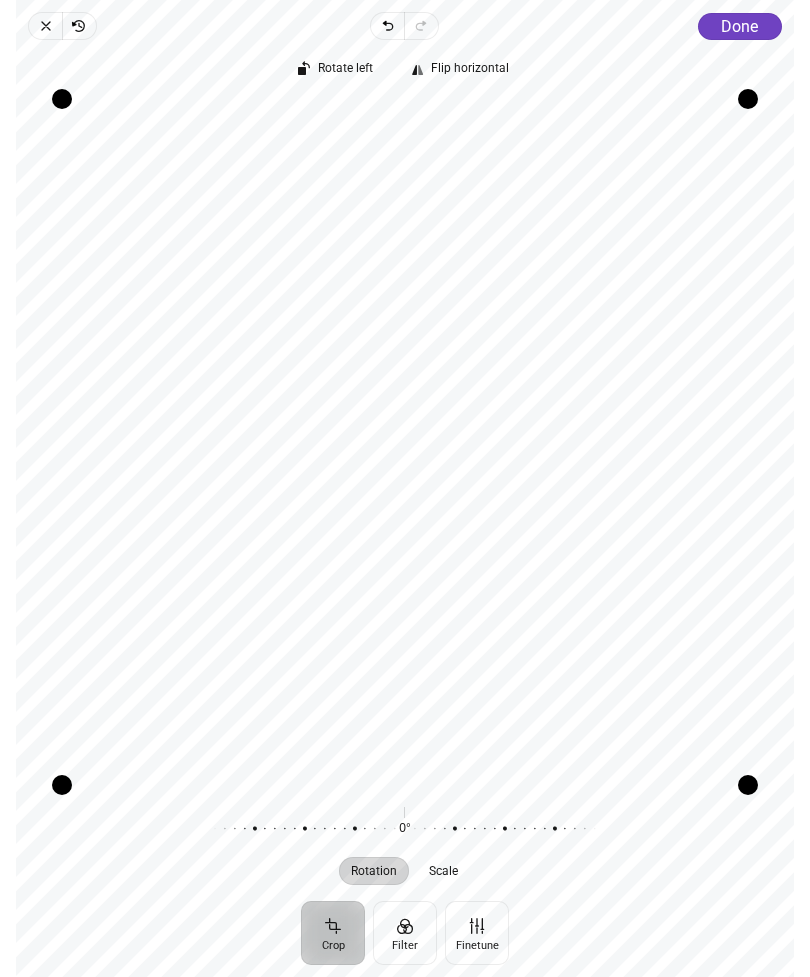 click on "Done" at bounding box center (739, 26) 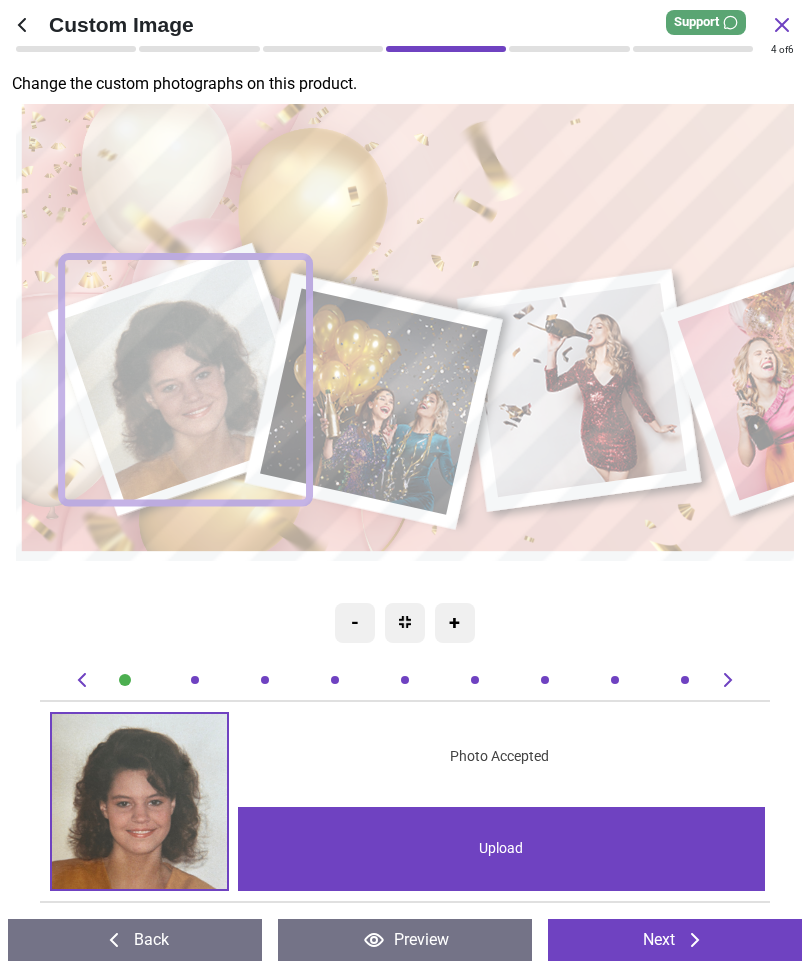 click on "Next" at bounding box center (675, 940) 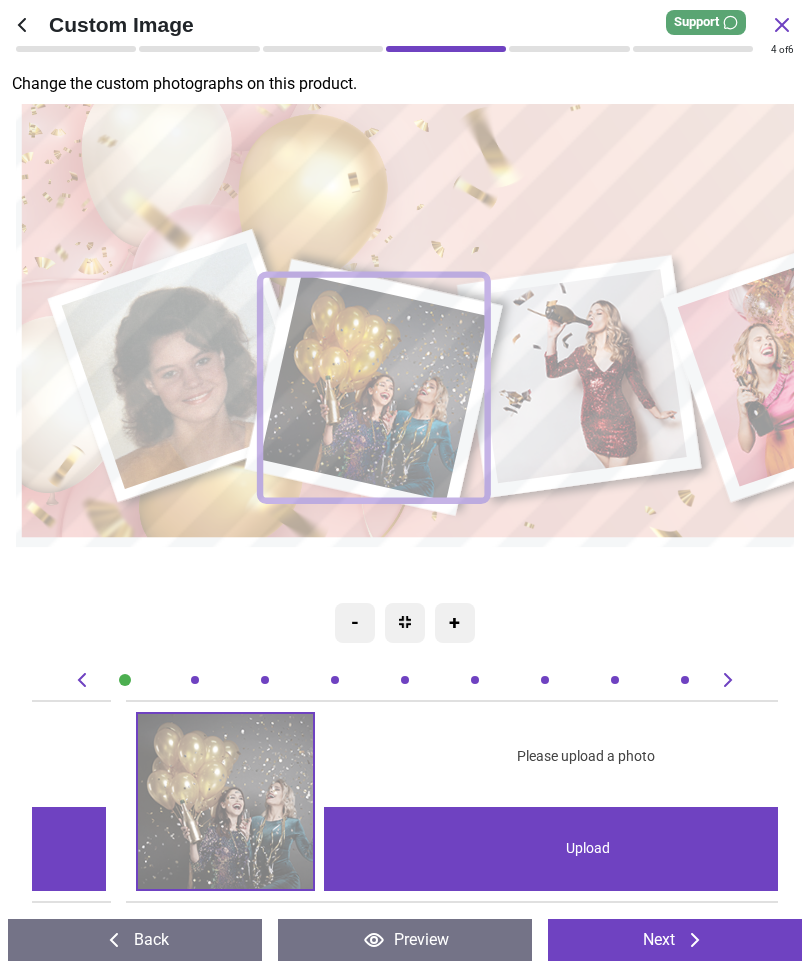 scroll, scrollTop: 0, scrollLeft: 745, axis: horizontal 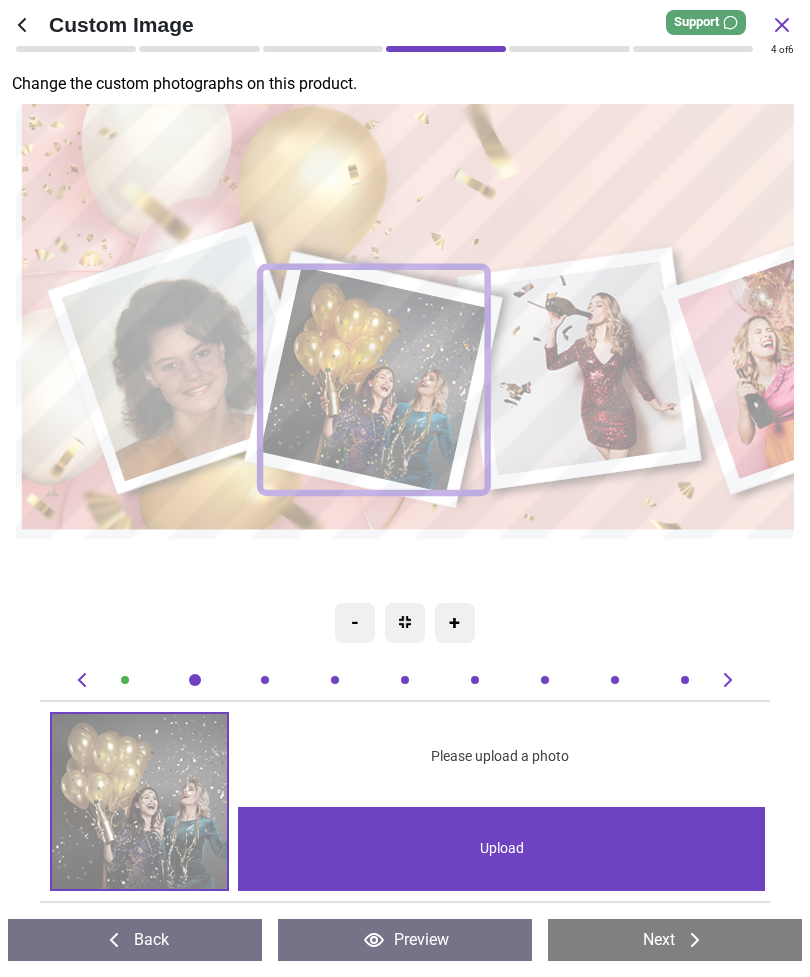 click on "Upload" at bounding box center (502, 849) 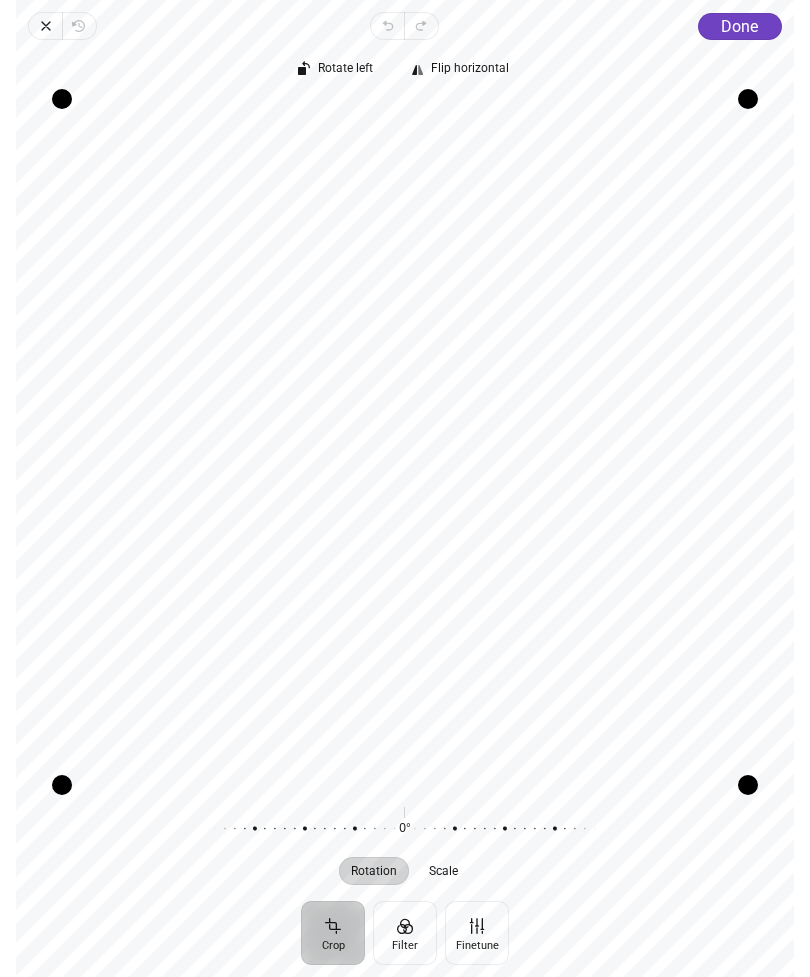 click on "Done" at bounding box center (739, 26) 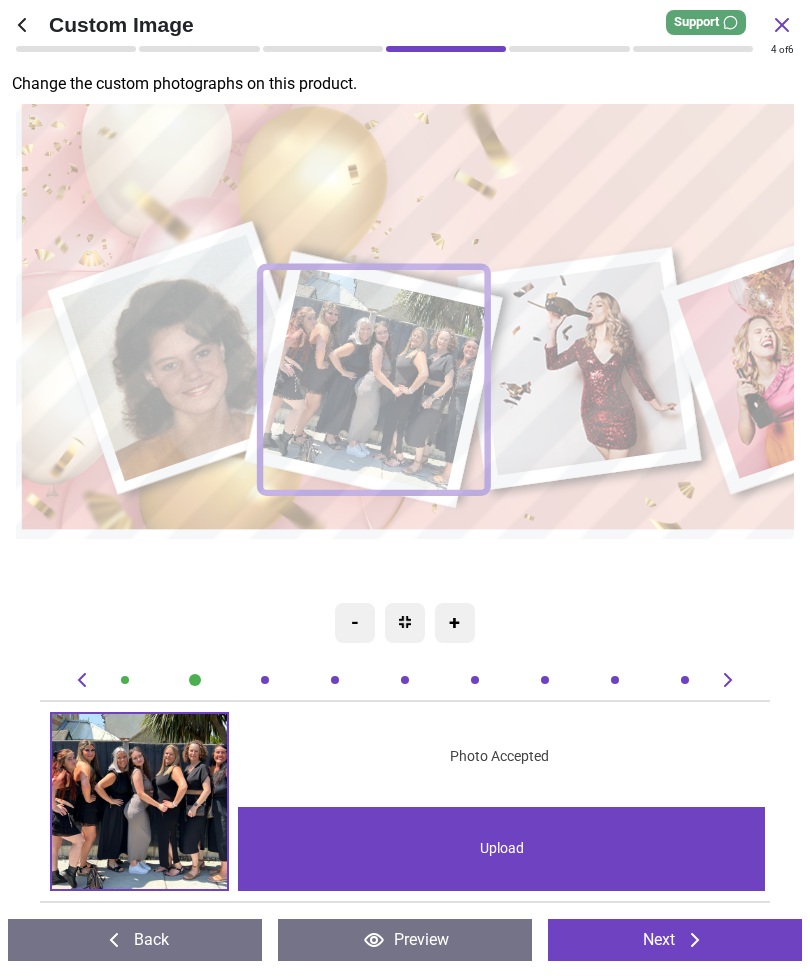 click on "Next" at bounding box center (675, 940) 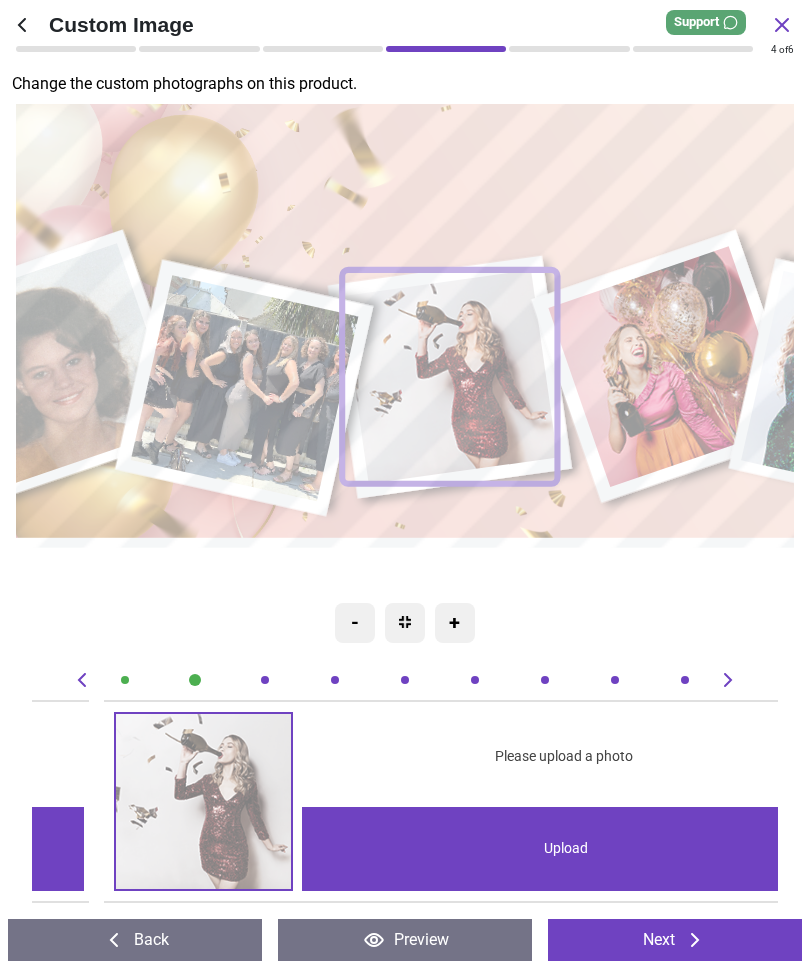 scroll, scrollTop: 0, scrollLeft: 1490, axis: horizontal 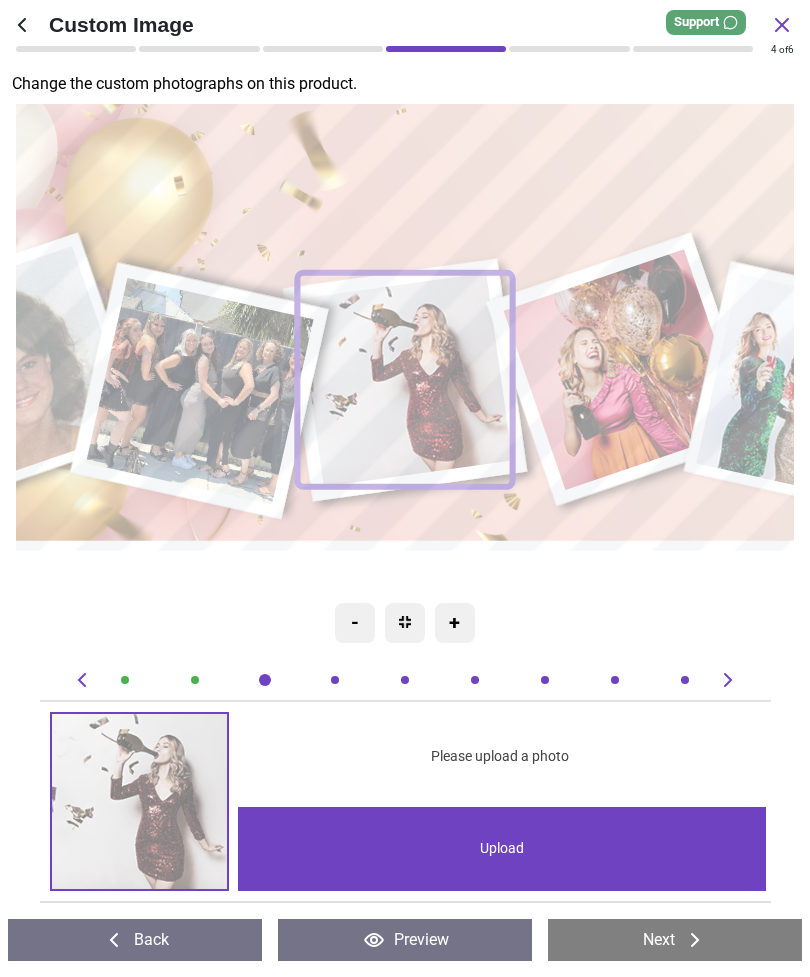 click on "Upload" at bounding box center [502, 849] 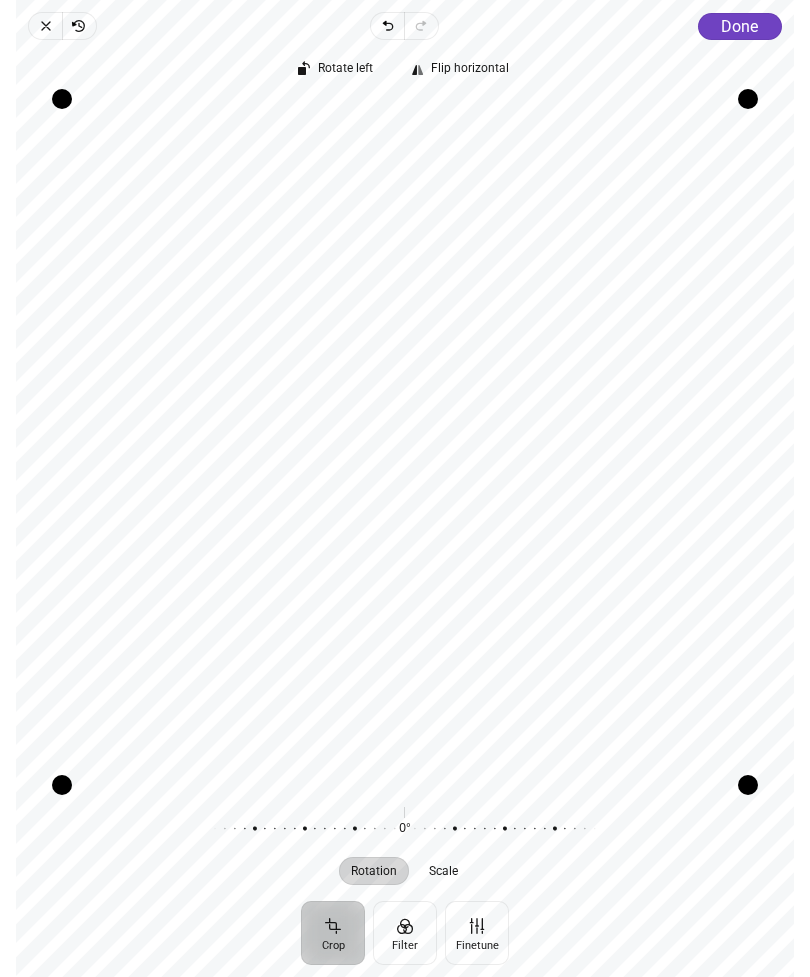 click on "Done" at bounding box center [739, 26] 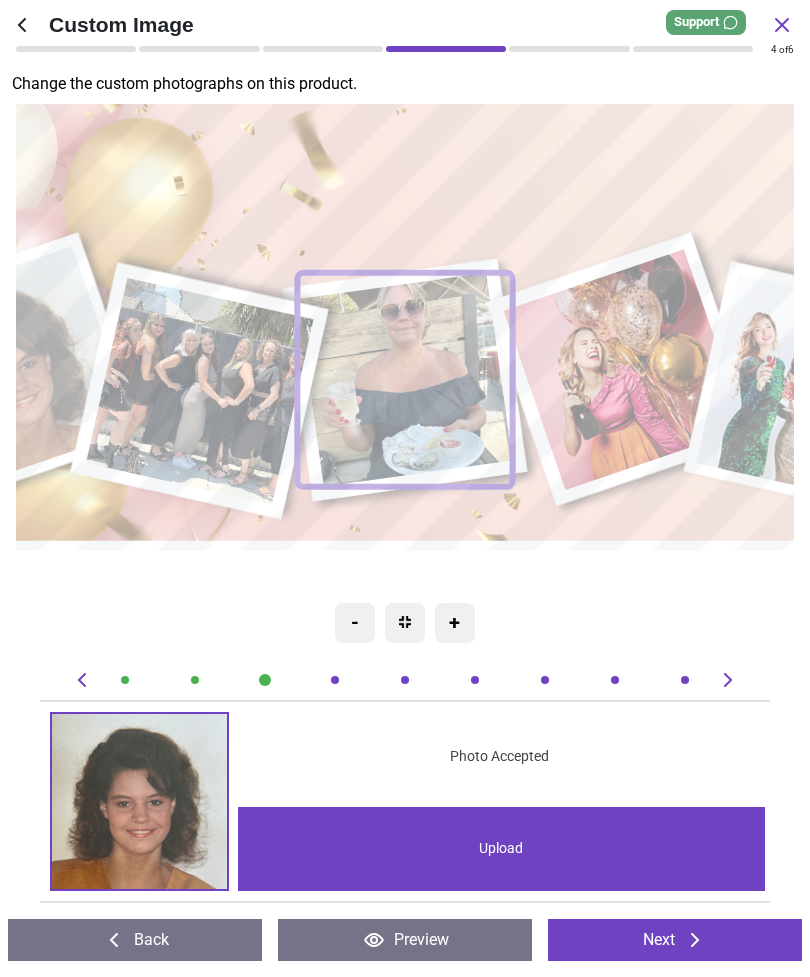 scroll, scrollTop: 0, scrollLeft: 0, axis: both 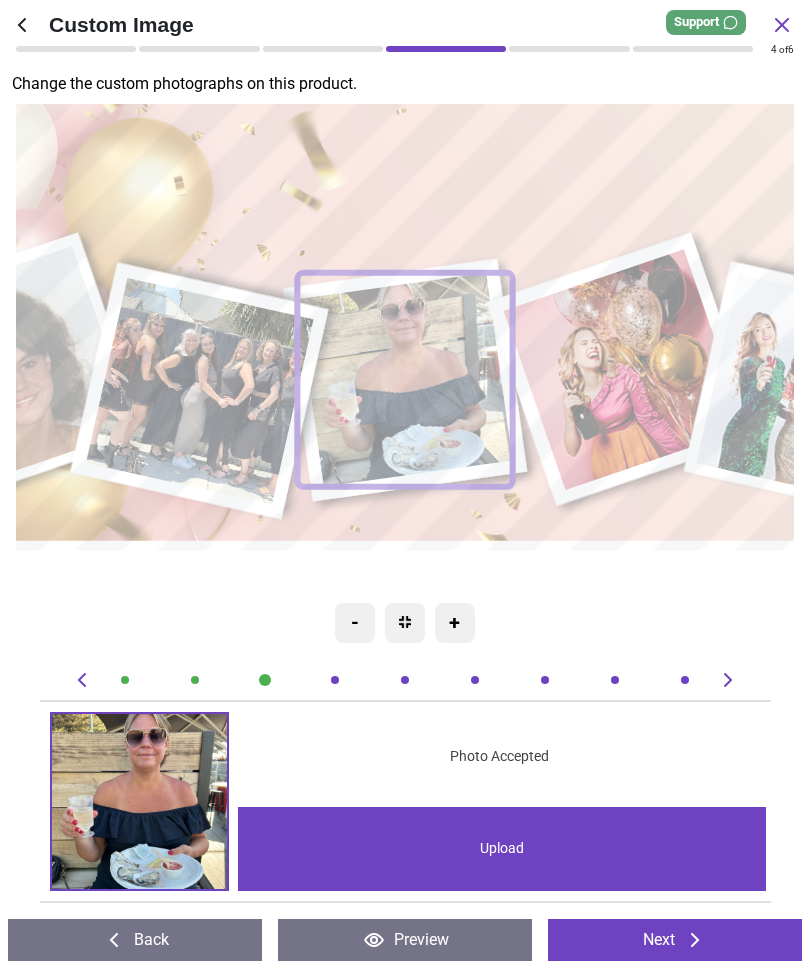 click on "Next" at bounding box center [675, 940] 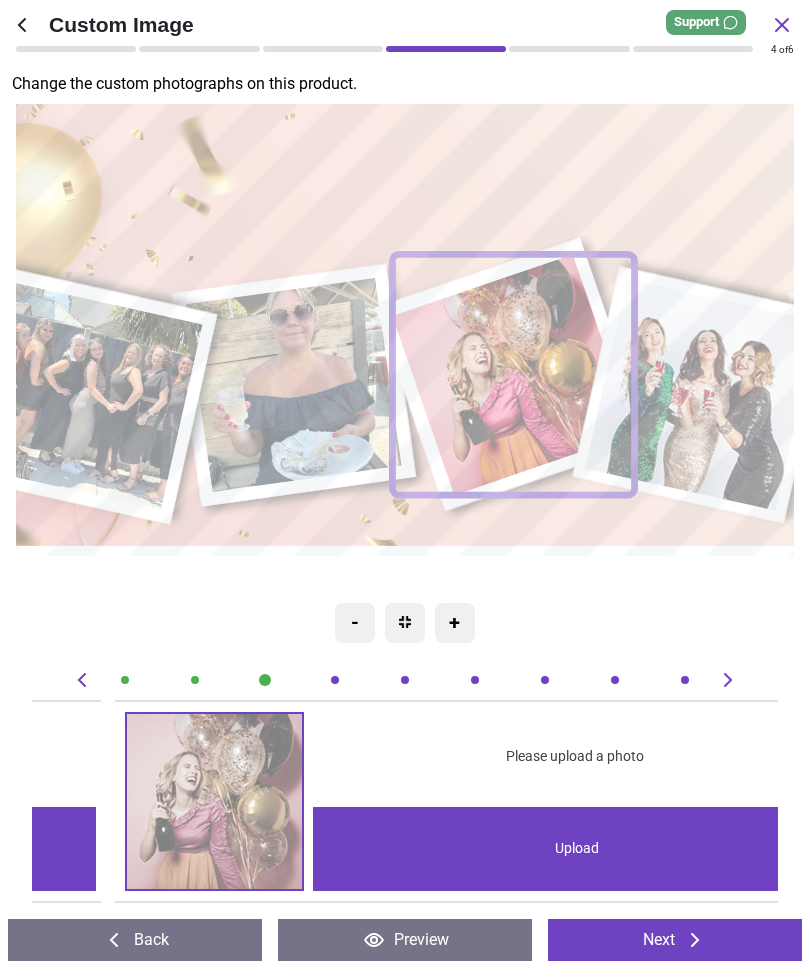 scroll, scrollTop: 0, scrollLeft: 2236, axis: horizontal 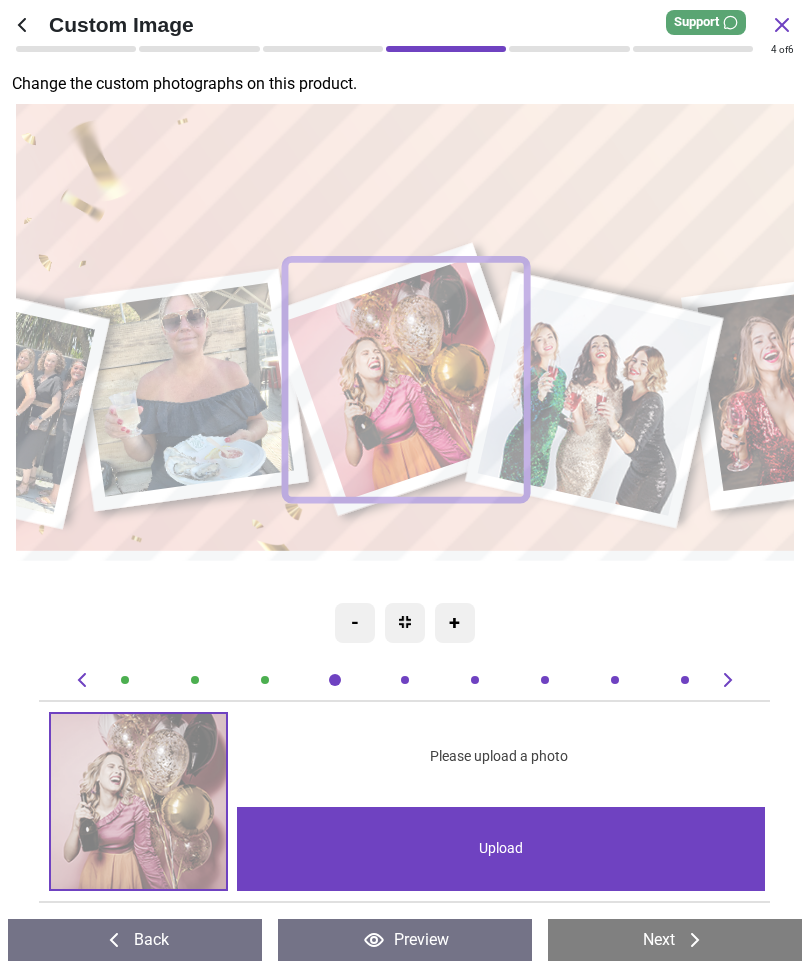 click on "Upload" at bounding box center [501, 849] 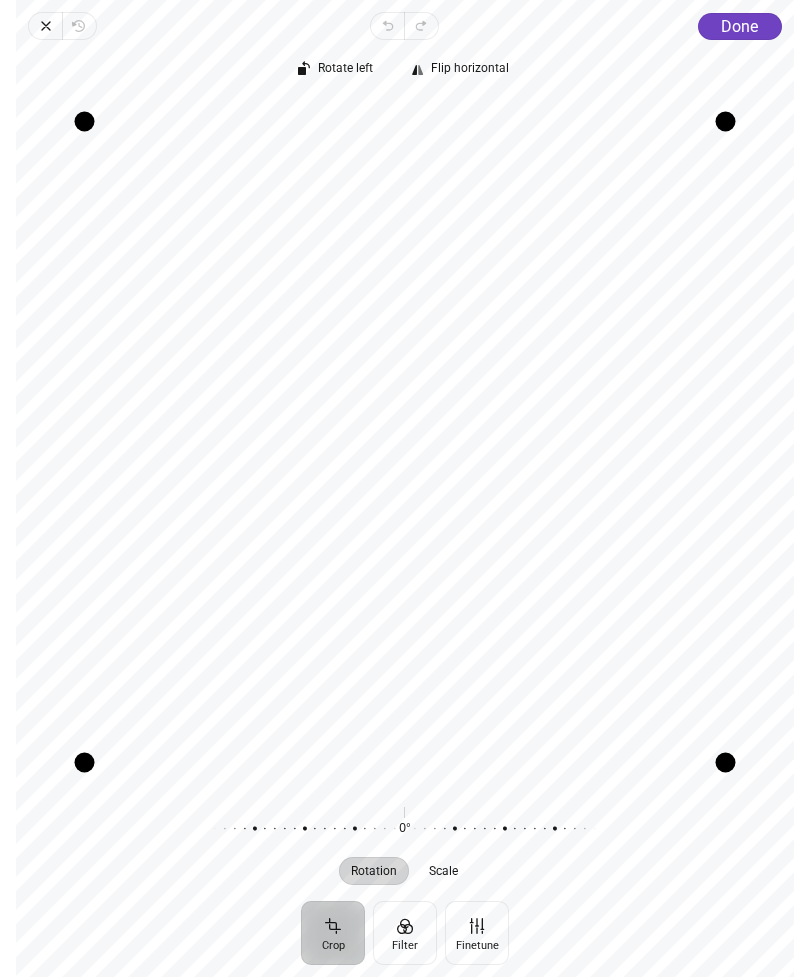 click on "Done" at bounding box center [739, 26] 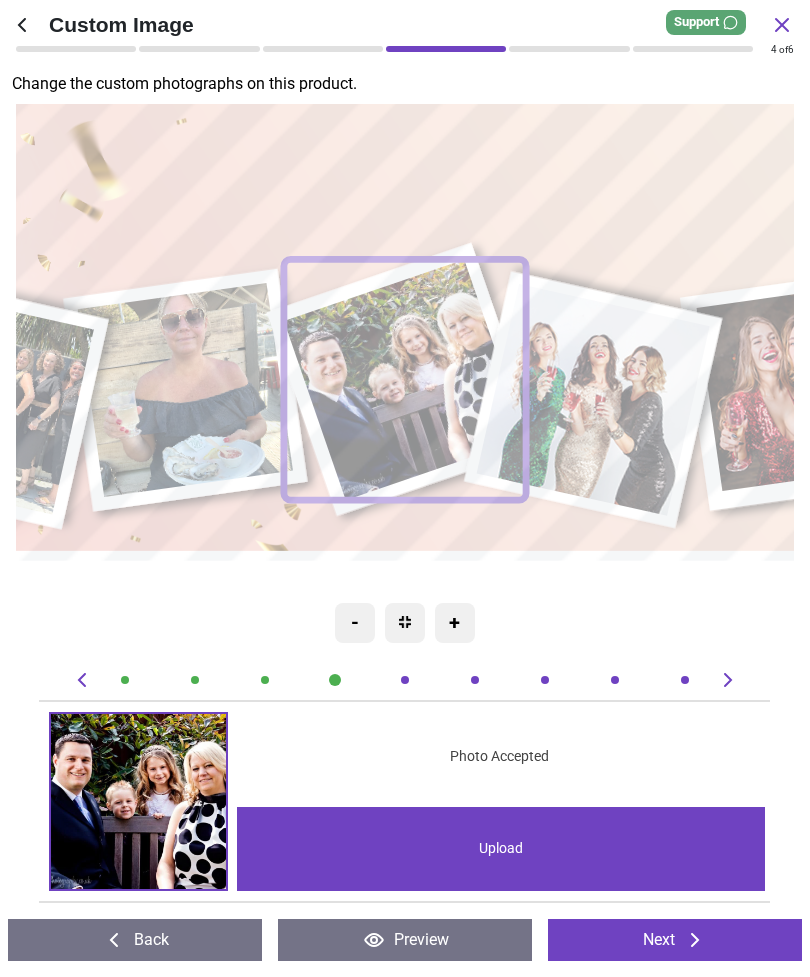 click 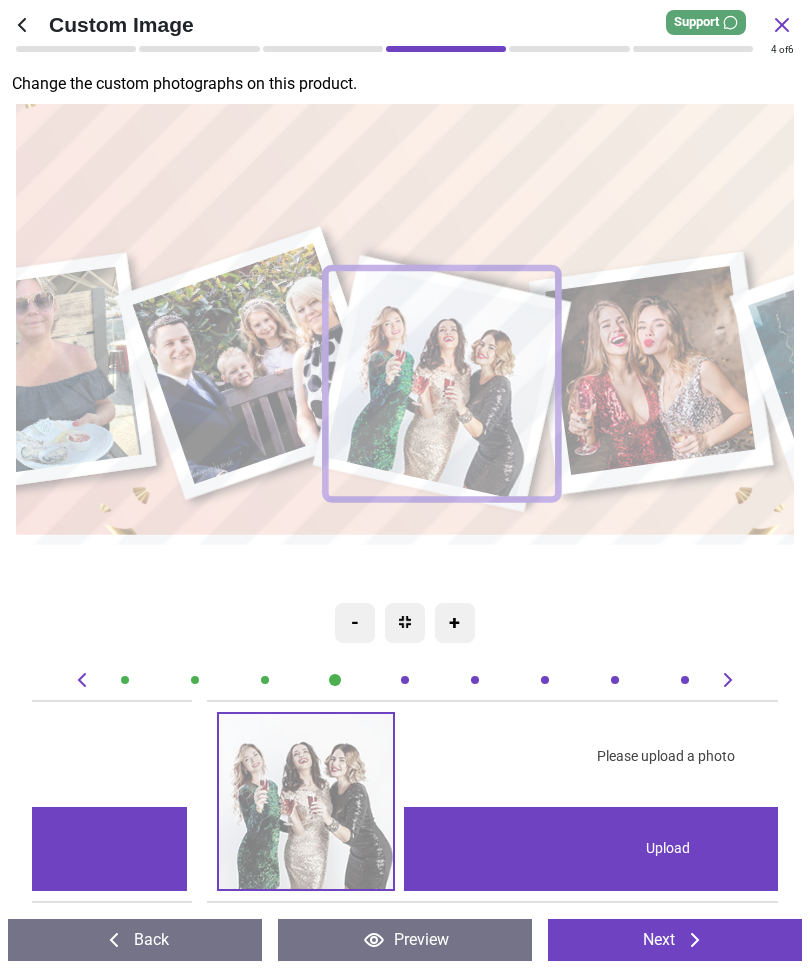 scroll, scrollTop: 0, scrollLeft: 2981, axis: horizontal 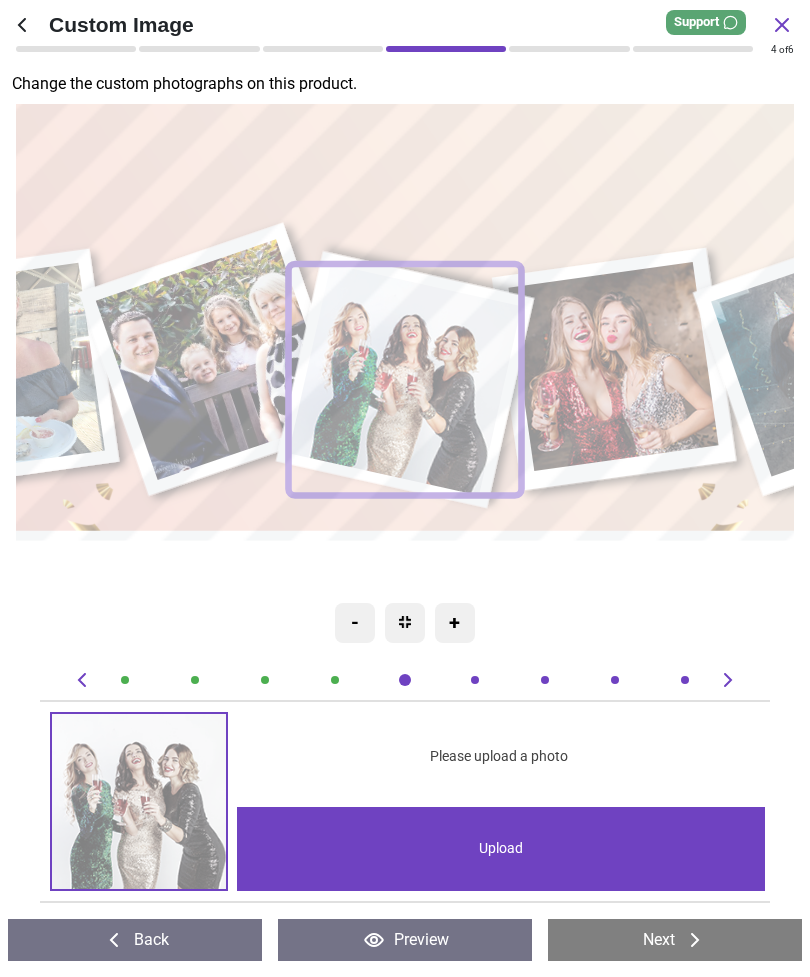click on "Upload" at bounding box center (501, 849) 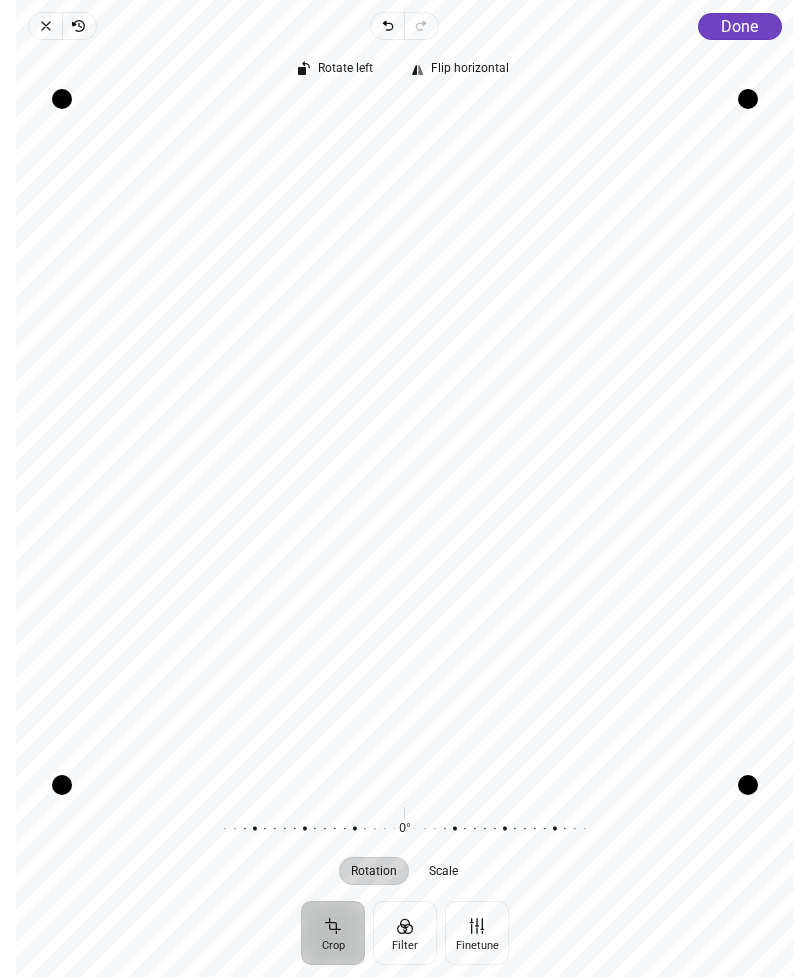 click on "Done" at bounding box center [739, 26] 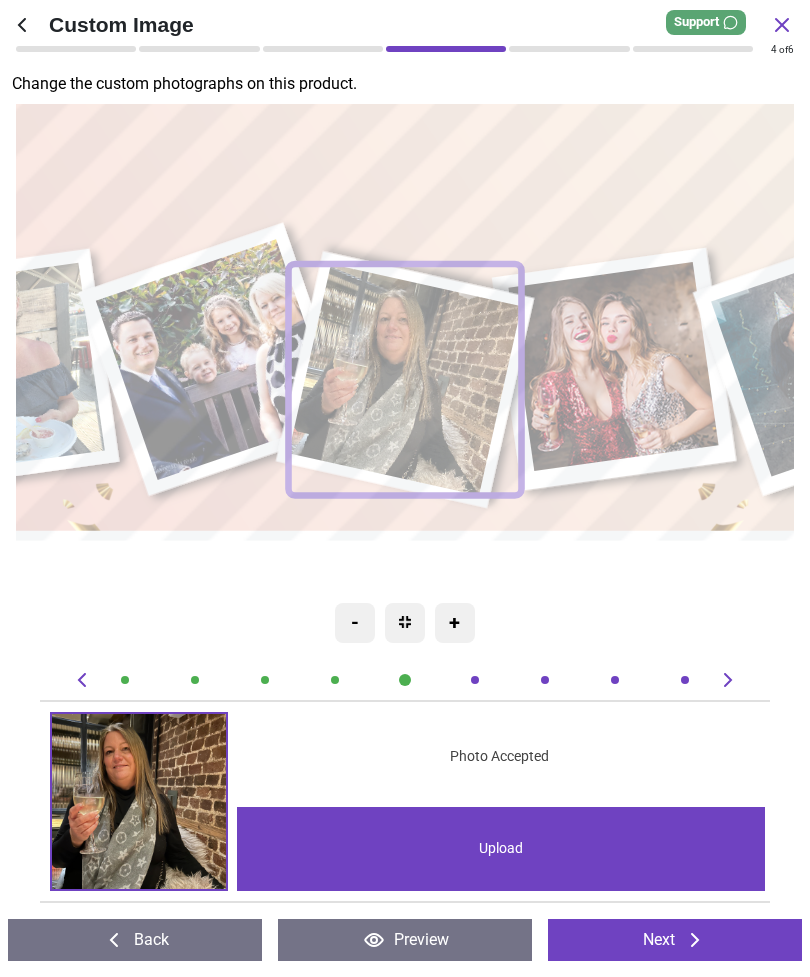 click on "Next" at bounding box center [675, 940] 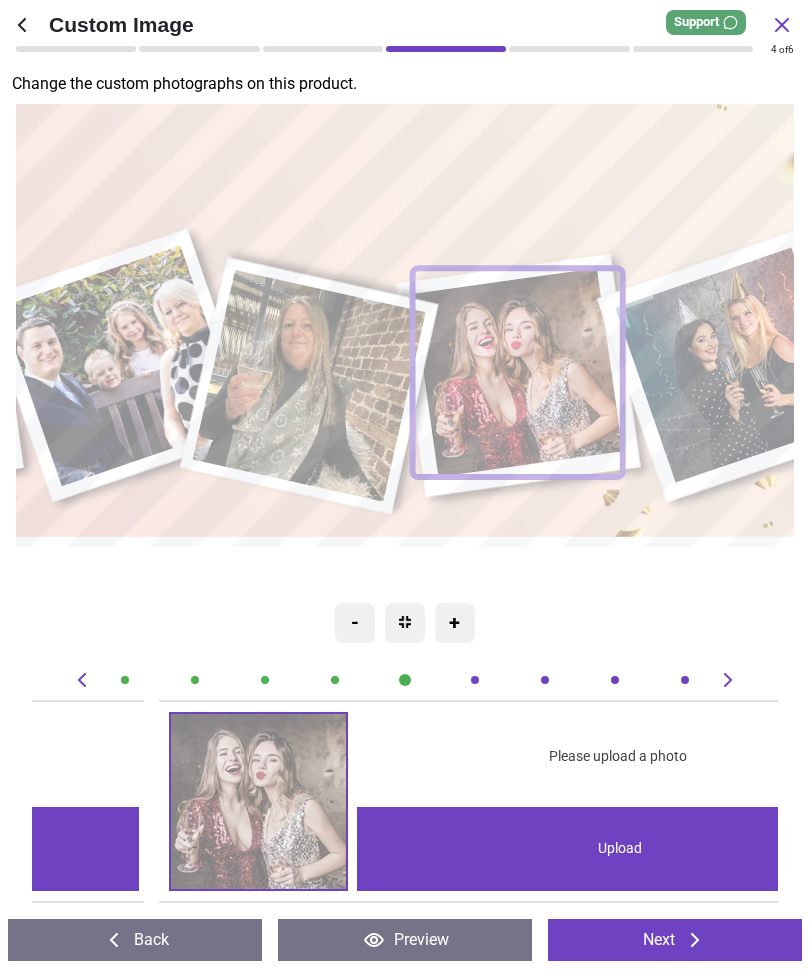 scroll, scrollTop: 0, scrollLeft: 3726, axis: horizontal 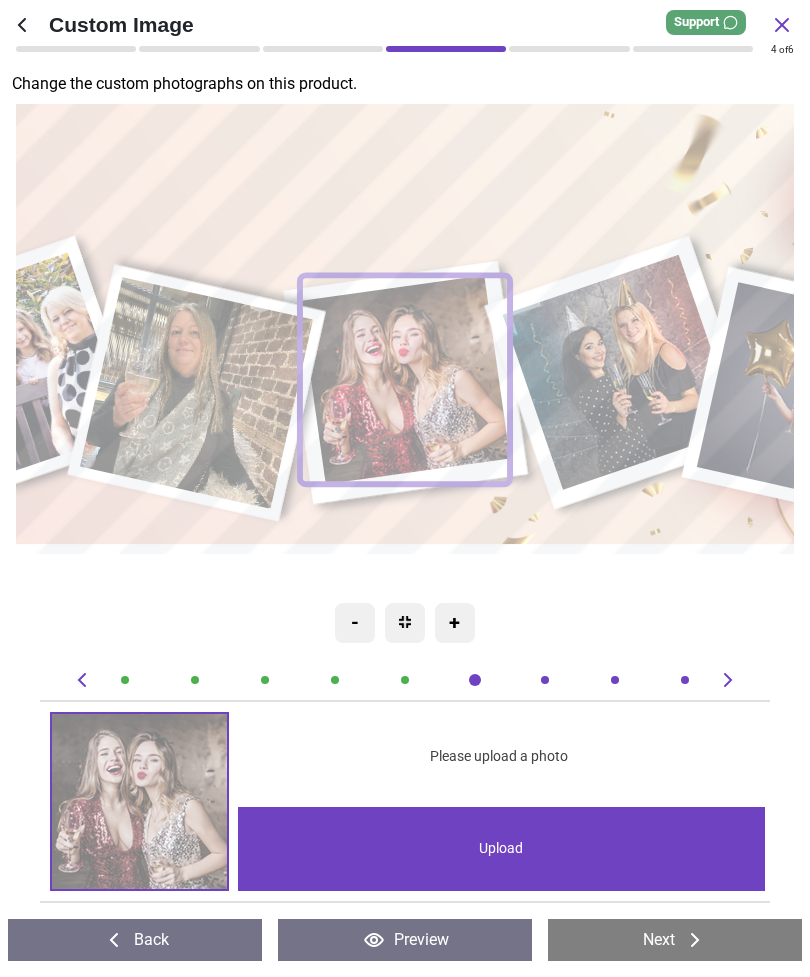 click on "Upload" at bounding box center [502, 849] 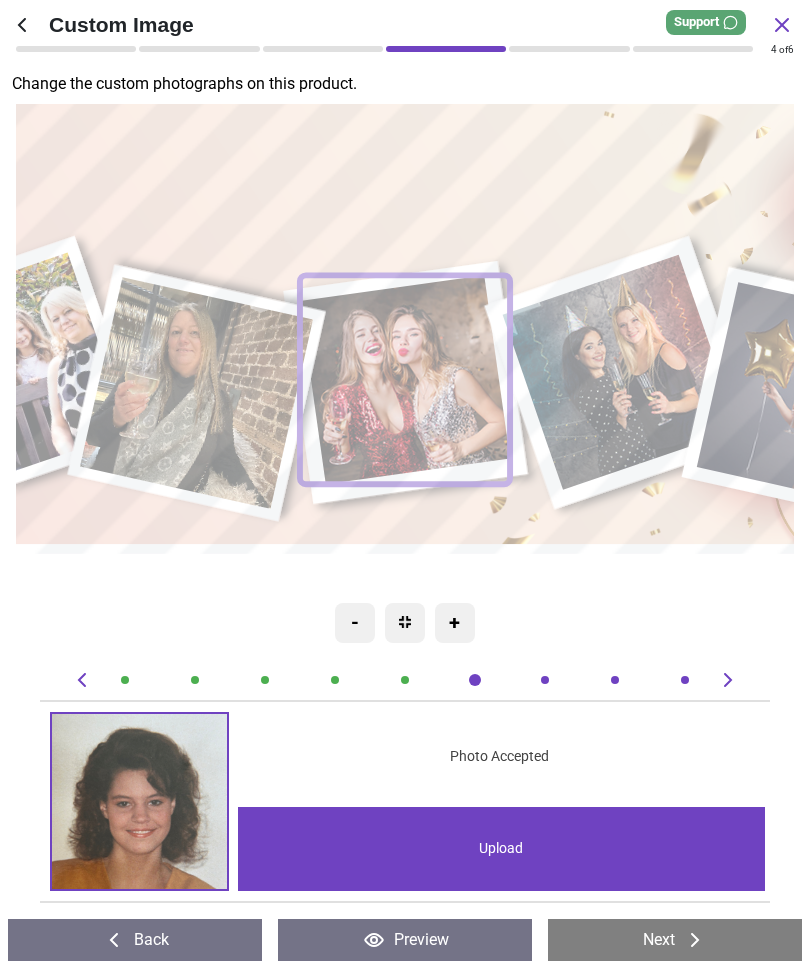 scroll, scrollTop: 0, scrollLeft: 0, axis: both 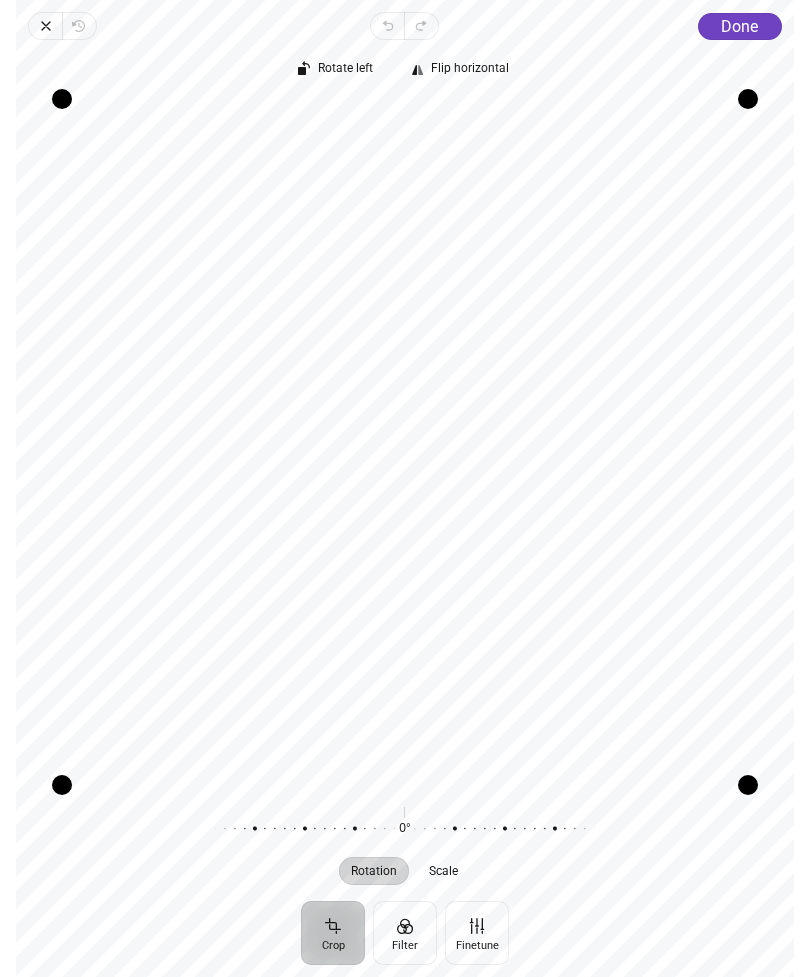 click on "Done" 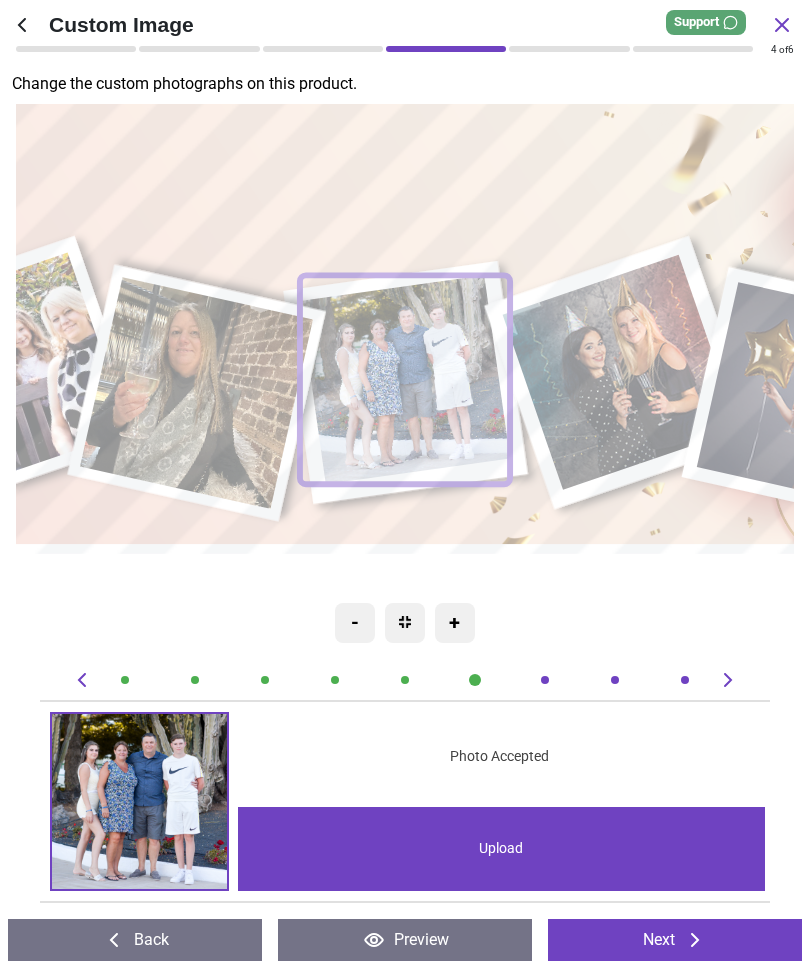click on "Next" at bounding box center [675, 940] 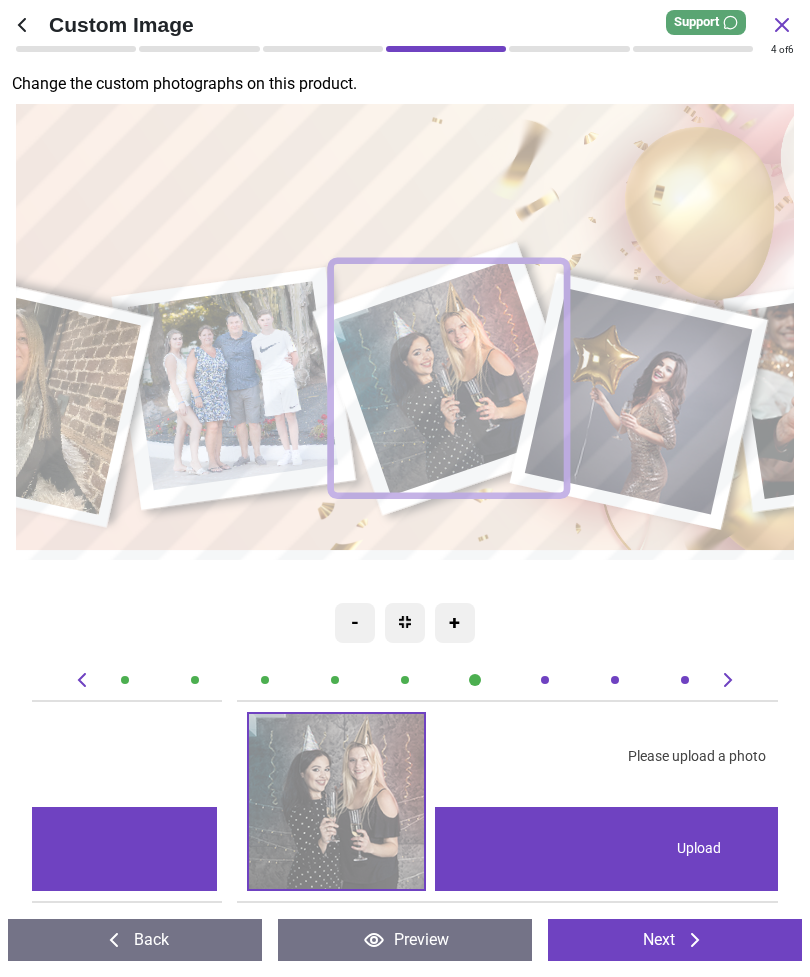 scroll, scrollTop: 0, scrollLeft: 4471, axis: horizontal 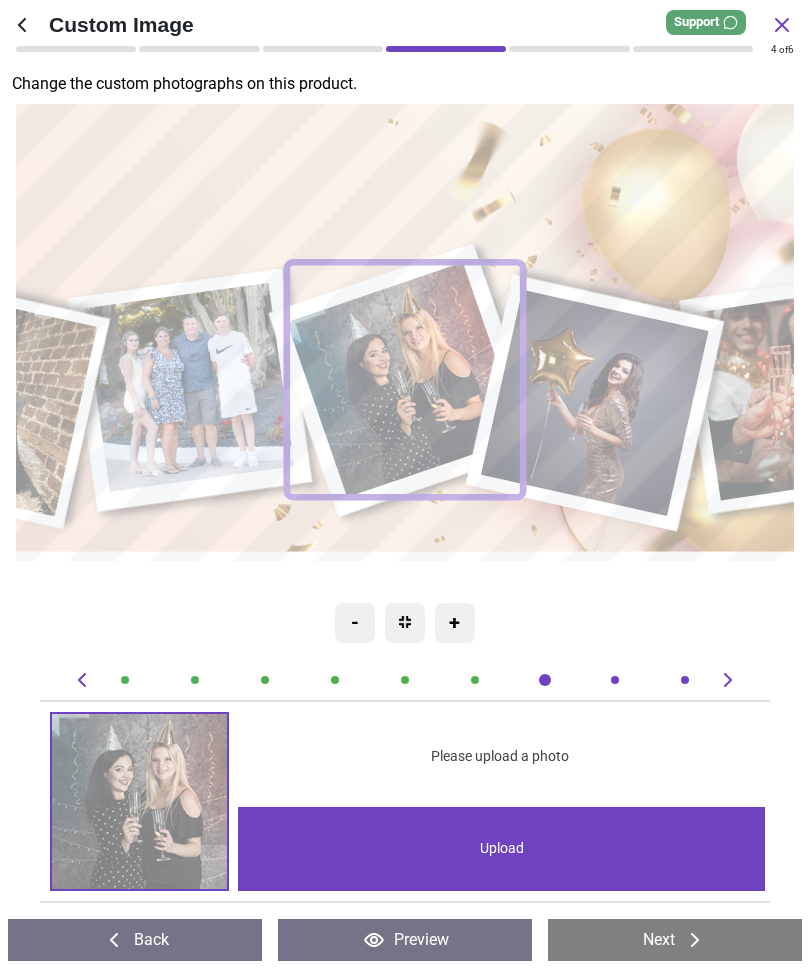 click on "Upload" at bounding box center [502, 849] 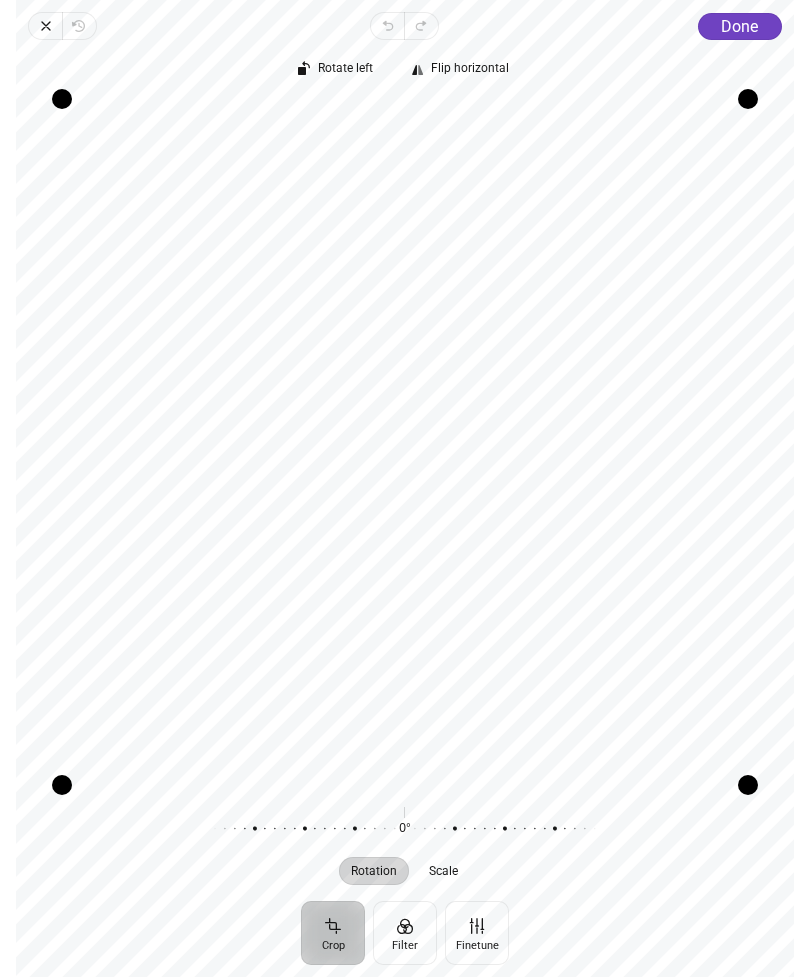 click on "Done" 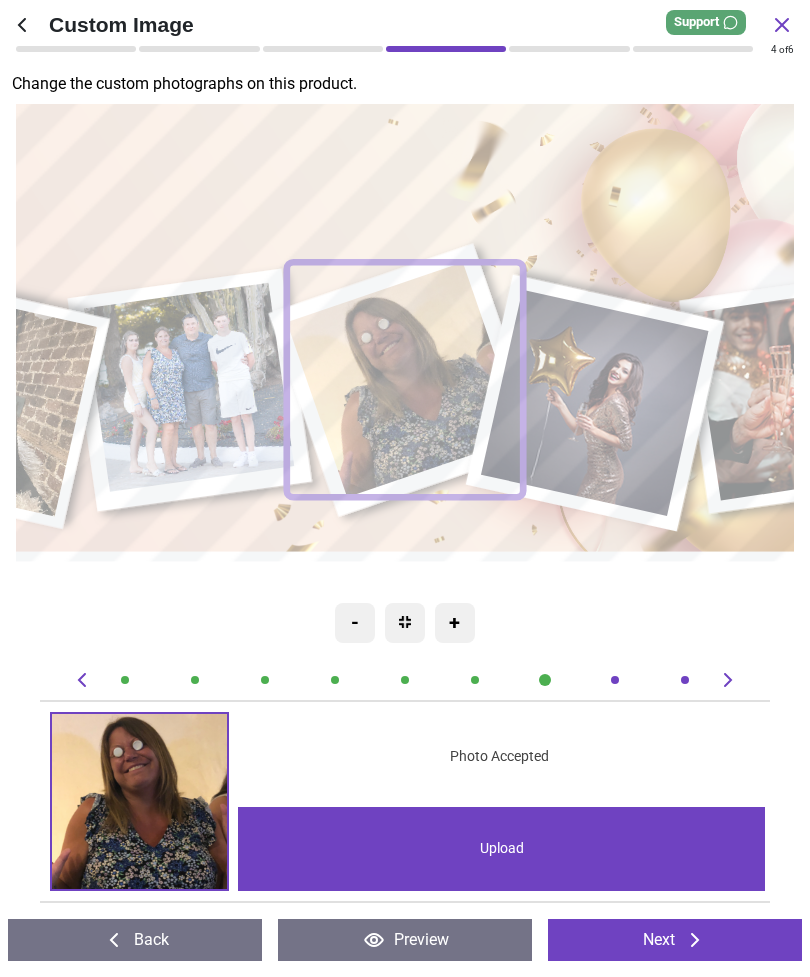 click 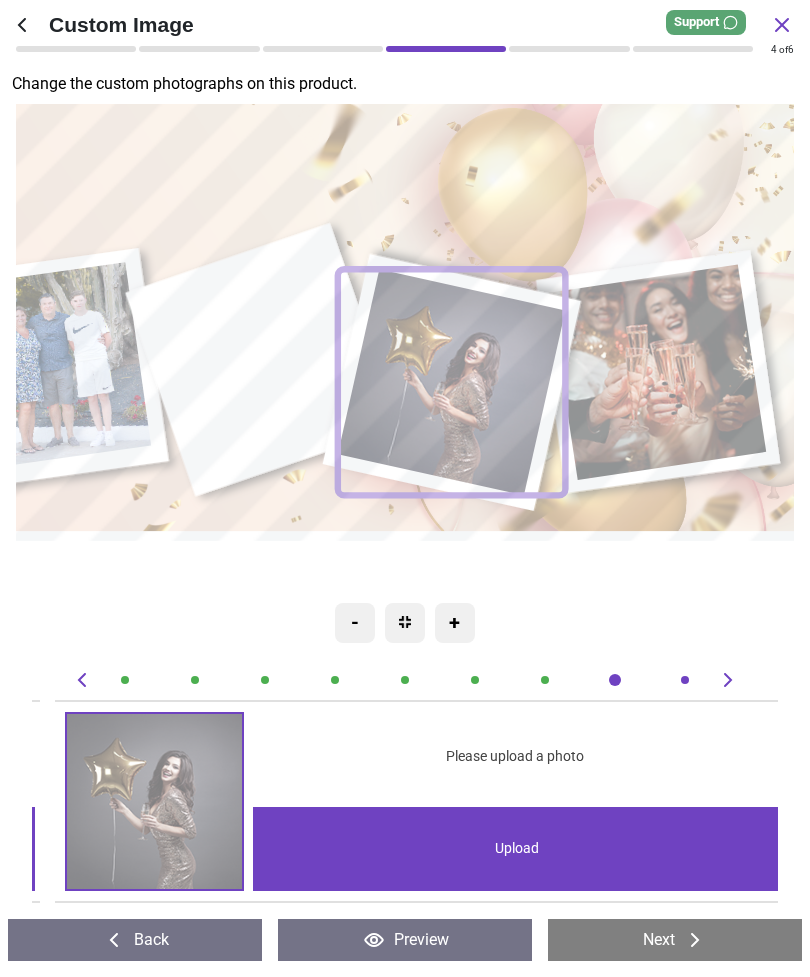 scroll, scrollTop: 0, scrollLeft: 5217, axis: horizontal 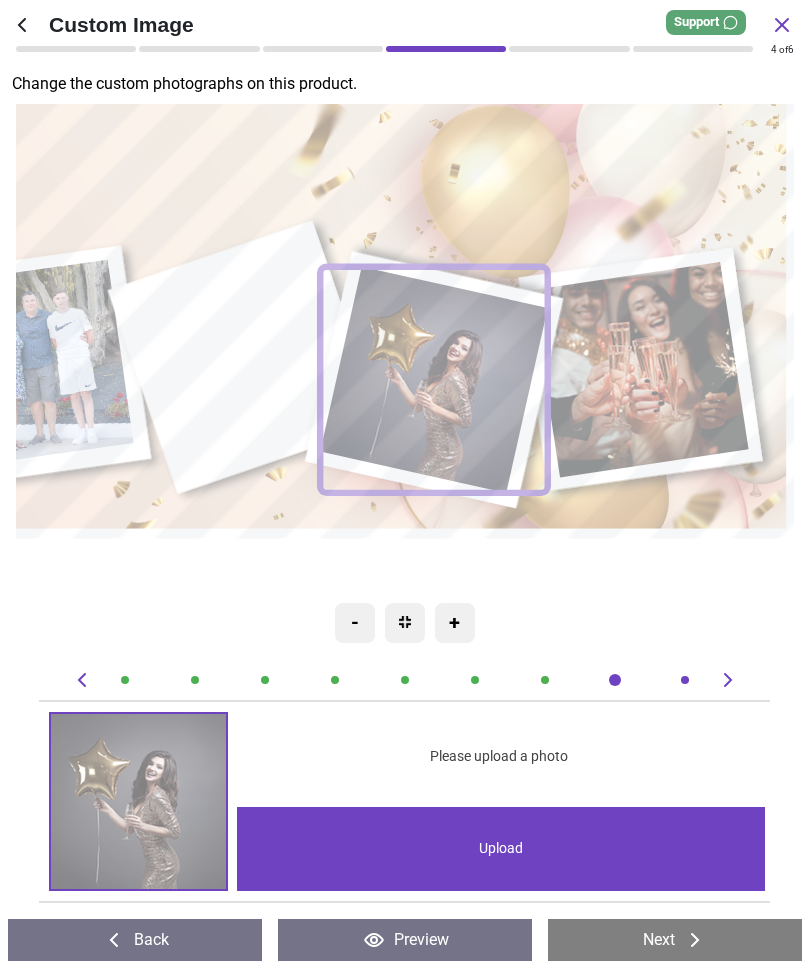 click on "Upload" at bounding box center (501, 849) 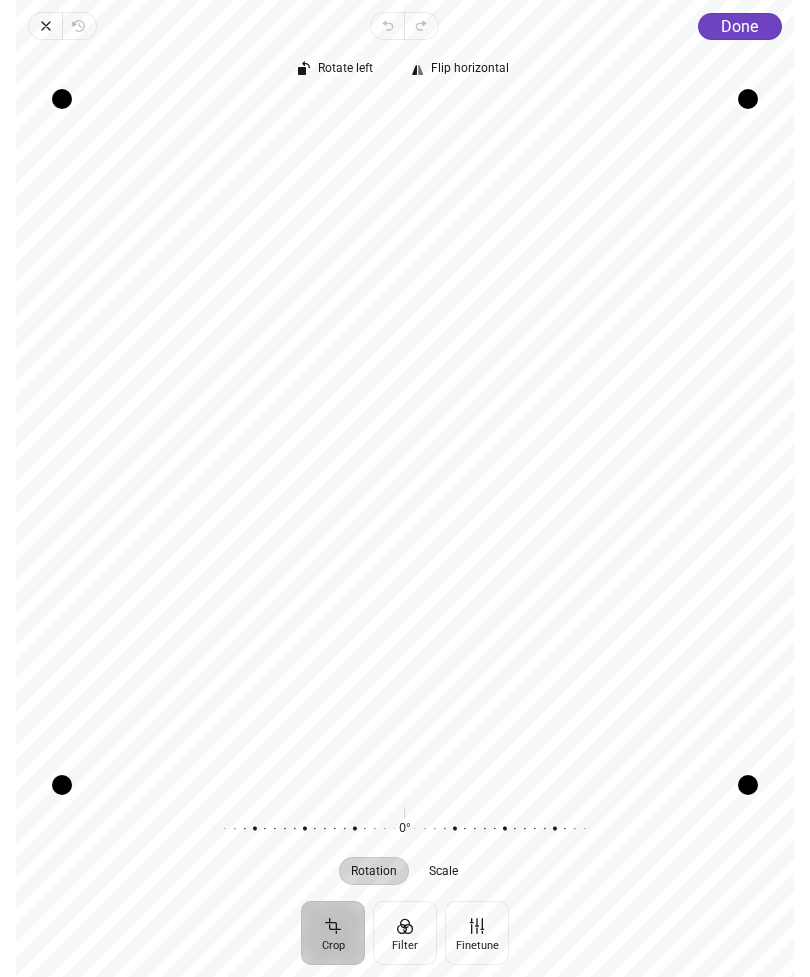 click on "Done" at bounding box center [739, 26] 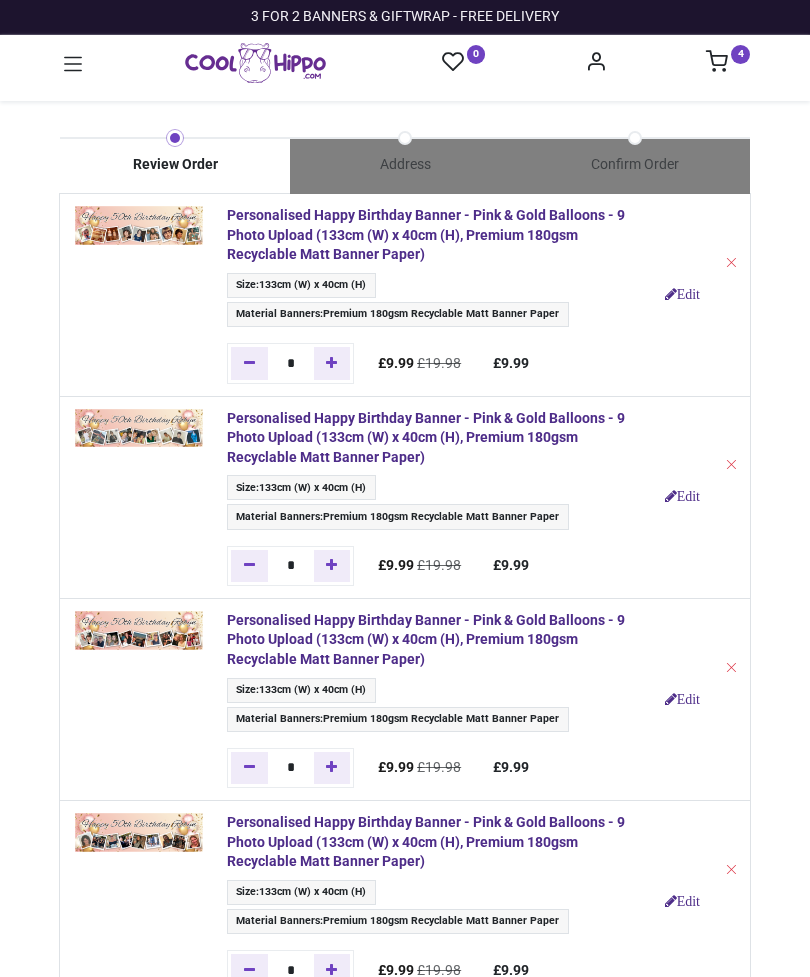 scroll, scrollTop: 0, scrollLeft: 0, axis: both 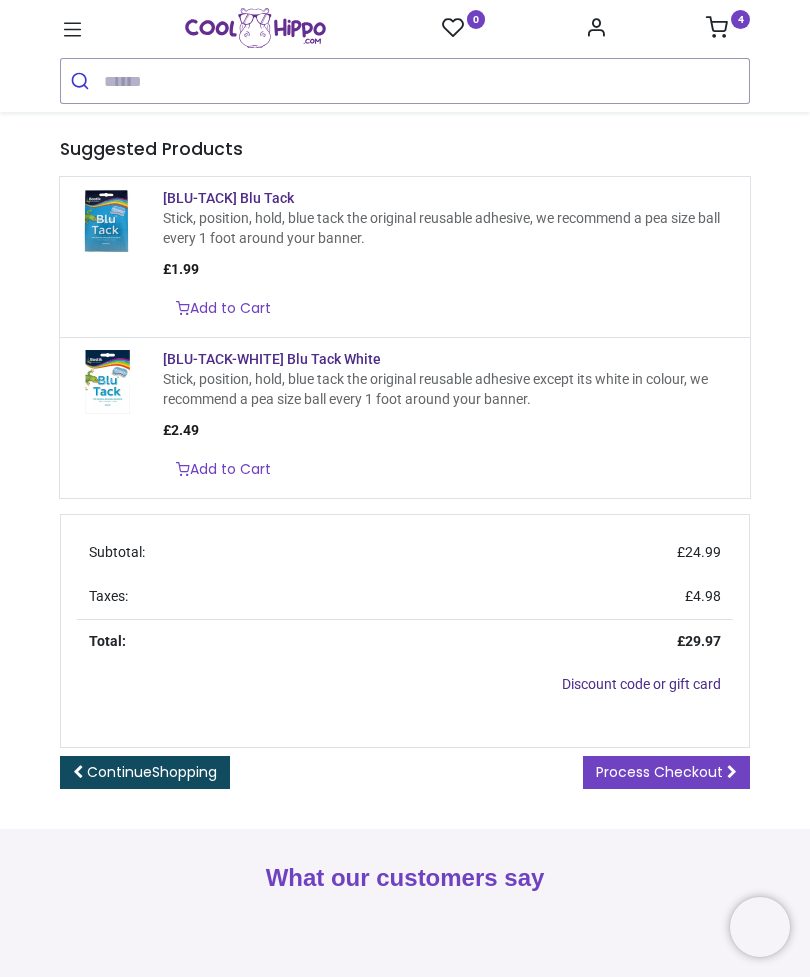 click on "Process Checkout" at bounding box center [659, 772] 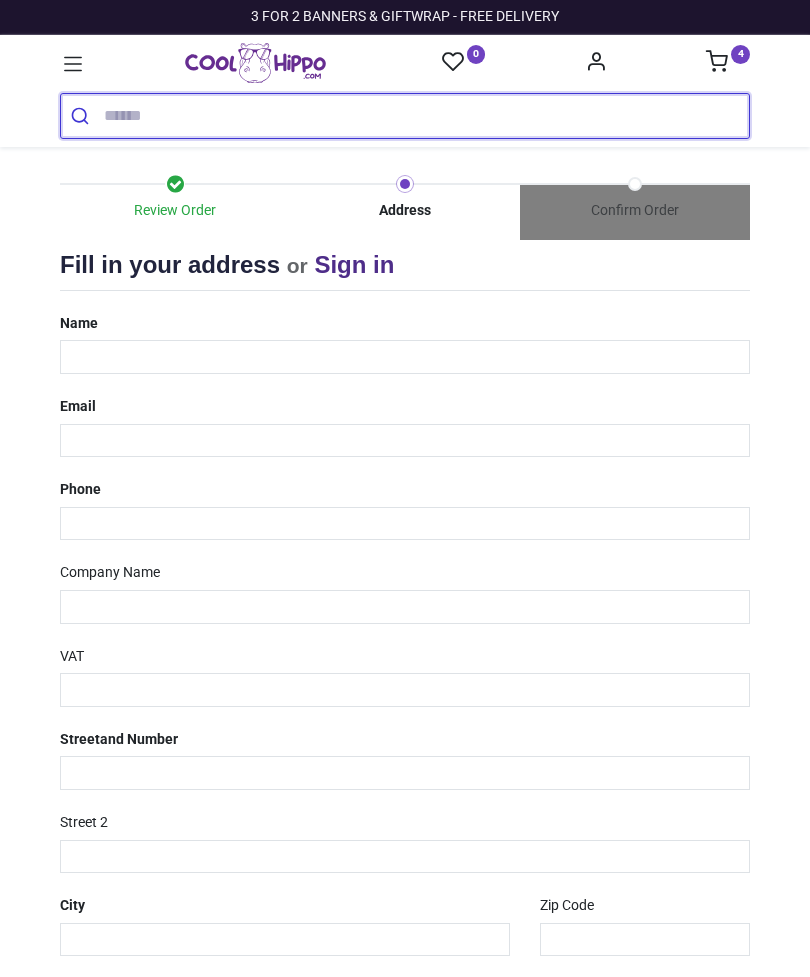 select on "***" 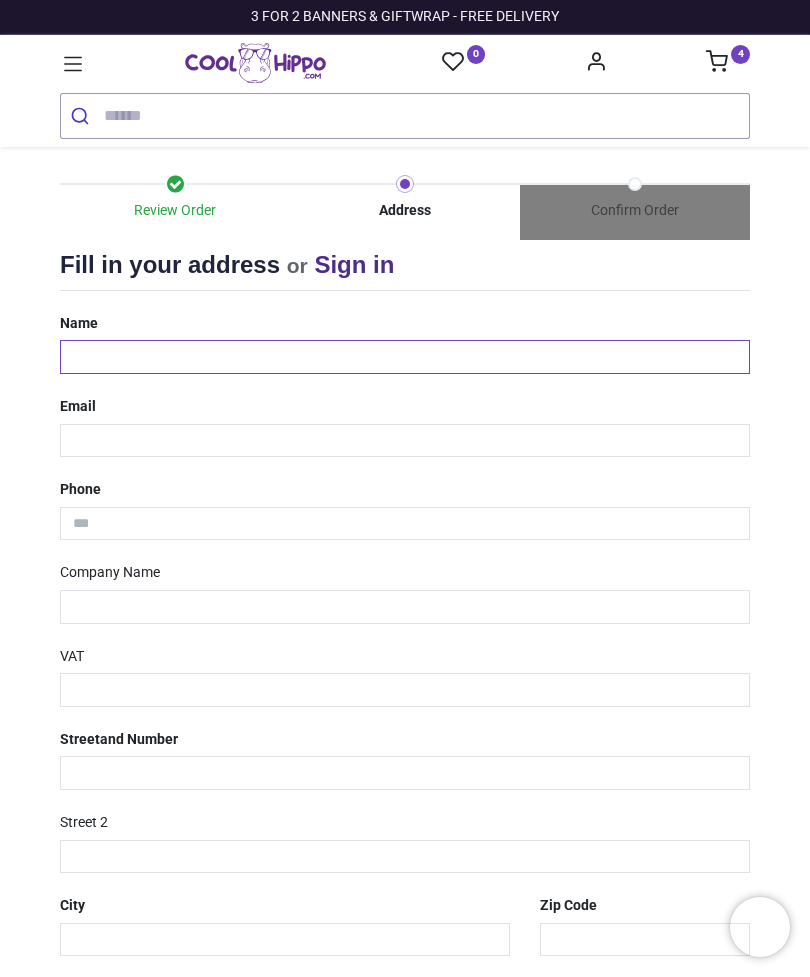 click at bounding box center [405, 357] 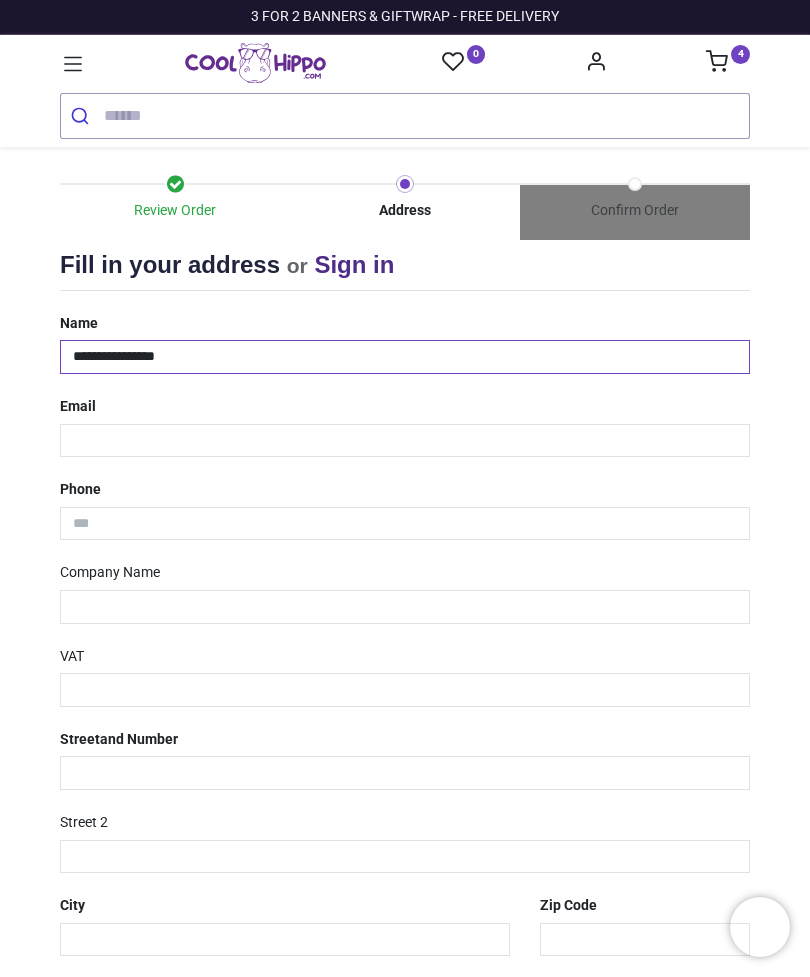 type on "**********" 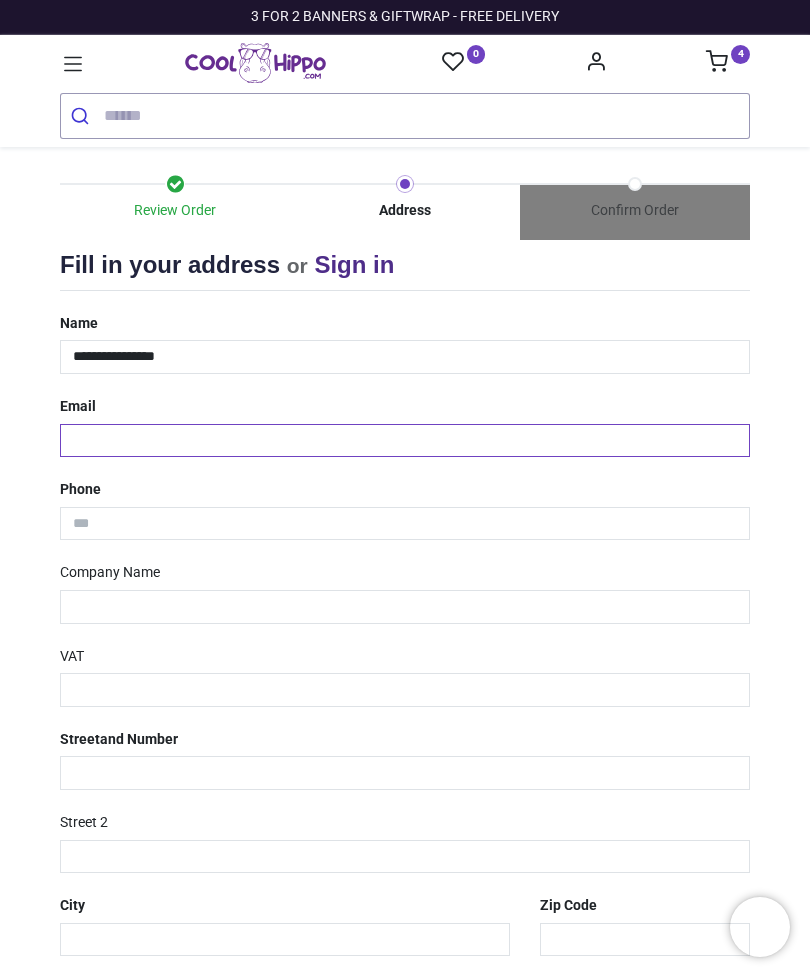 click at bounding box center (405, 441) 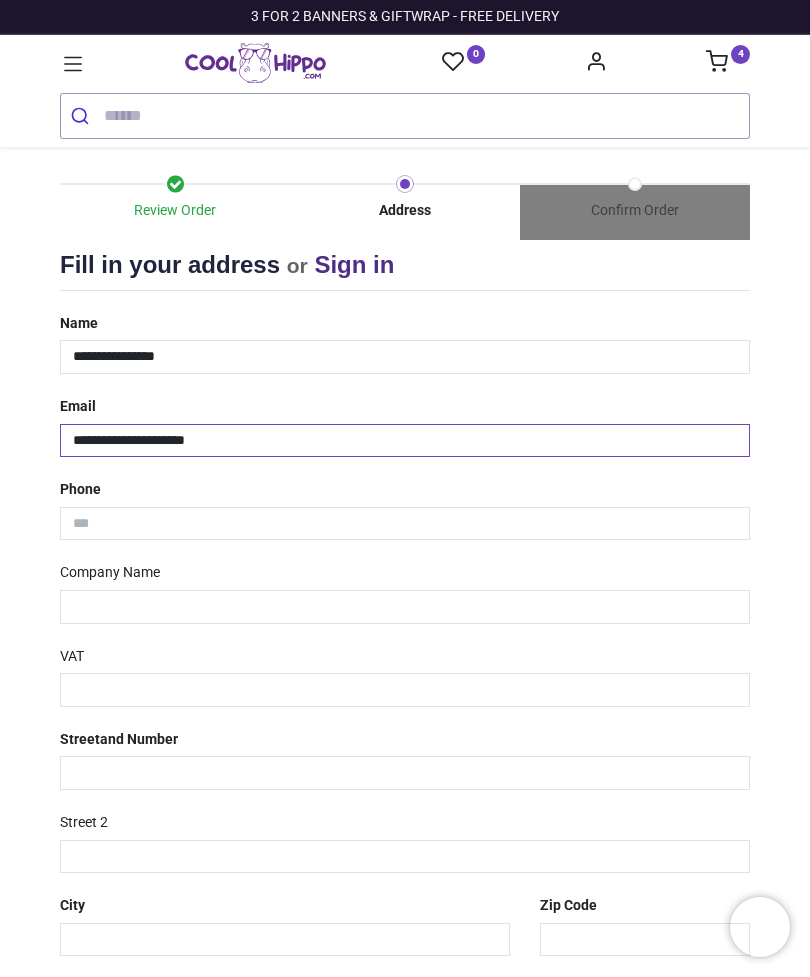type on "**********" 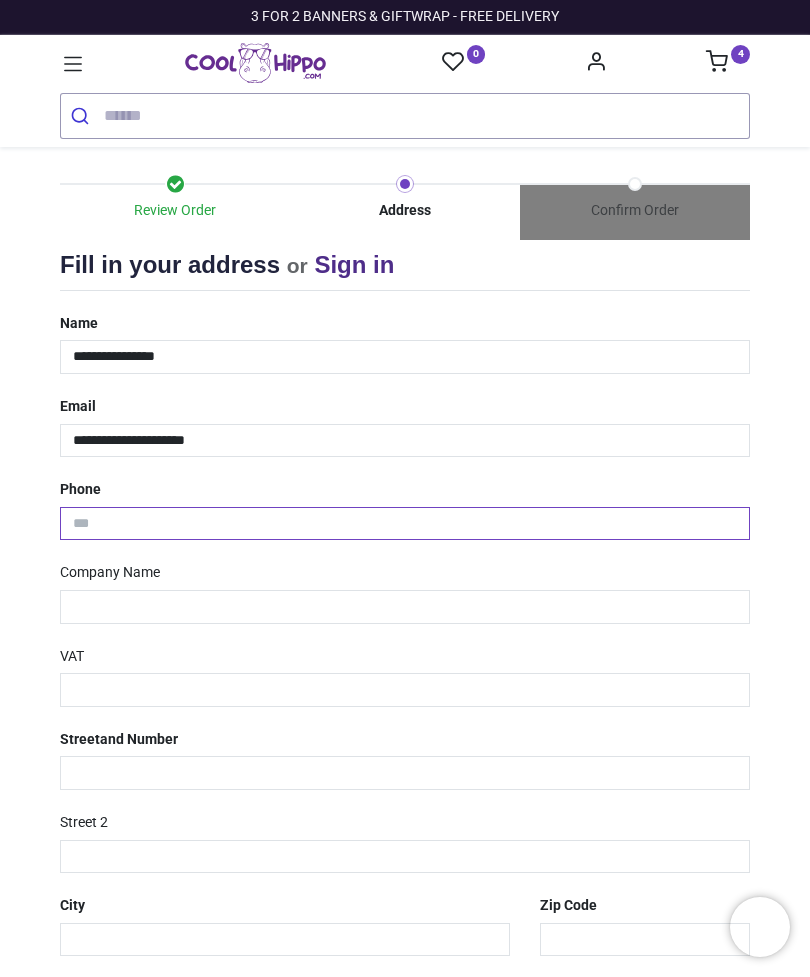 click at bounding box center (405, 524) 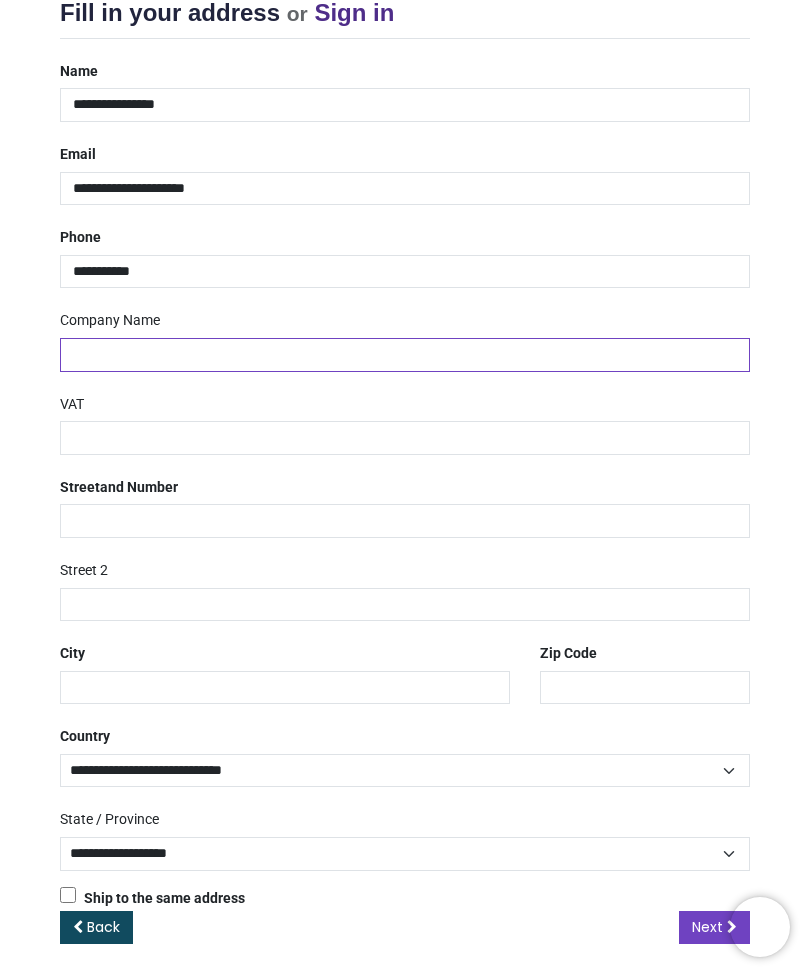 scroll, scrollTop: 251, scrollLeft: 0, axis: vertical 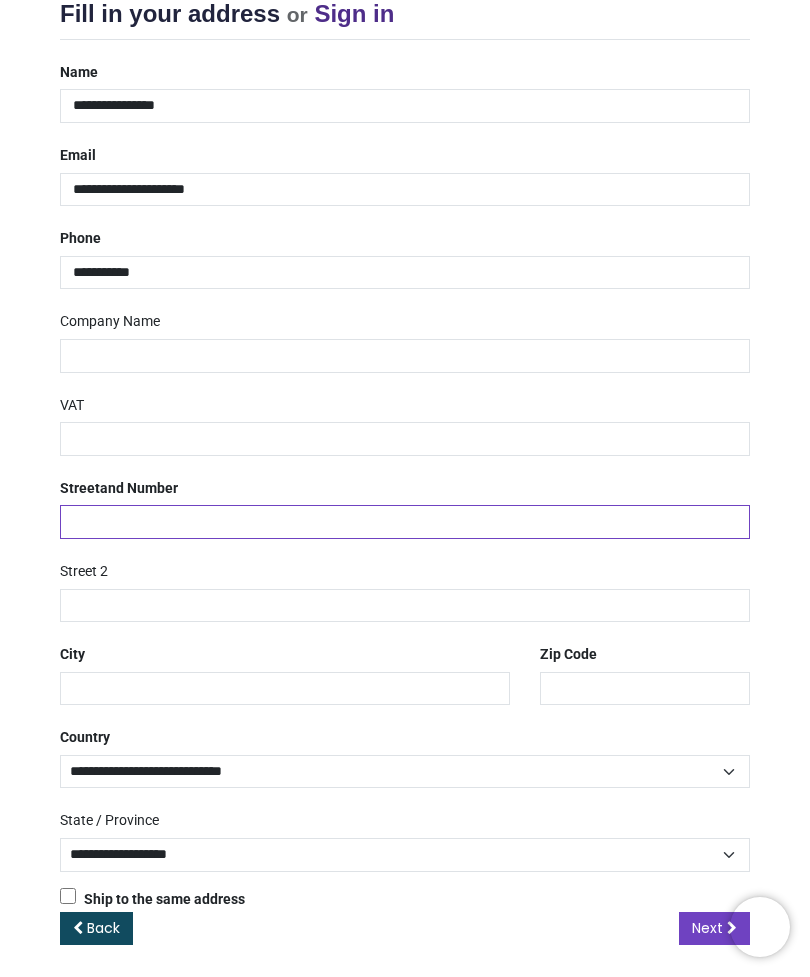 click at bounding box center [405, 522] 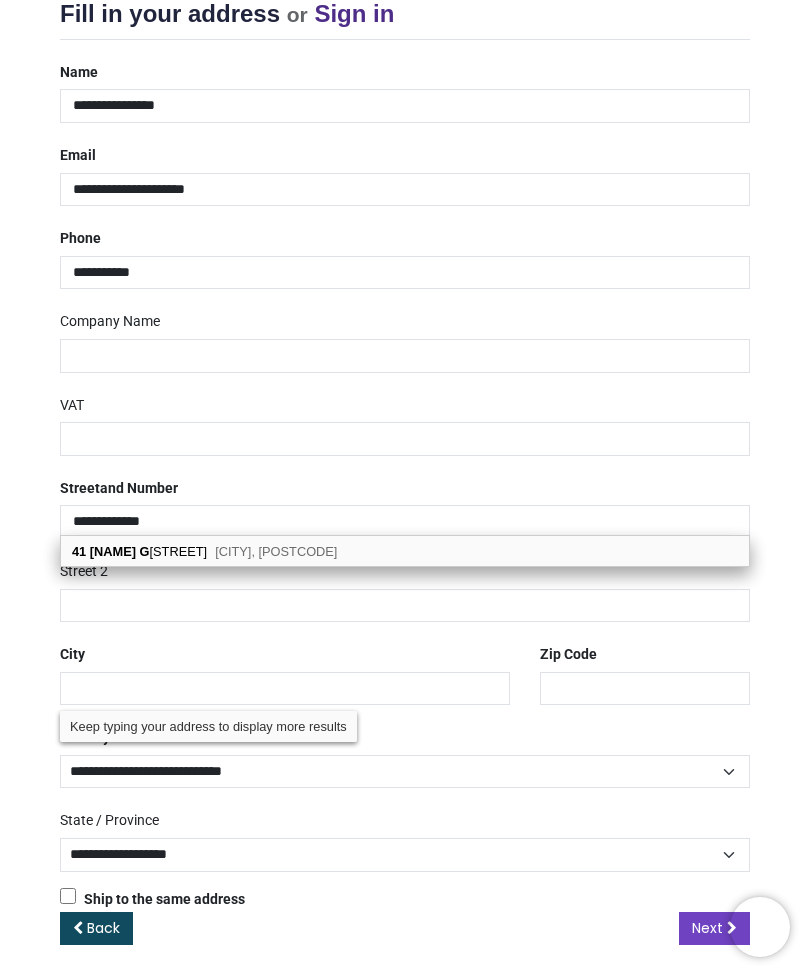 click on "[NAME]" at bounding box center [113, 551] 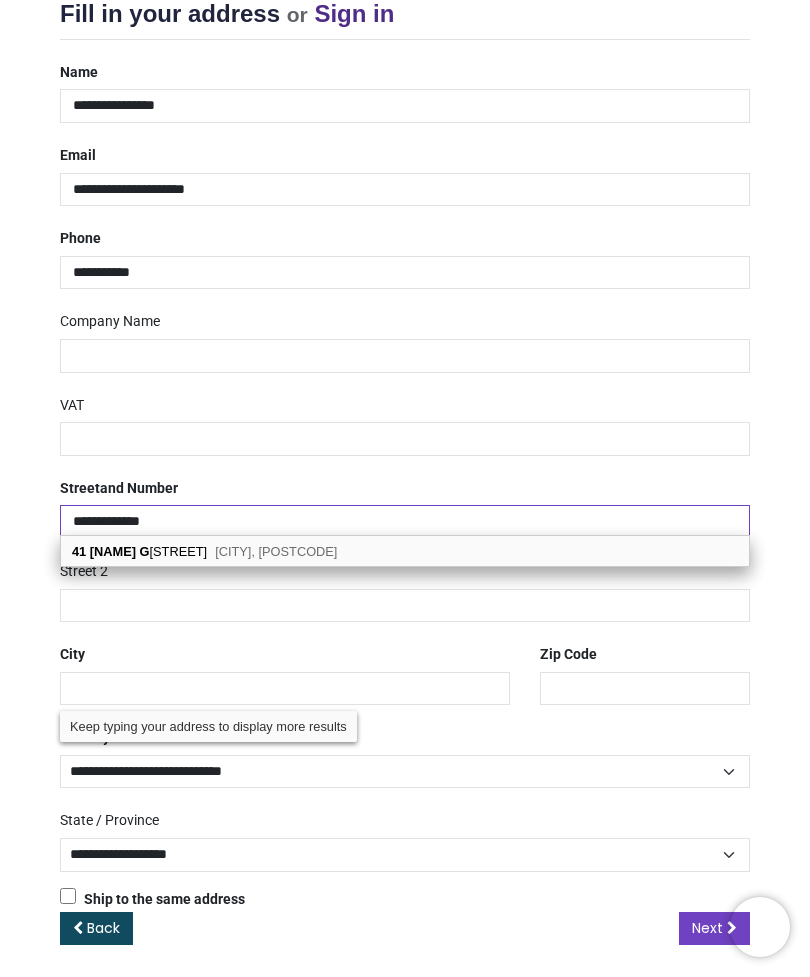type on "**********" 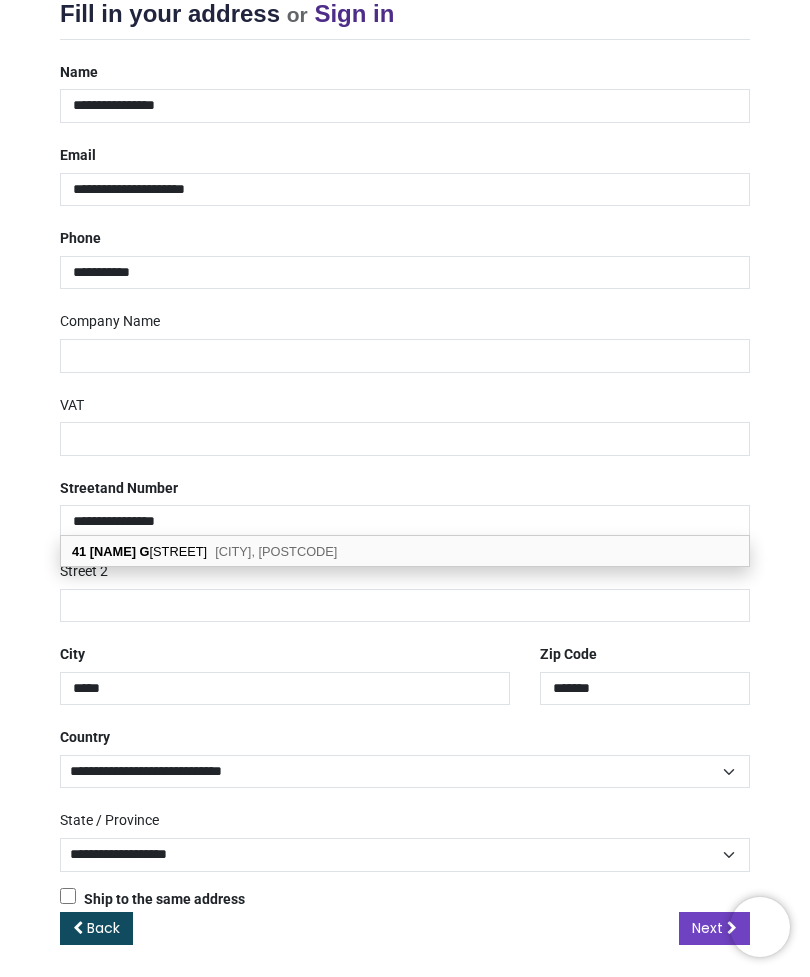 click on "[NAME]" at bounding box center (113, 551) 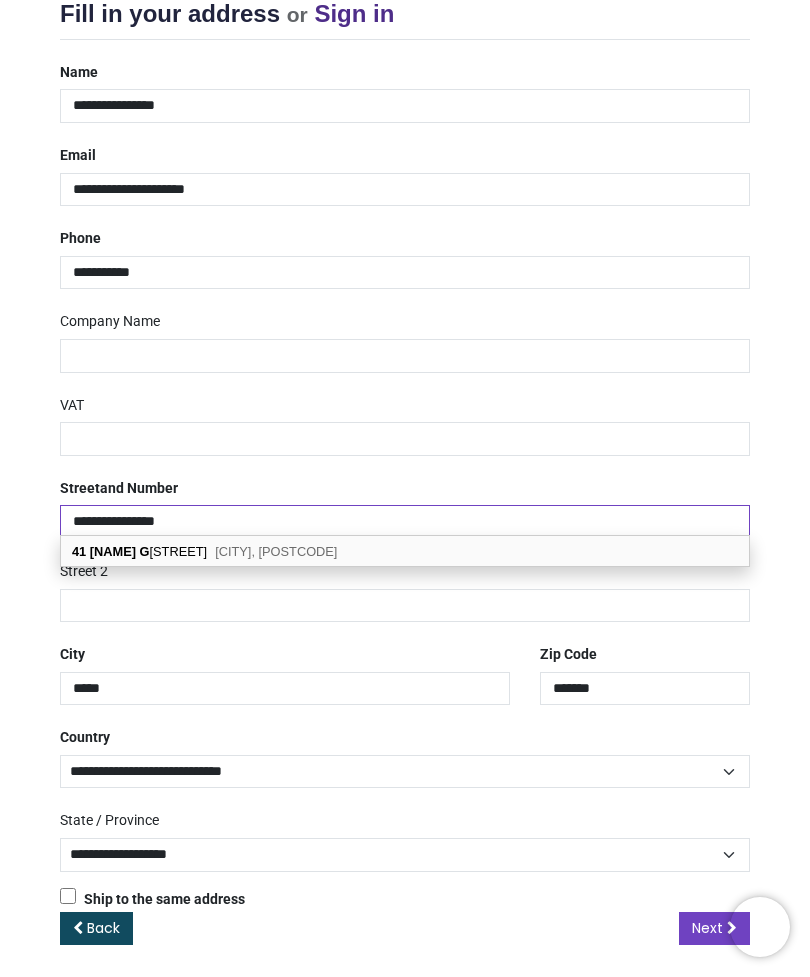 select on "***" 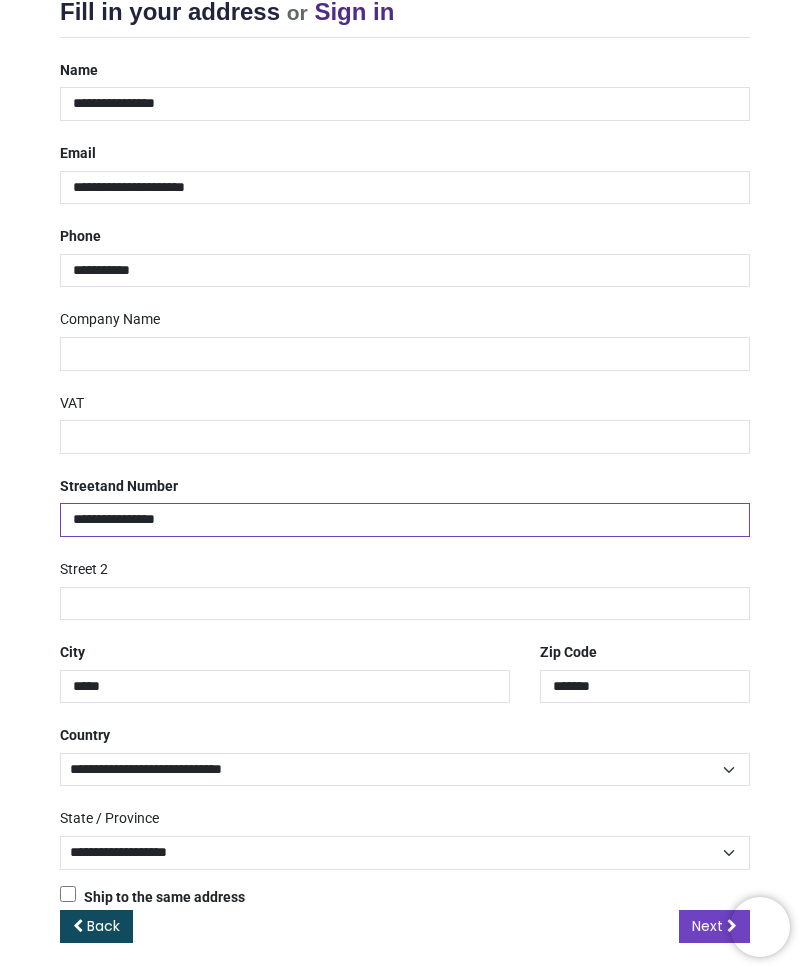 scroll, scrollTop: 251, scrollLeft: 0, axis: vertical 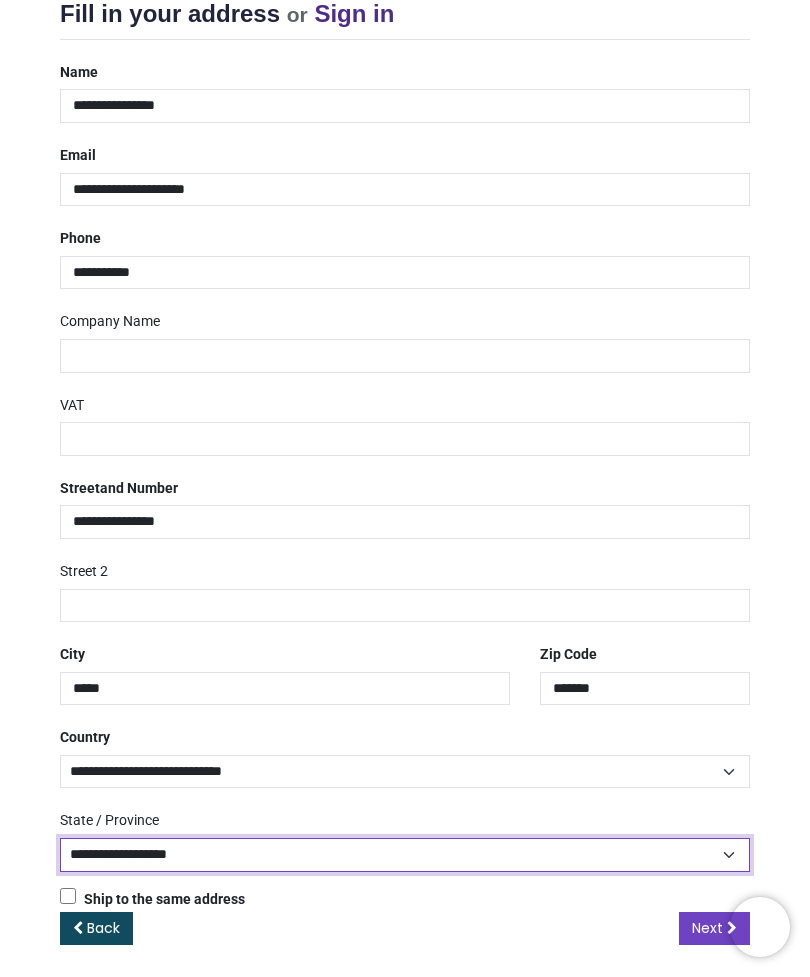 click on "**********" at bounding box center (405, 855) 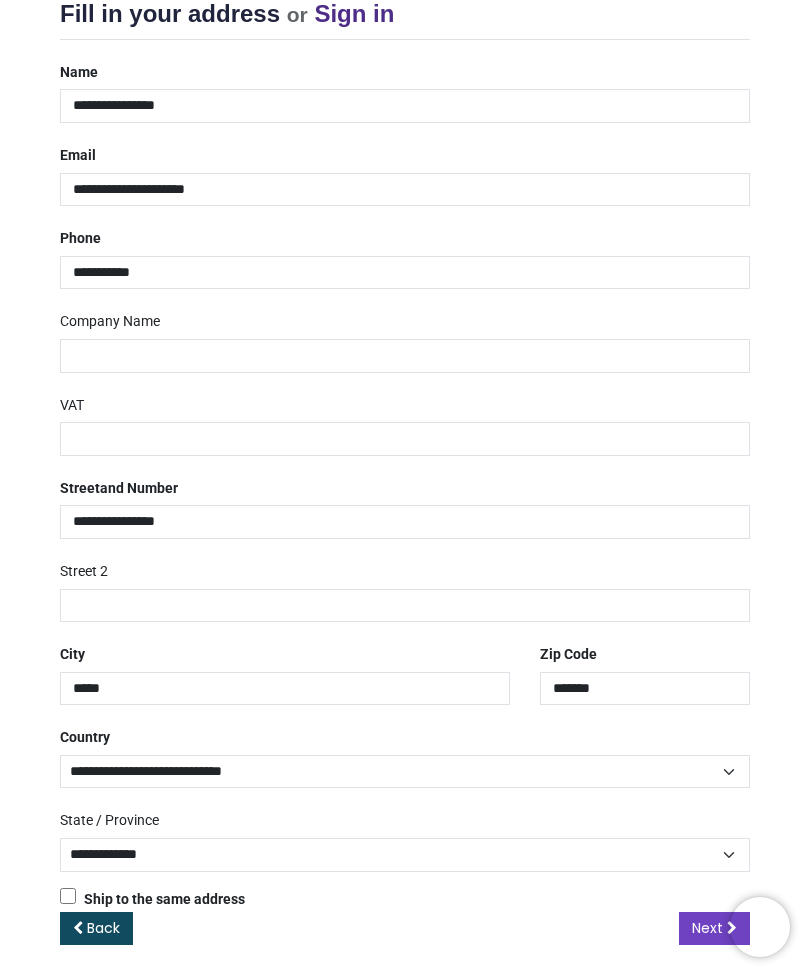 click on "Next" at bounding box center [707, 928] 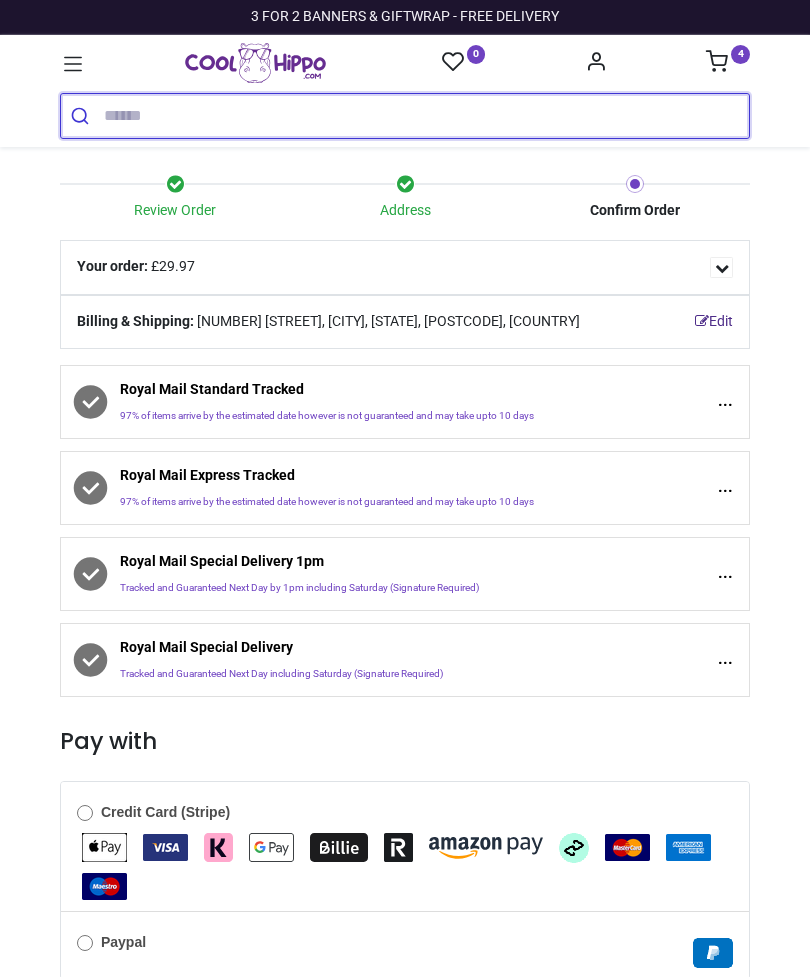 scroll, scrollTop: 0, scrollLeft: 0, axis: both 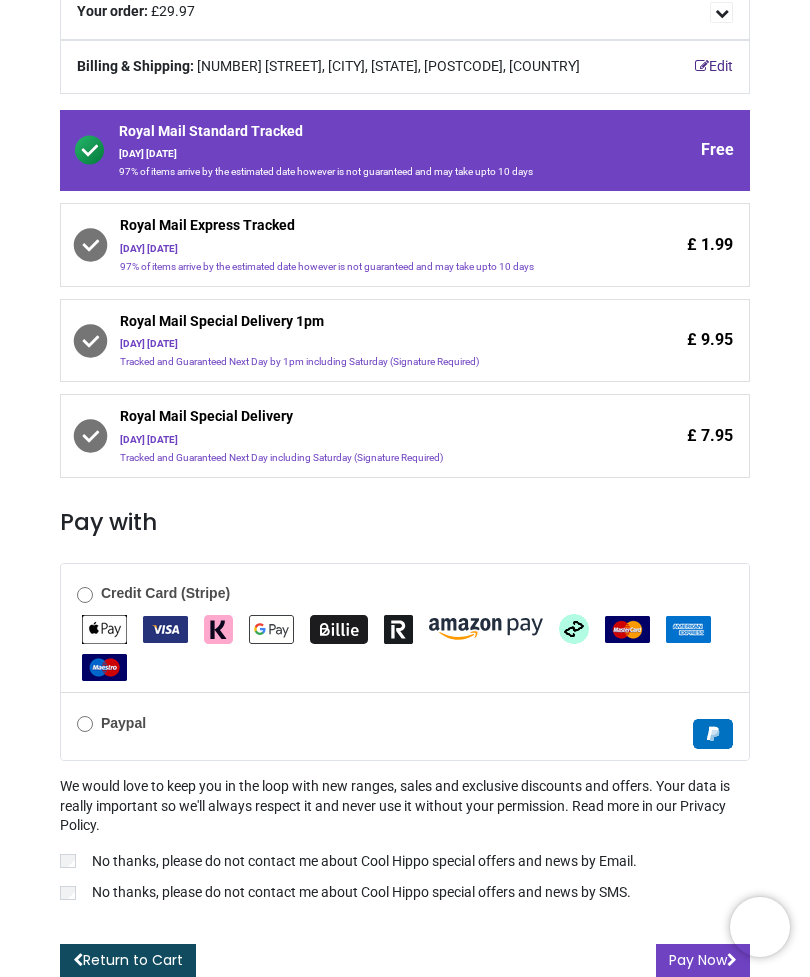 click on "Pay Now" at bounding box center (703, 961) 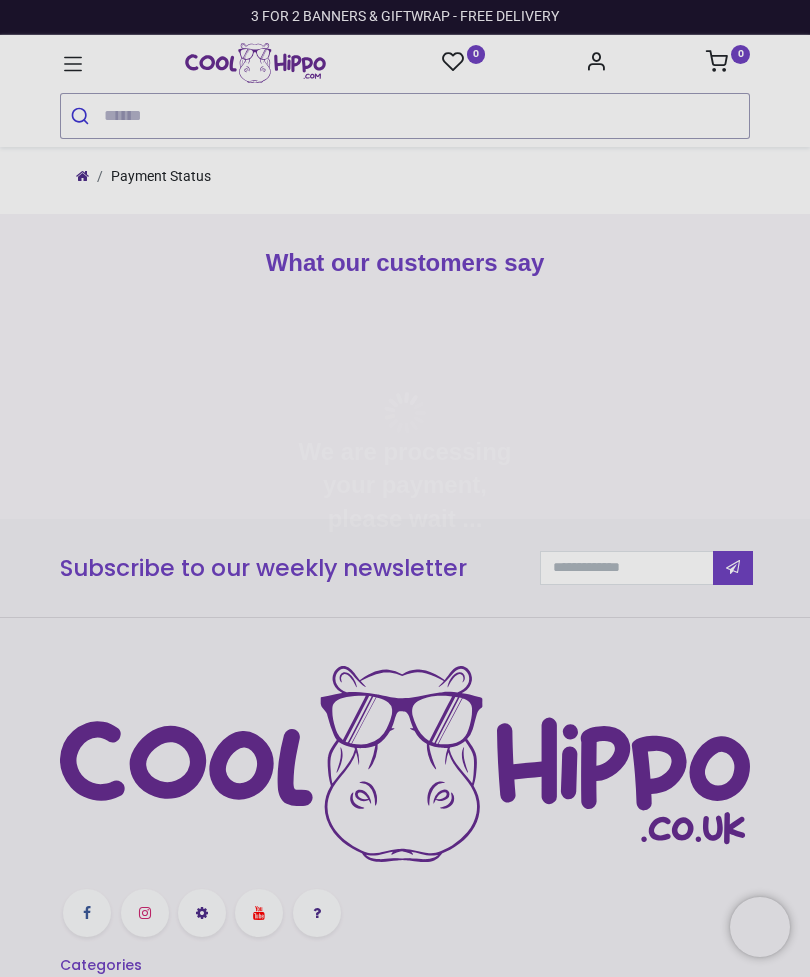 scroll, scrollTop: 0, scrollLeft: 0, axis: both 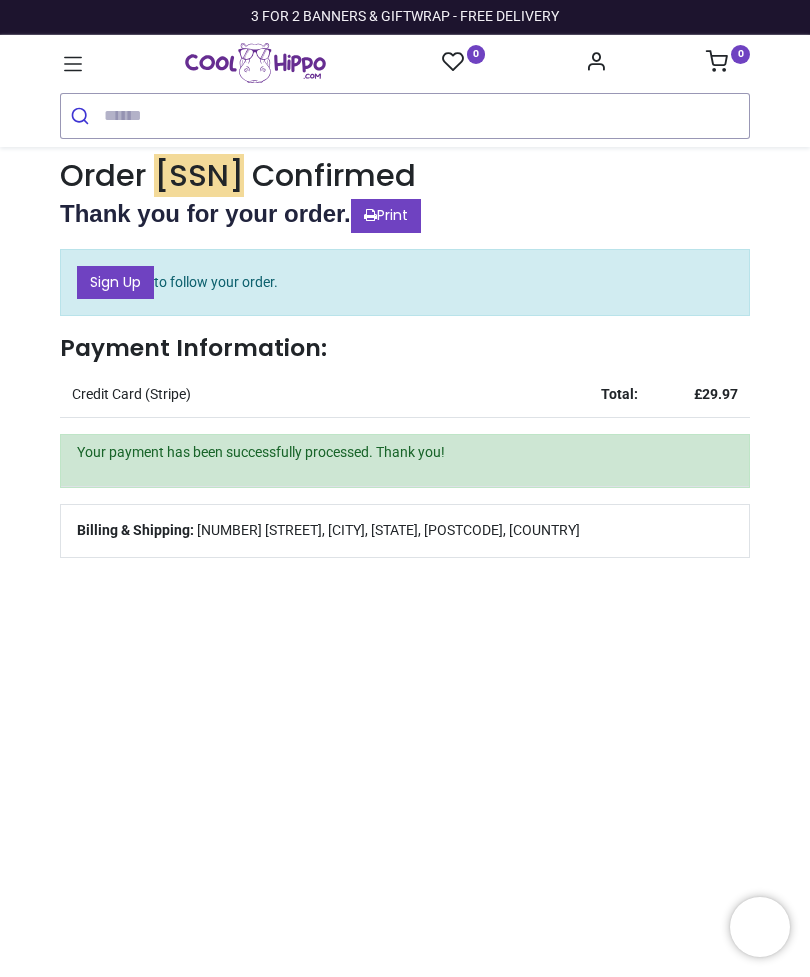click on "Print" at bounding box center (386, 216) 